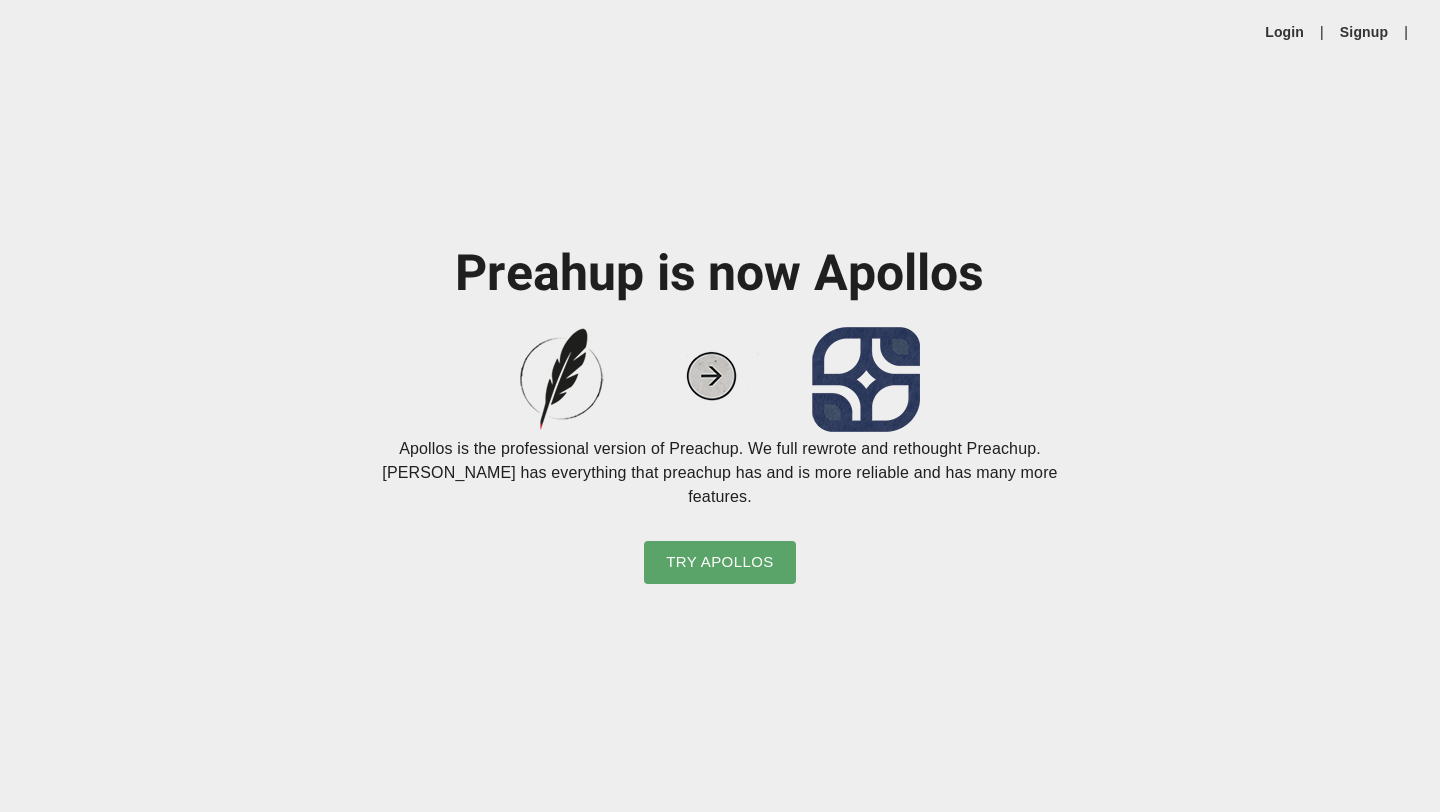 scroll, scrollTop: 0, scrollLeft: 0, axis: both 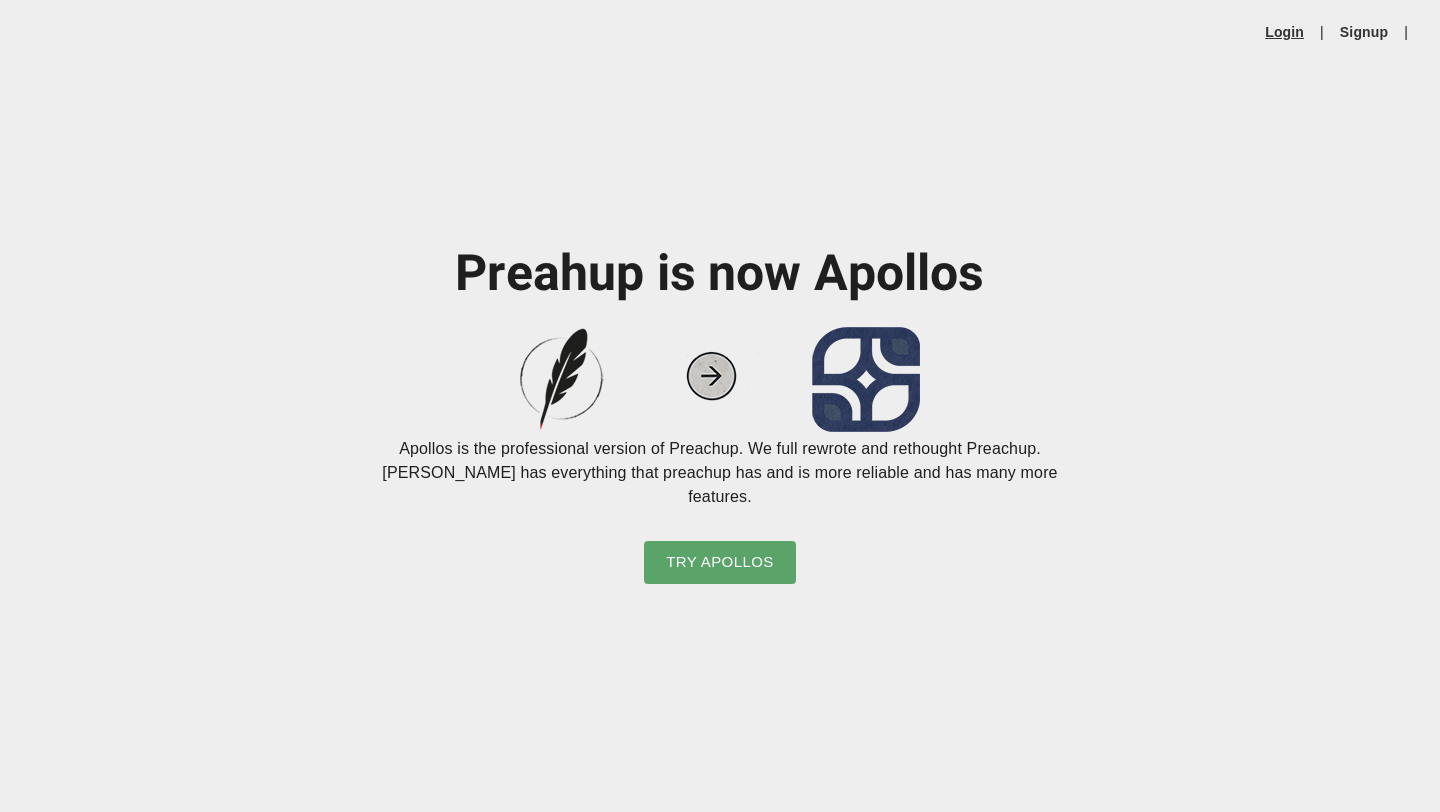 click on "Login" at bounding box center [1284, 32] 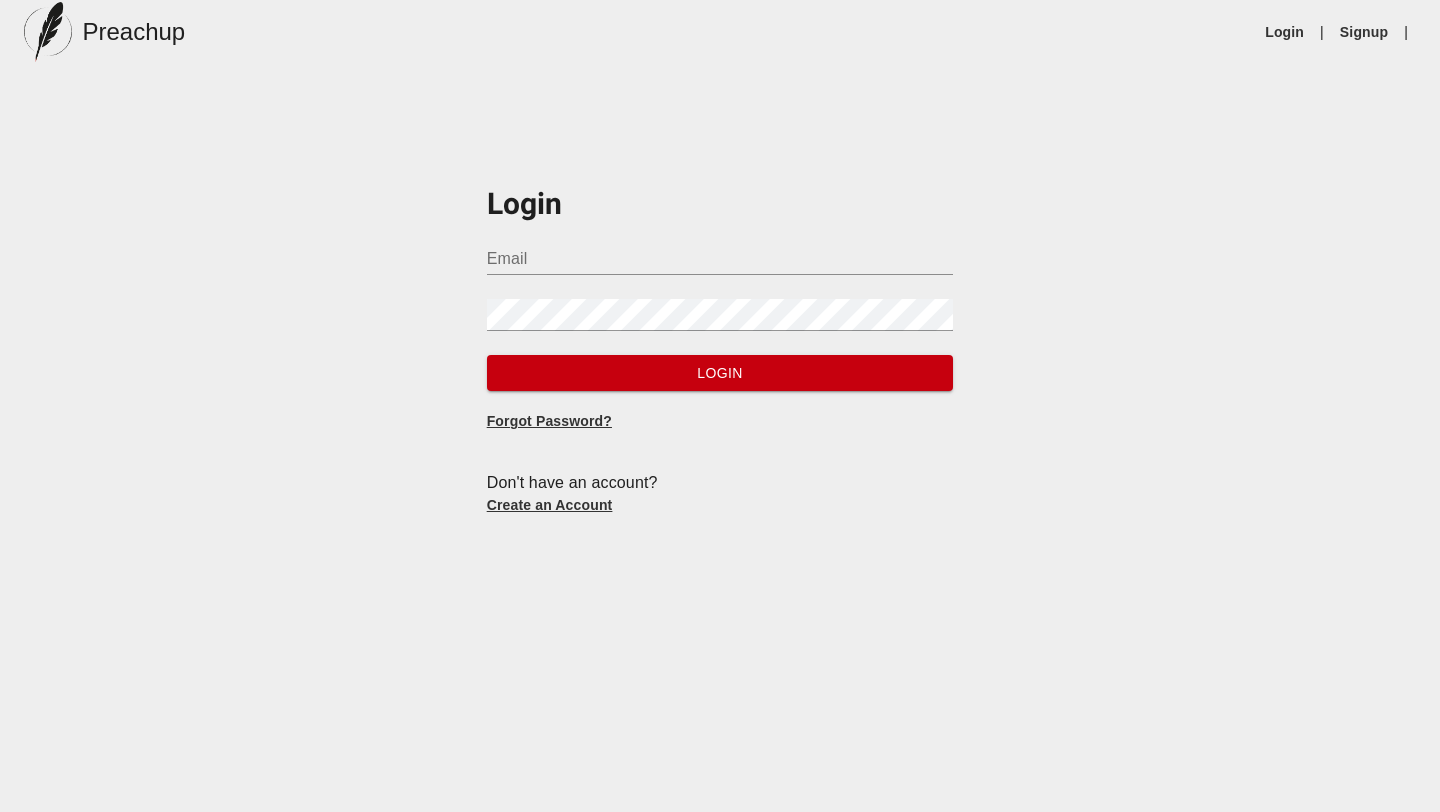 type on "[EMAIL_ADDRESS][DOMAIN_NAME]" 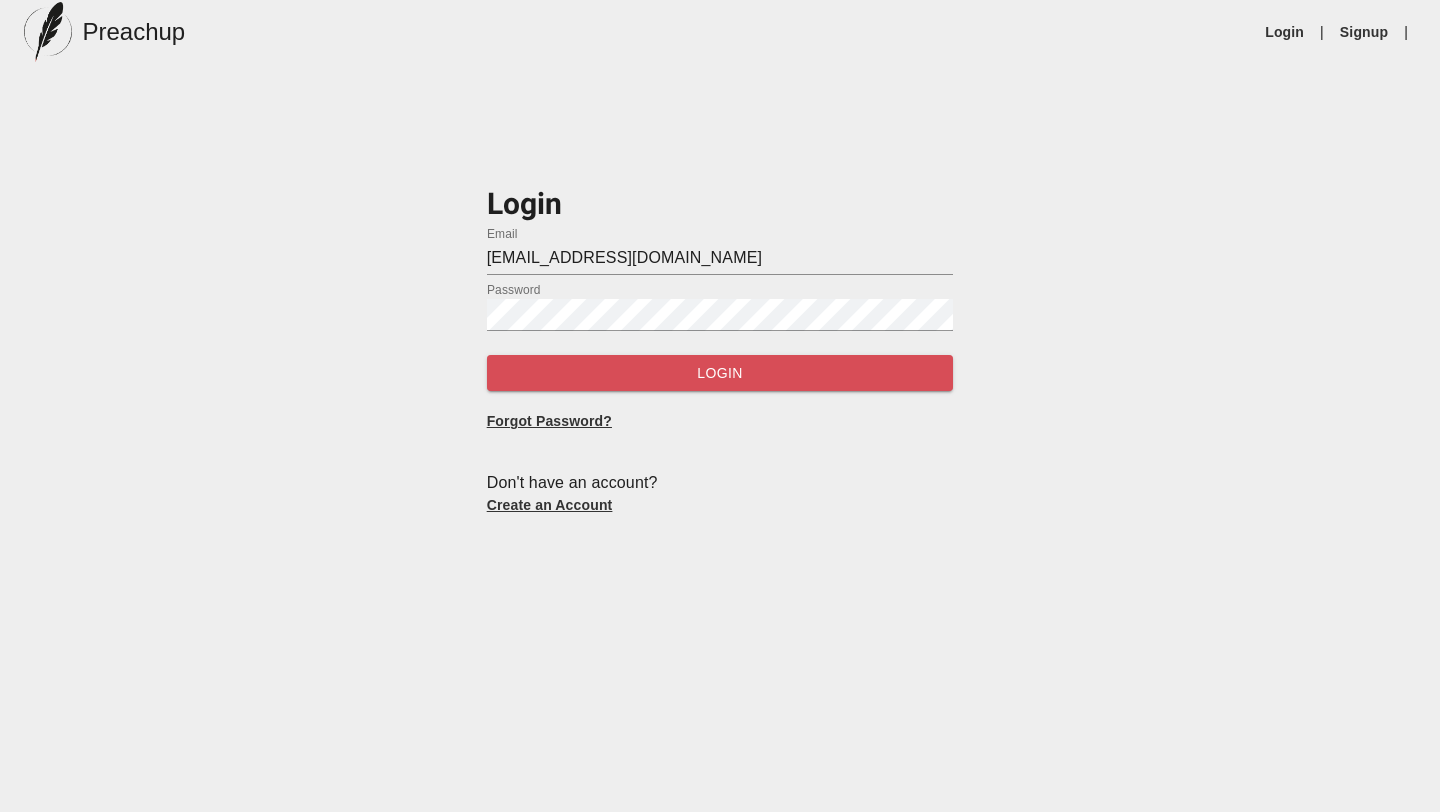 click on "Login" at bounding box center (720, 373) 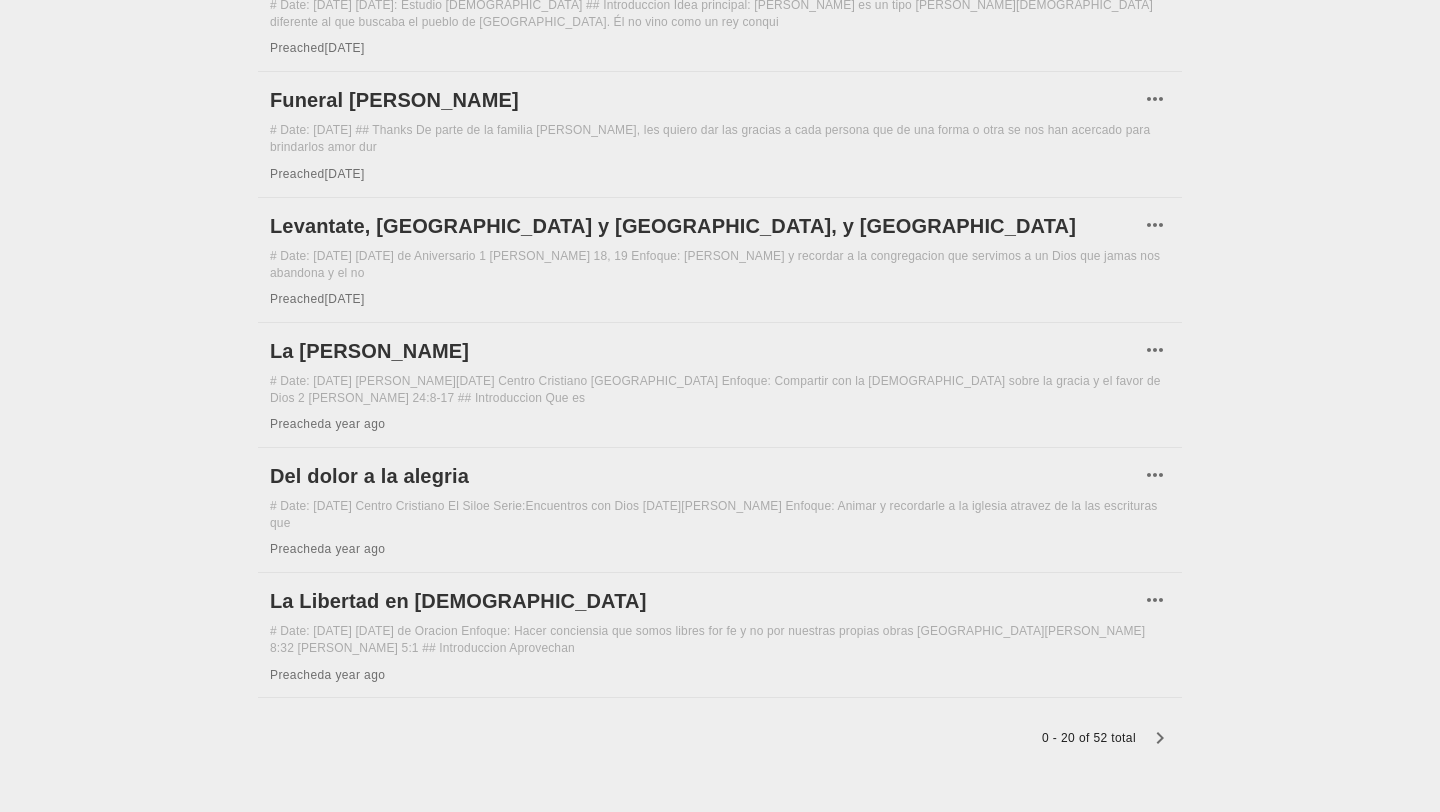 scroll, scrollTop: 1799, scrollLeft: 0, axis: vertical 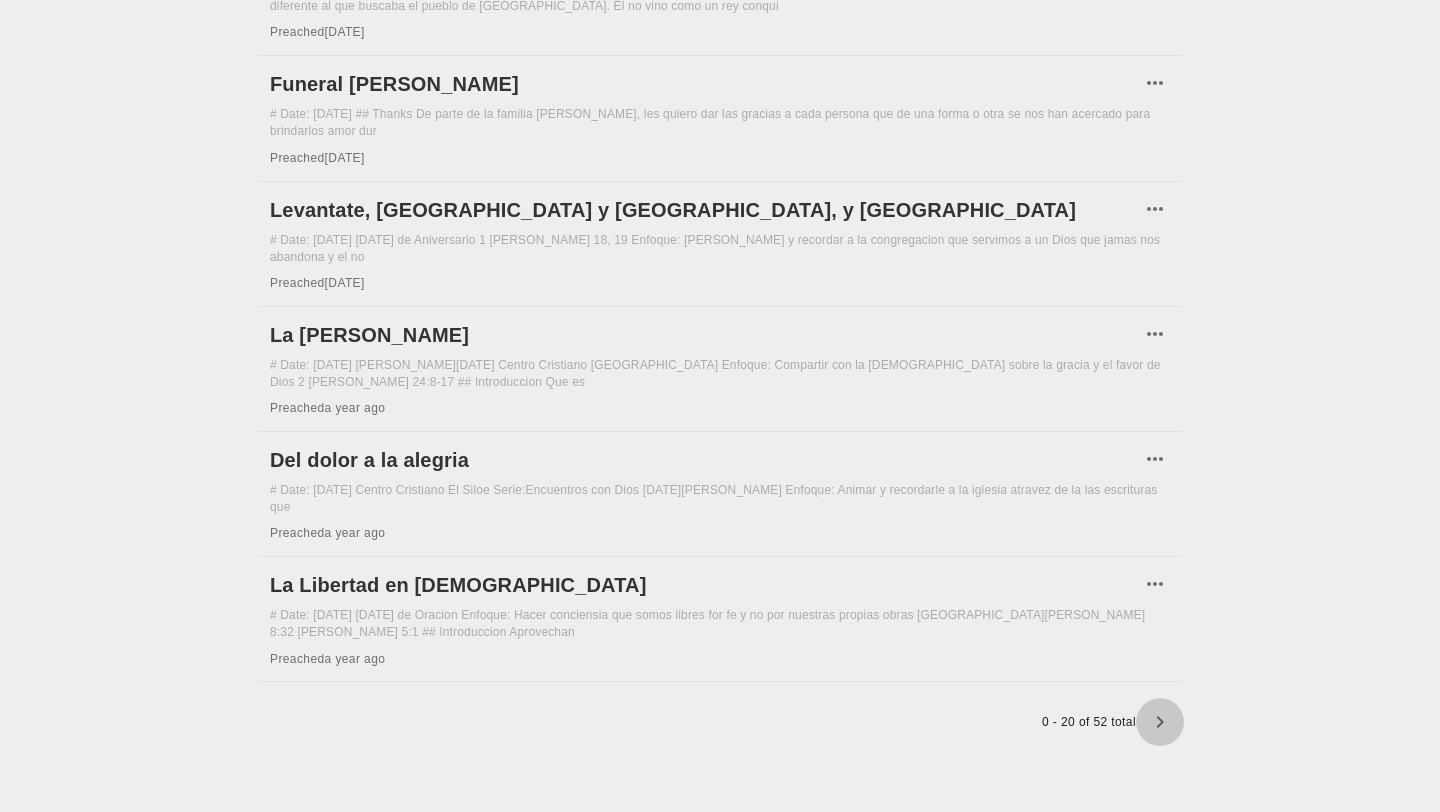 click 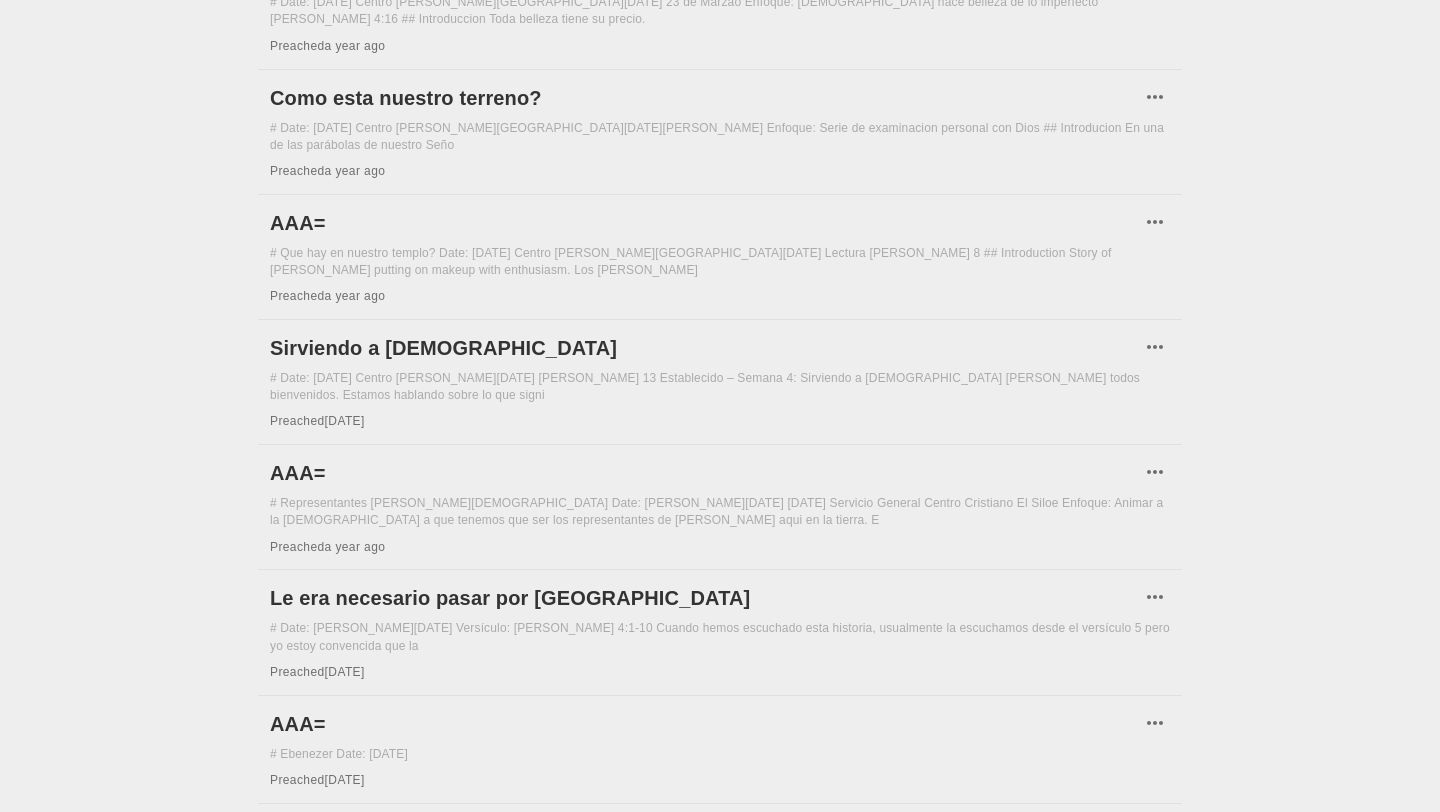 scroll, scrollTop: 972, scrollLeft: 0, axis: vertical 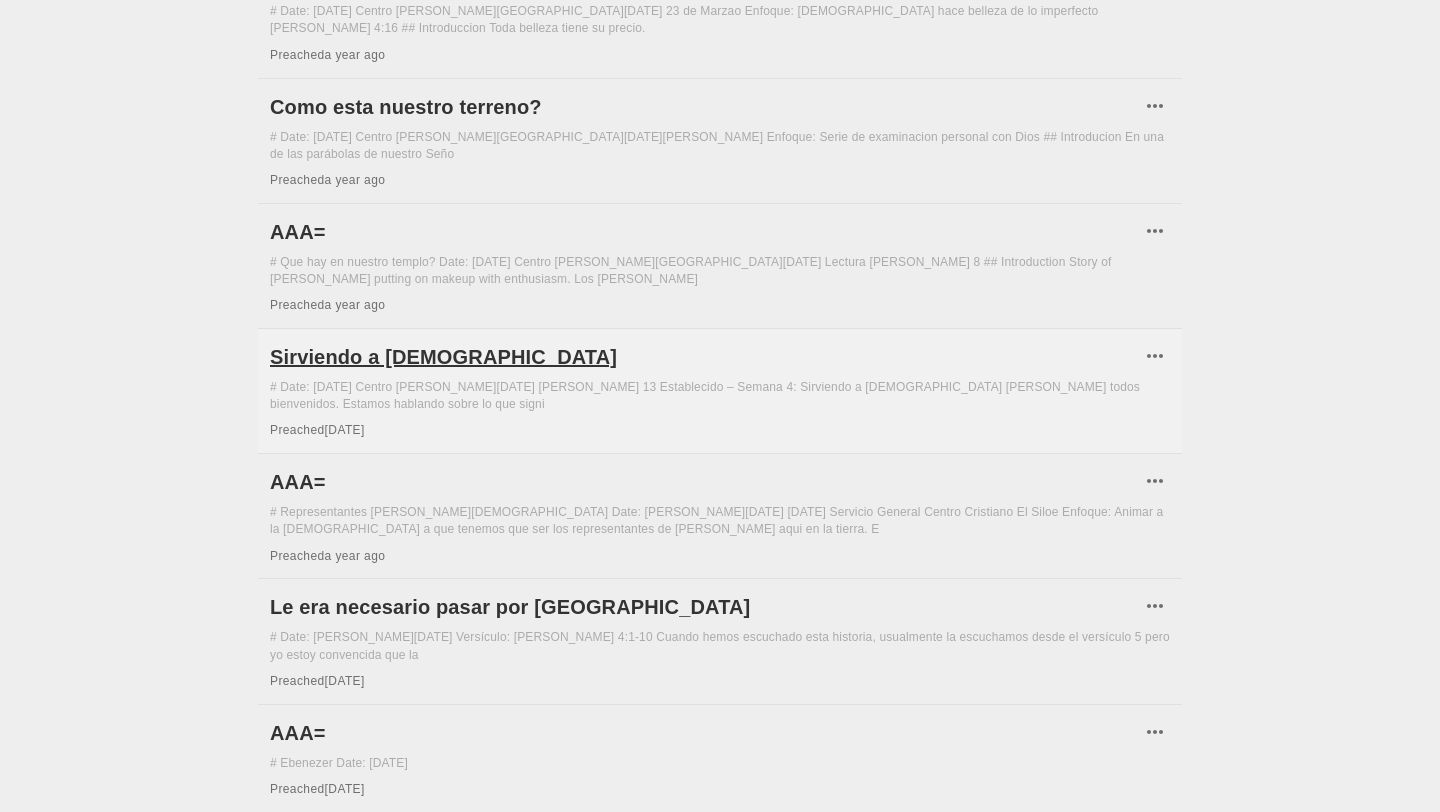 click on "Sirviendo a Dios" at bounding box center (705, 357) 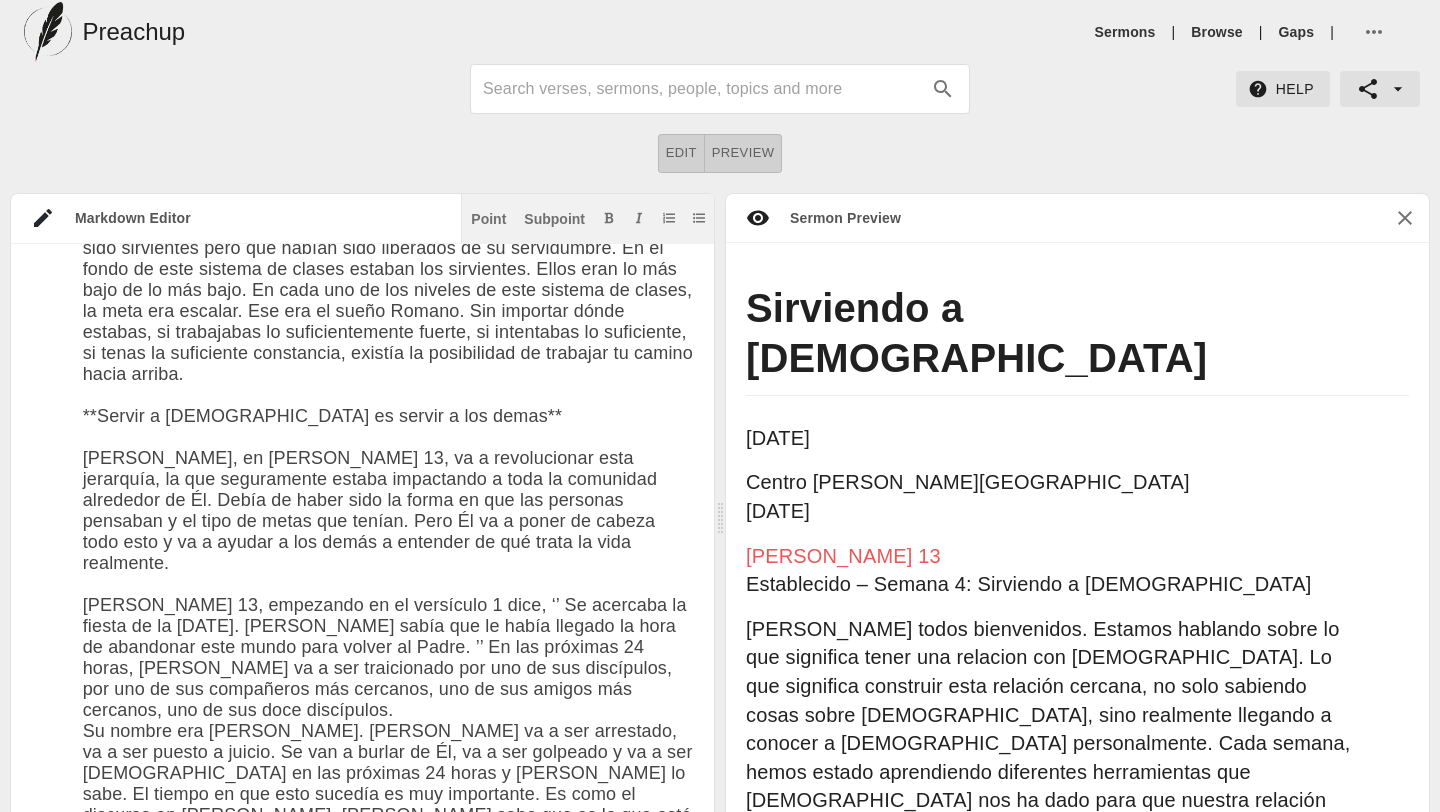 scroll, scrollTop: 1605, scrollLeft: 0, axis: vertical 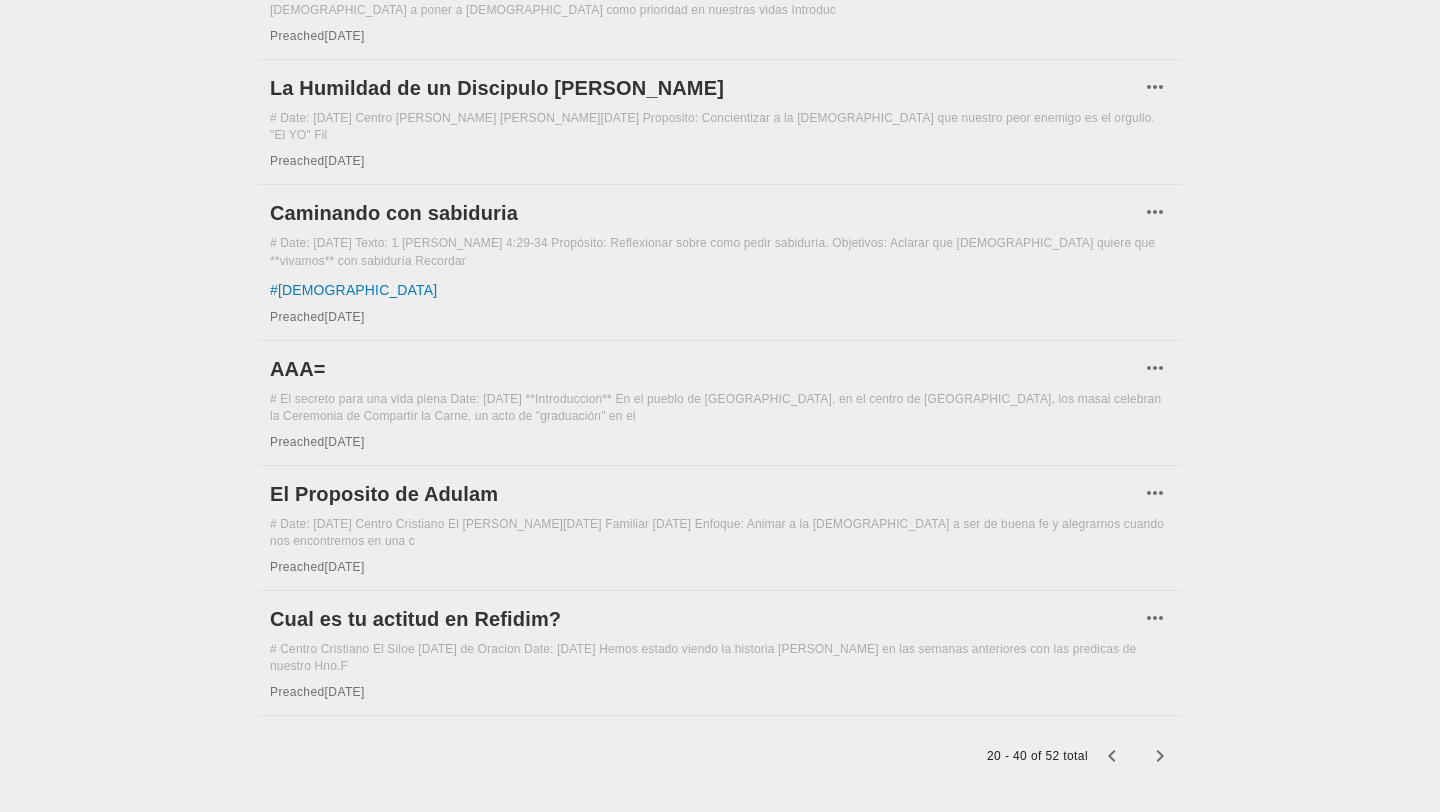 click 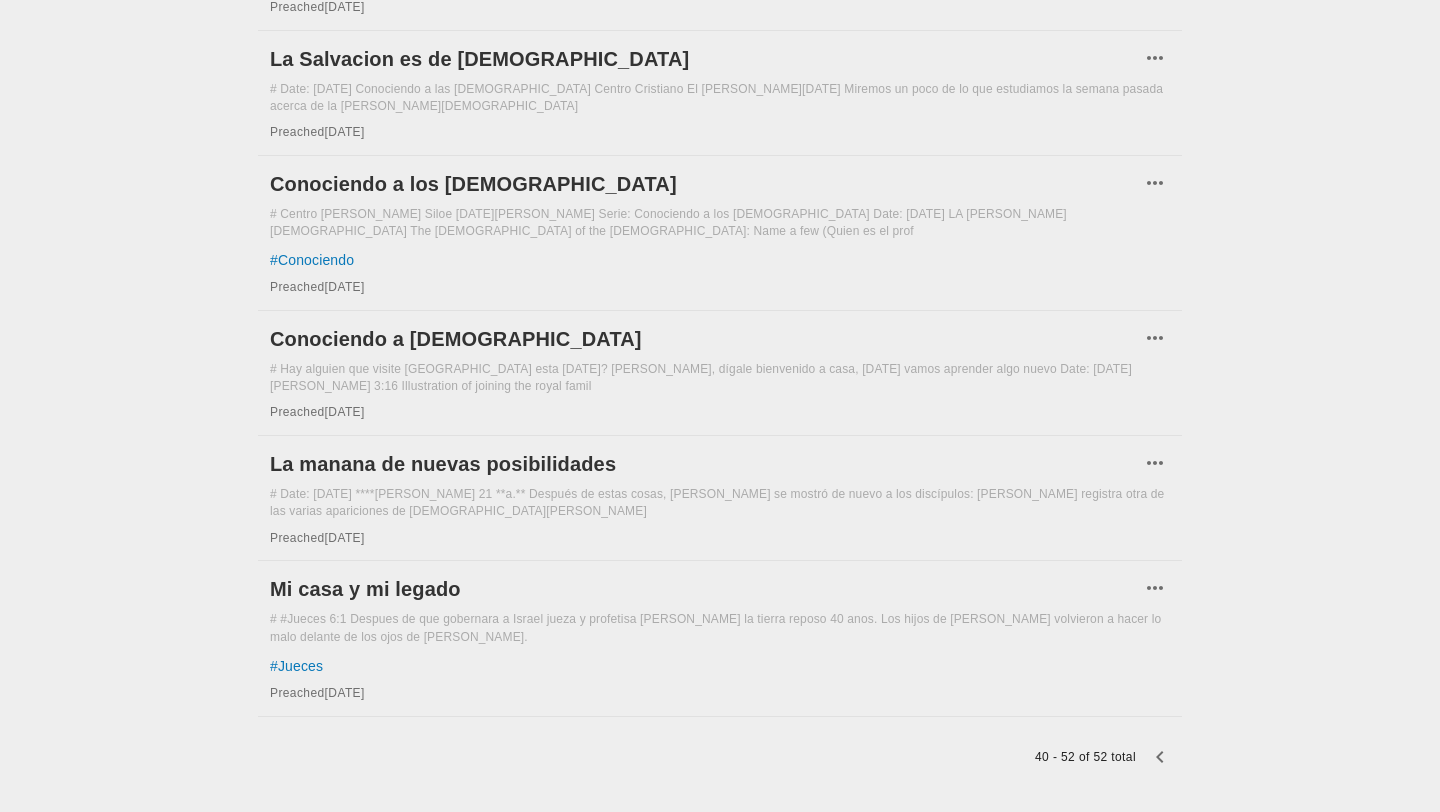 click 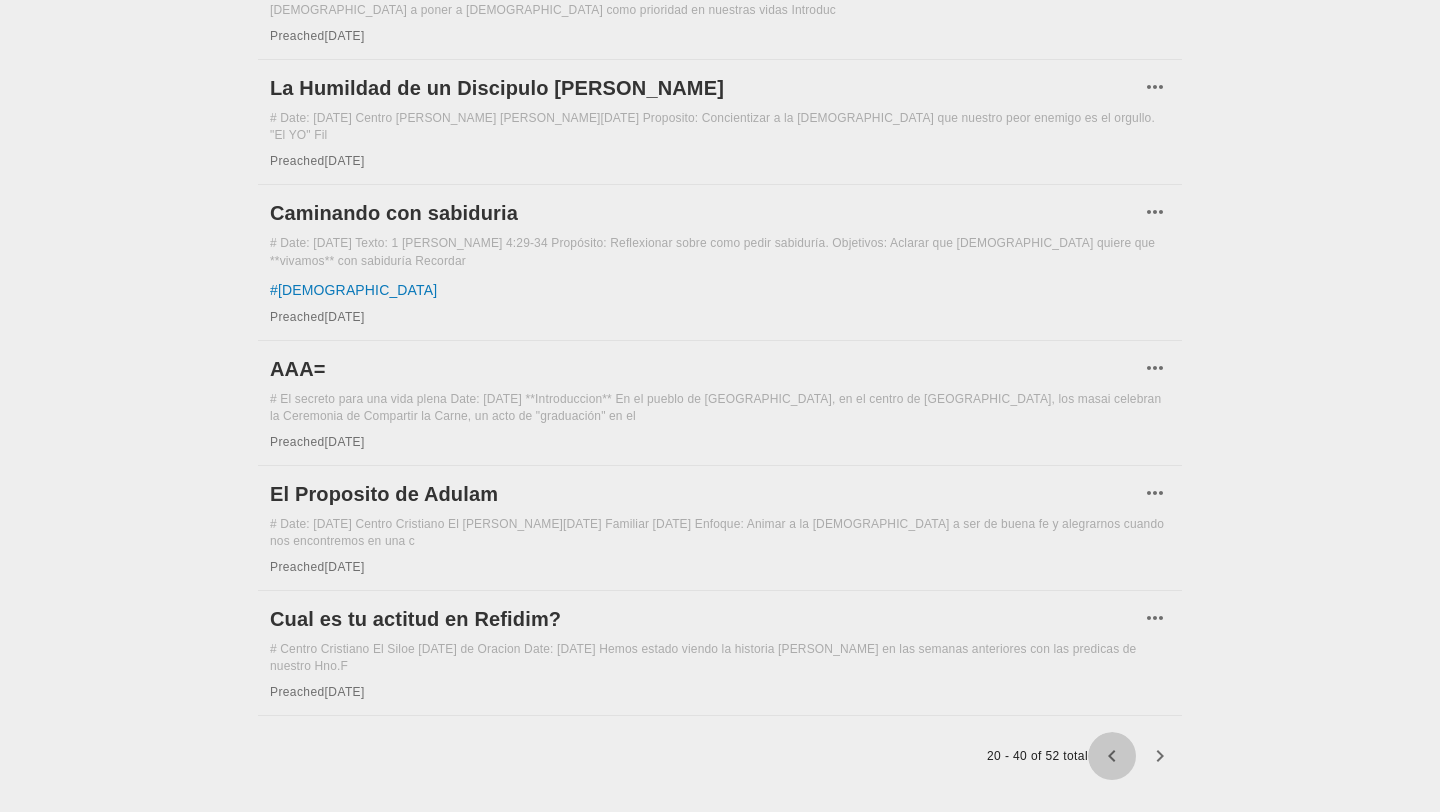 click 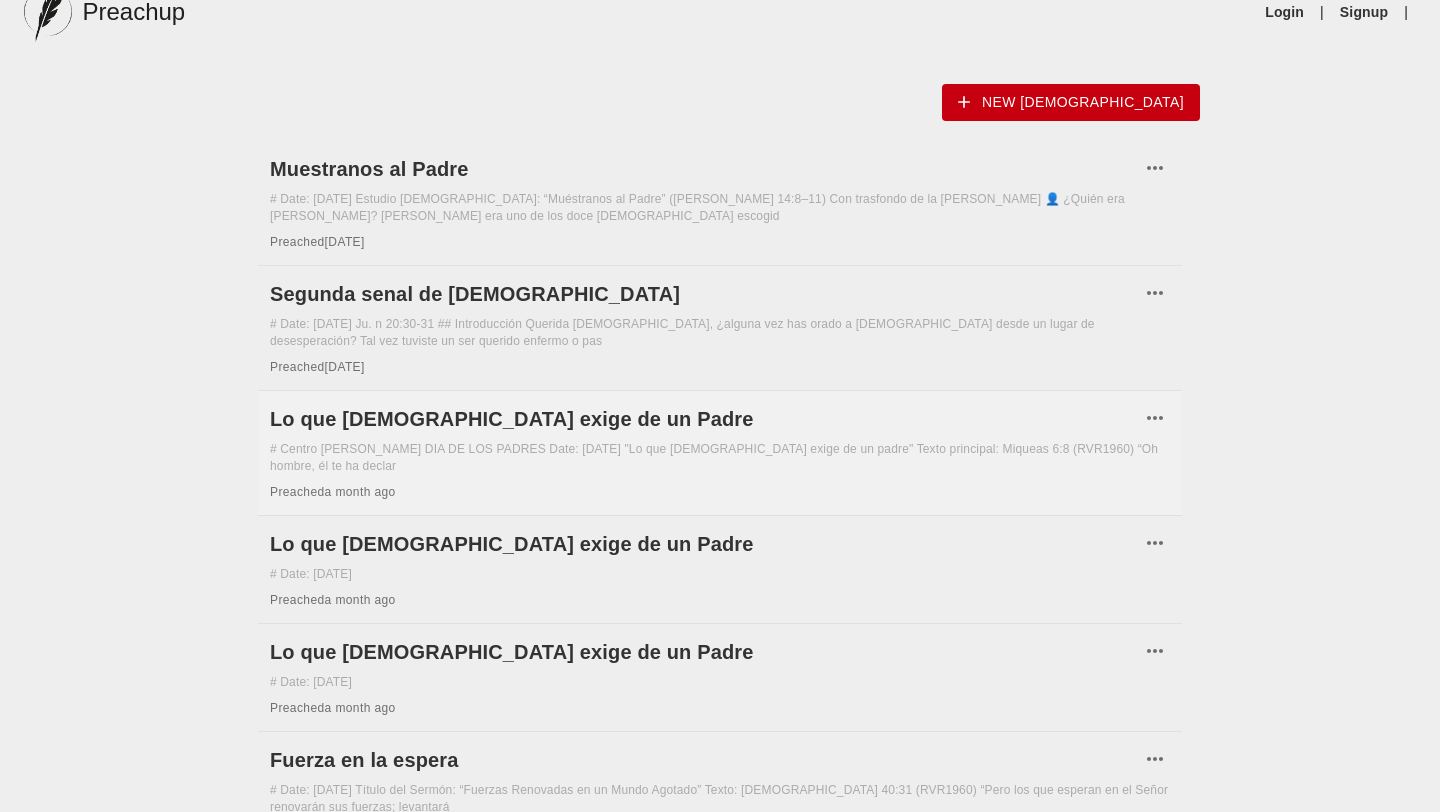 scroll, scrollTop: 0, scrollLeft: 0, axis: both 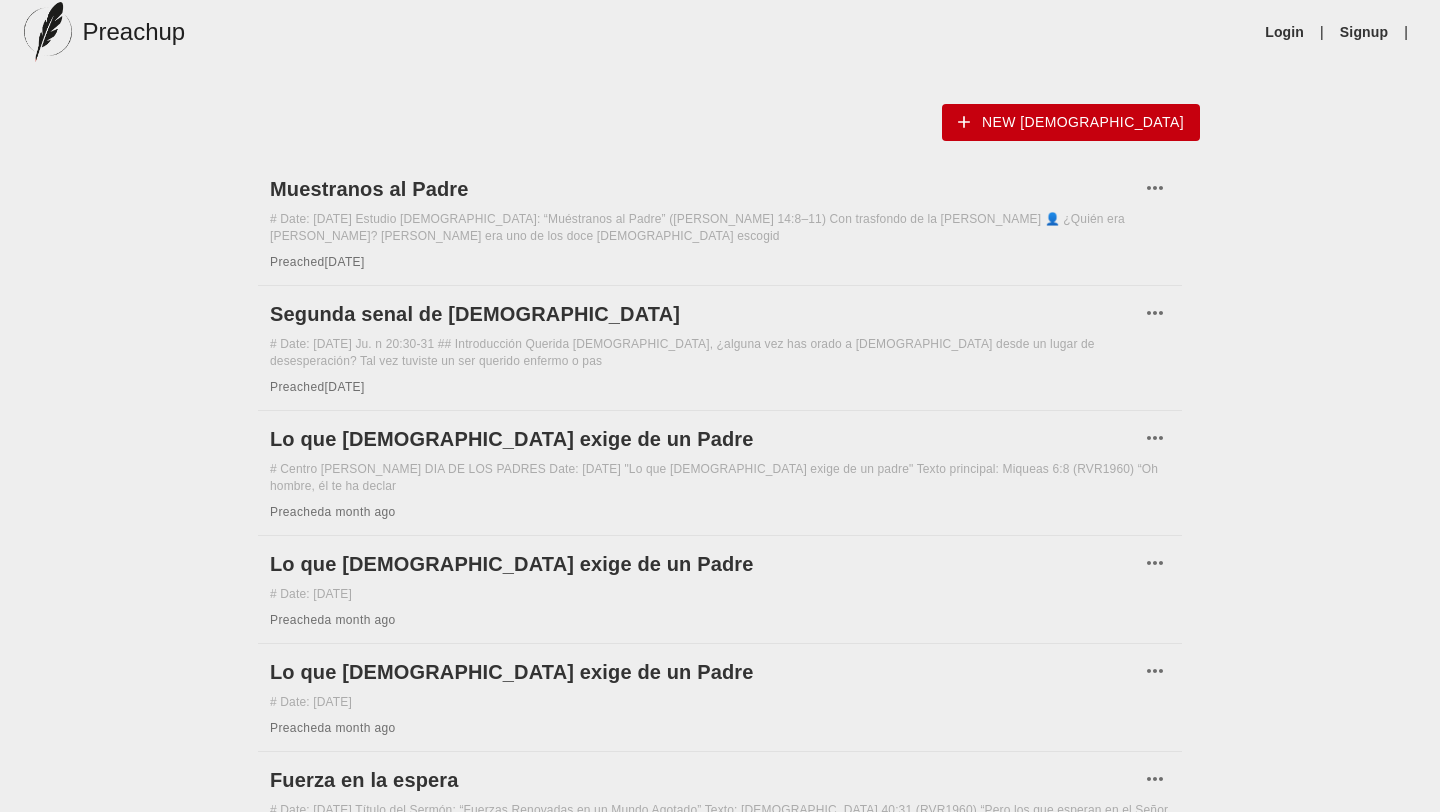 click on "New [DEMOGRAPHIC_DATA]" at bounding box center [1071, 122] 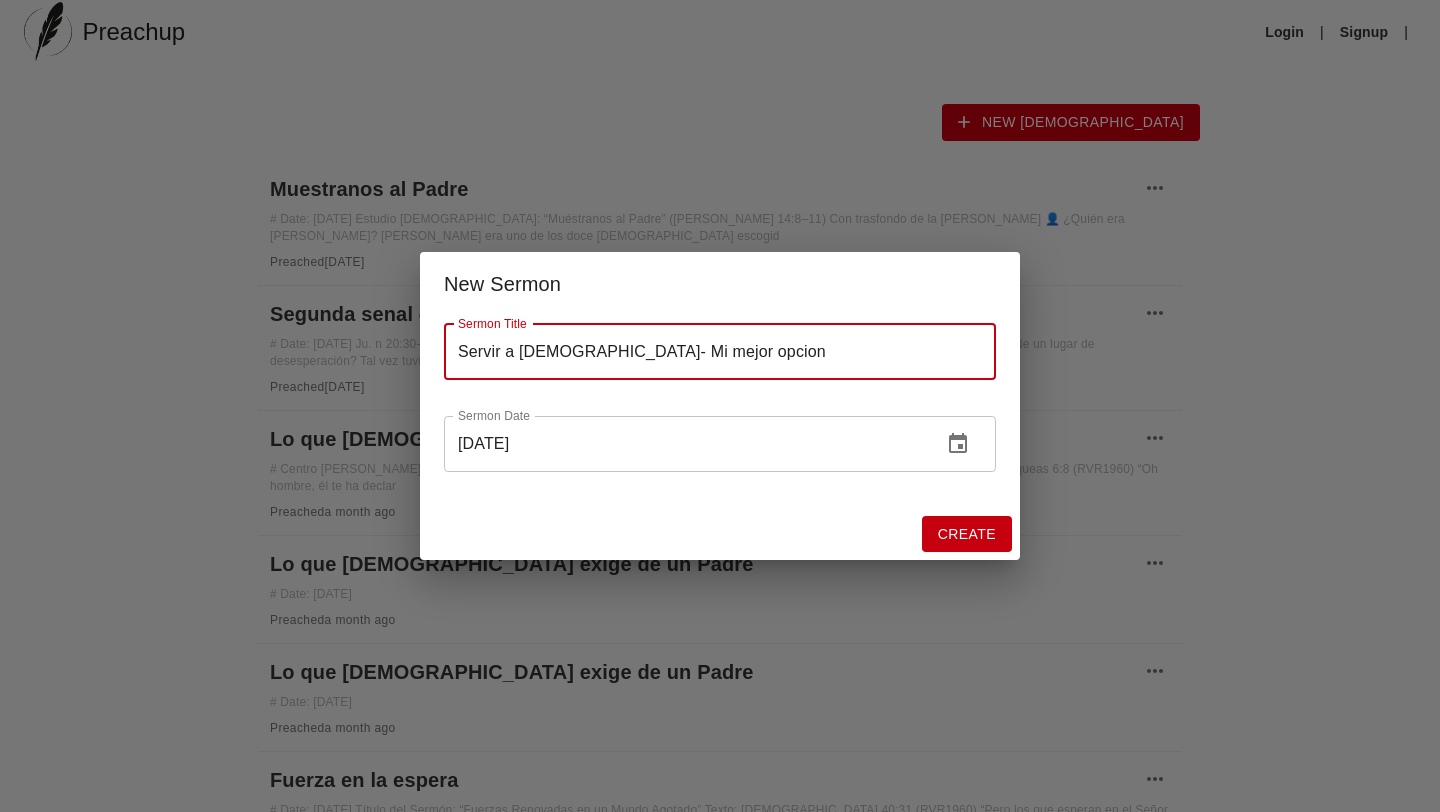 type on "Servir a [DEMOGRAPHIC_DATA]- Mi mejor opcion" 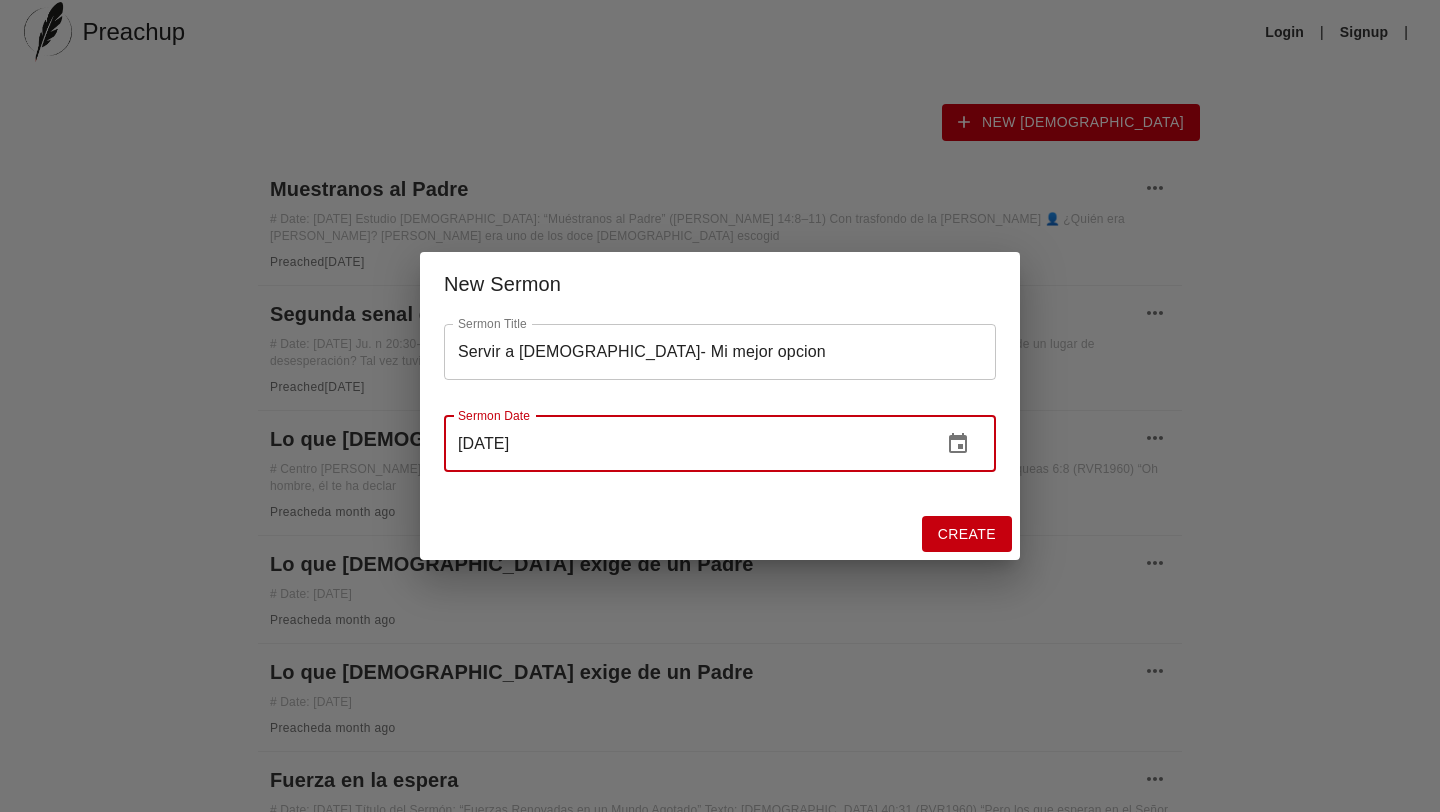 click on "[DATE]" at bounding box center (685, 444) 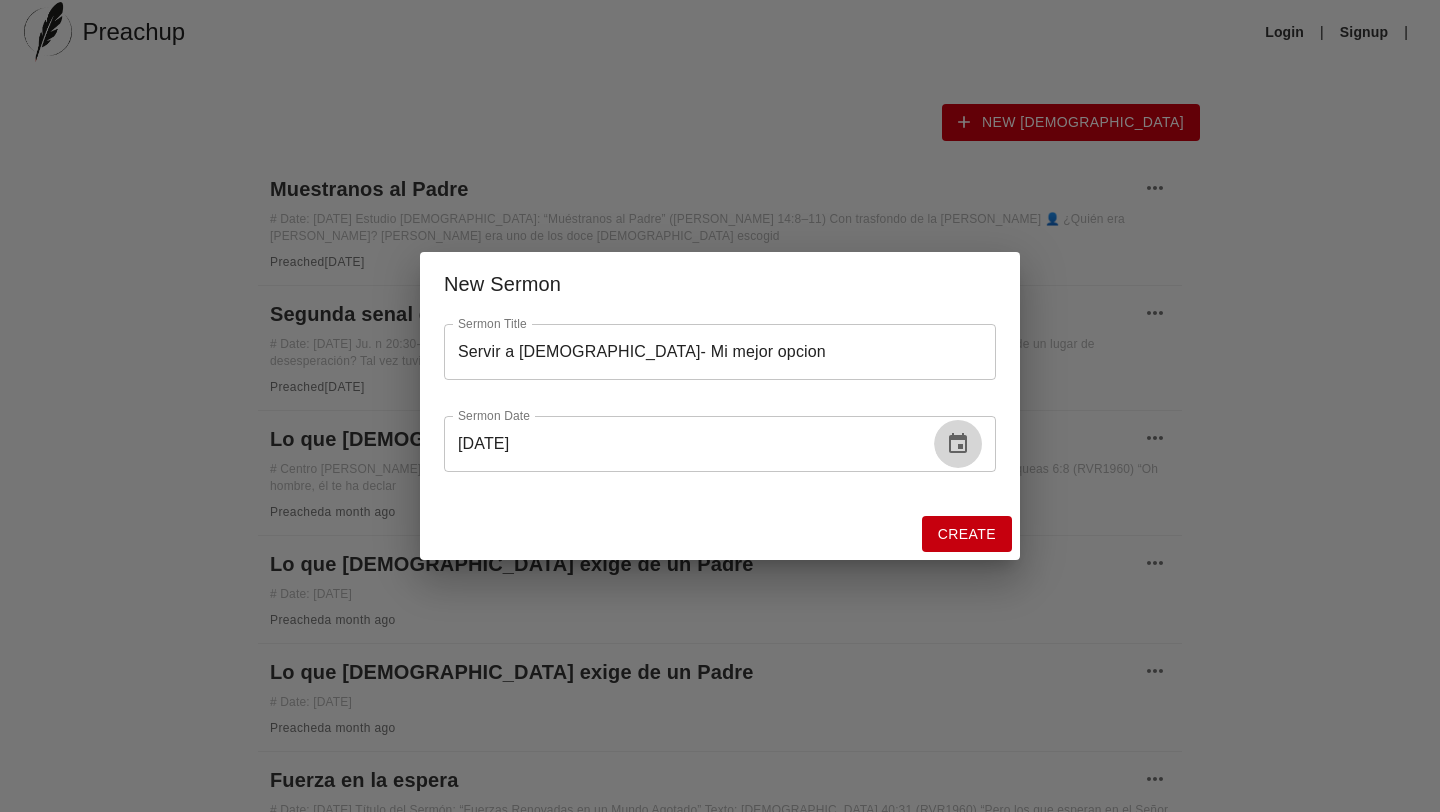 click 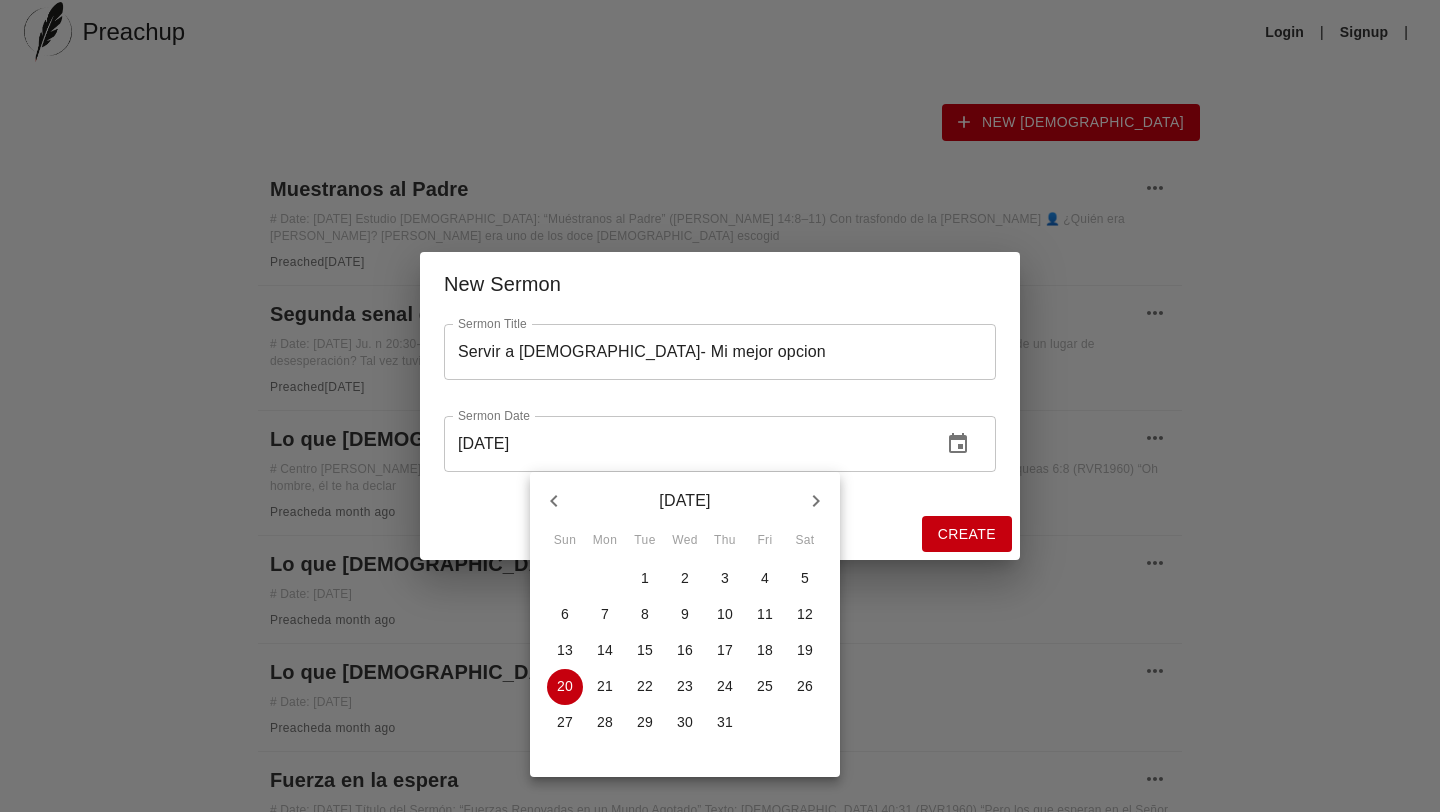 click at bounding box center (720, 406) 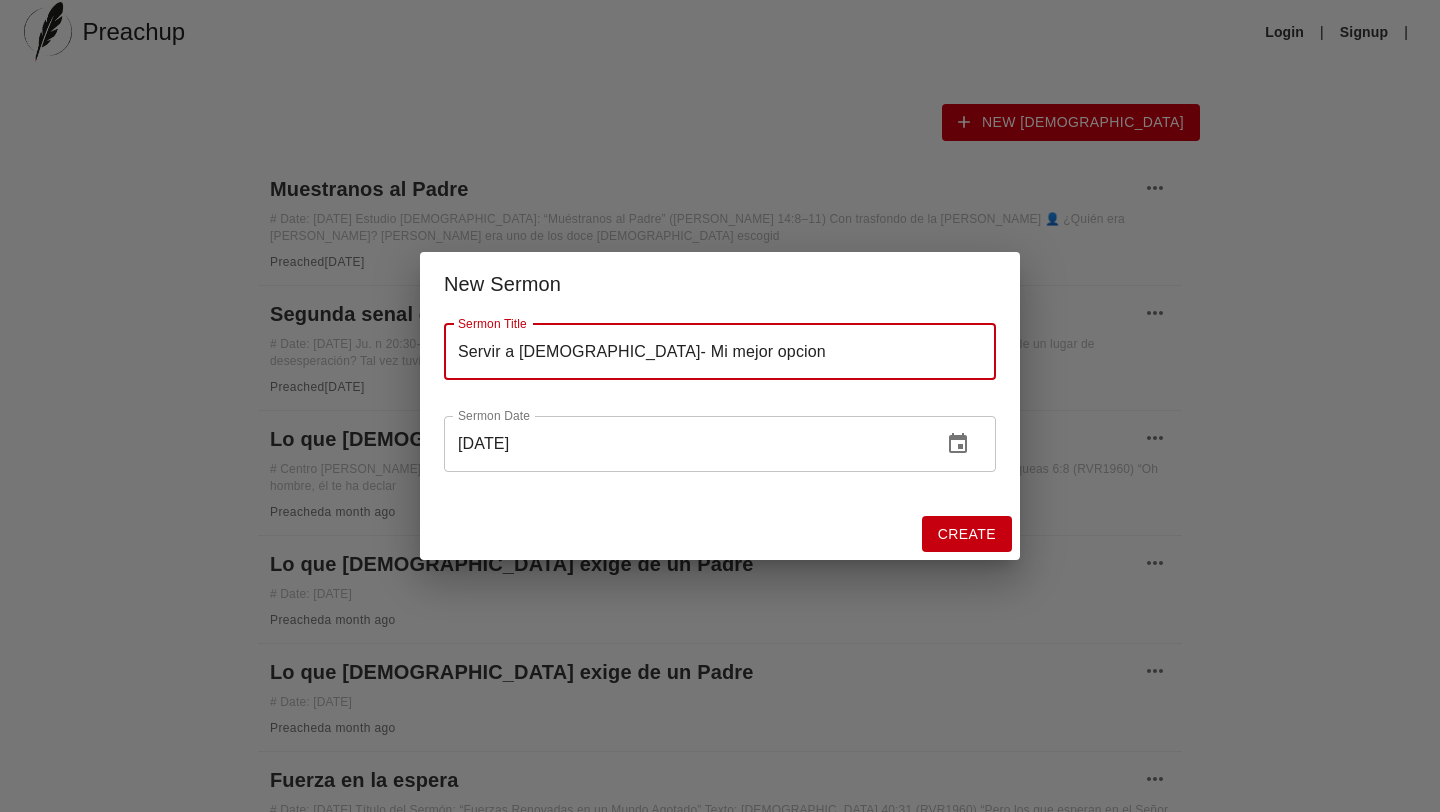 click on "Create" at bounding box center (967, 534) 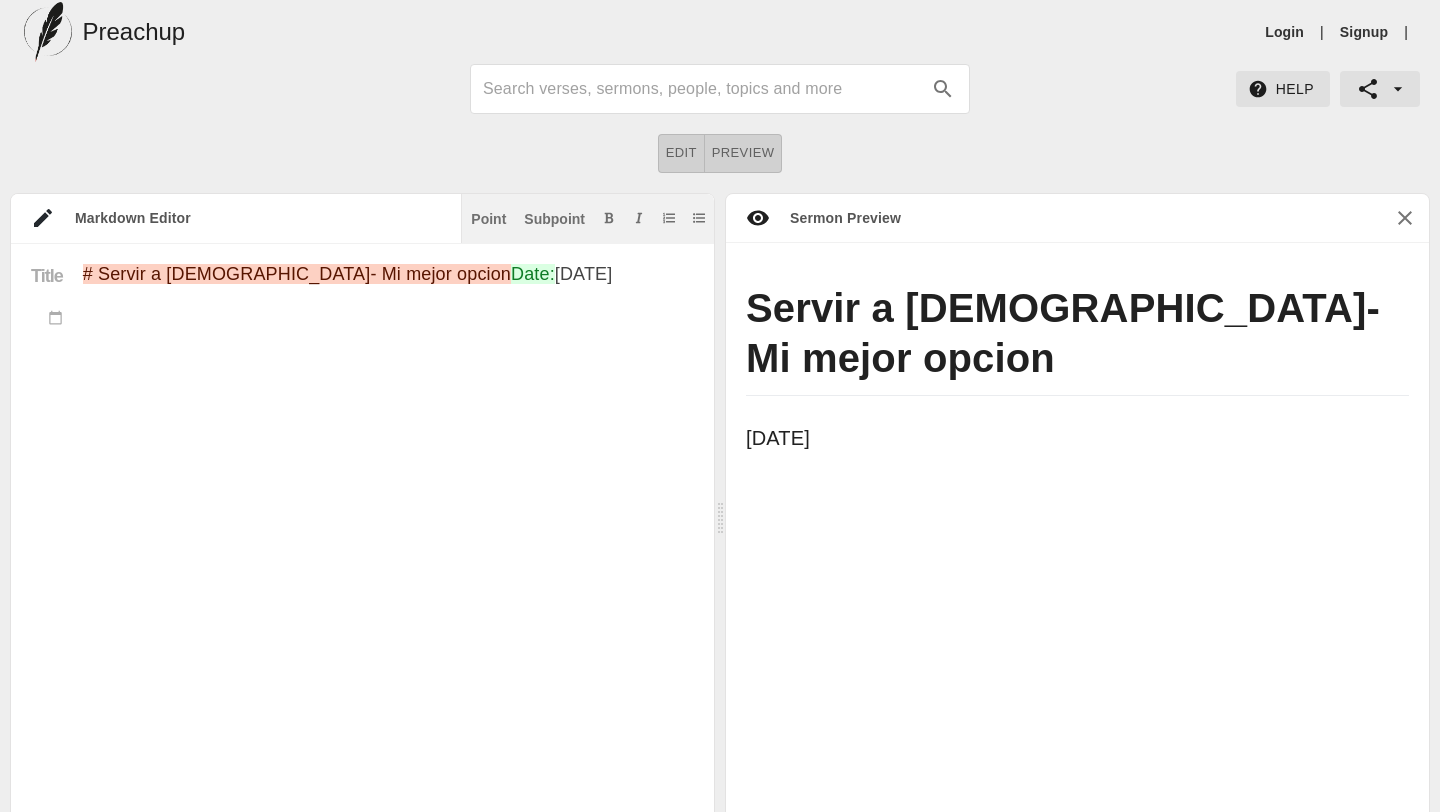 click on "# Servir a [DEMOGRAPHIC_DATA]- Mi mejor opcion
Date: [DATE]" at bounding box center (388, 585) 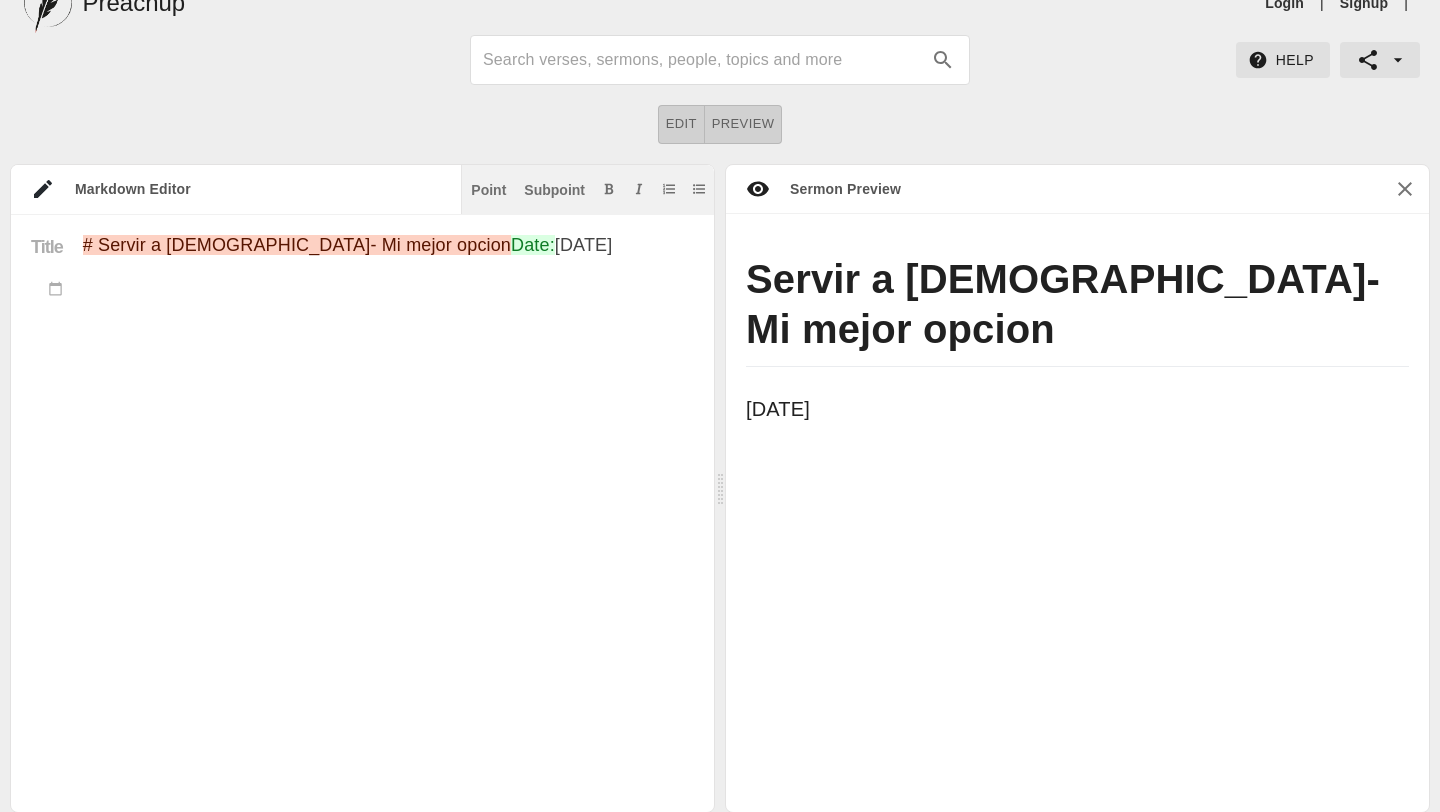 scroll, scrollTop: 2, scrollLeft: 0, axis: vertical 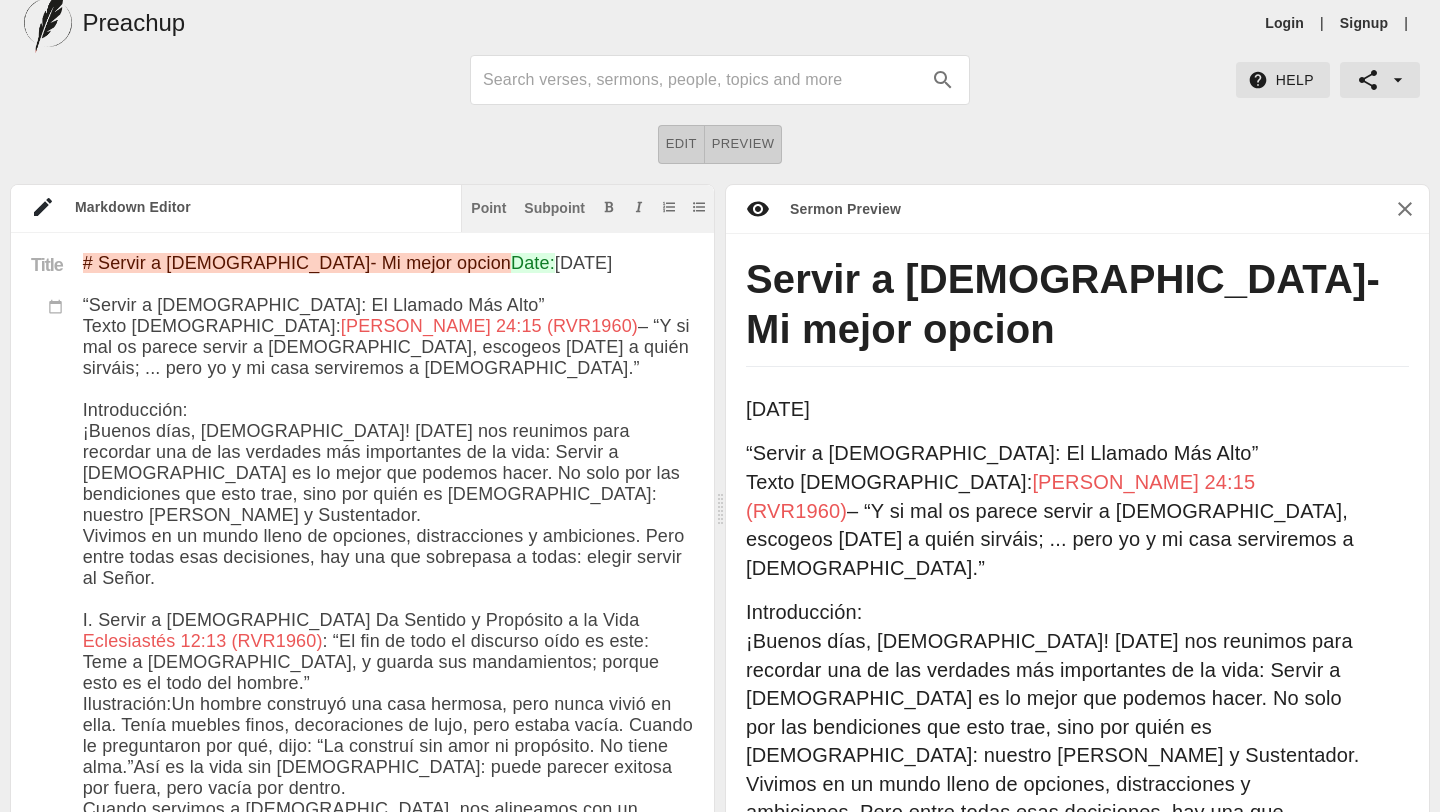 drag, startPoint x: 199, startPoint y: 457, endPoint x: 84, endPoint y: 454, distance: 115.03912 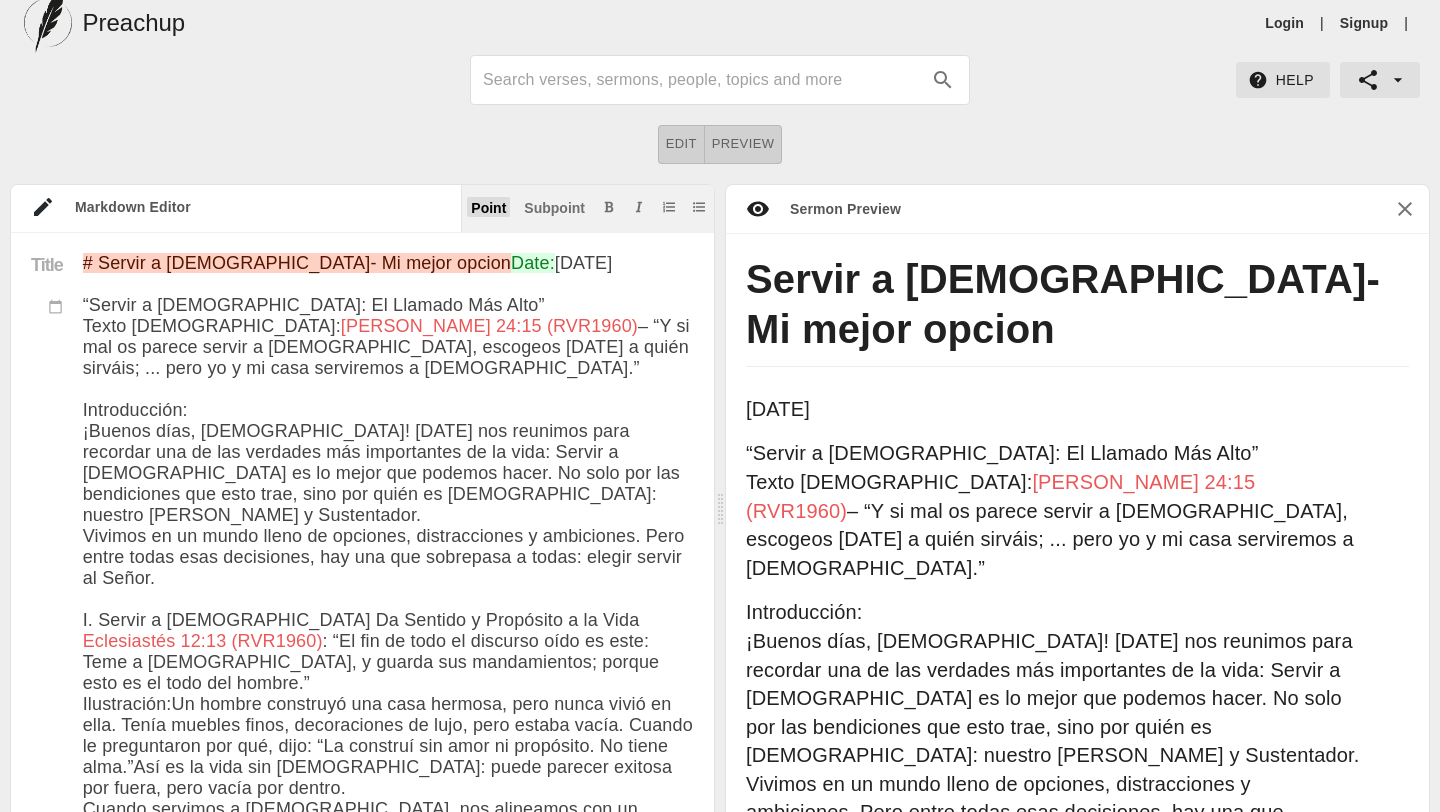 click on "Point" at bounding box center (488, 208) 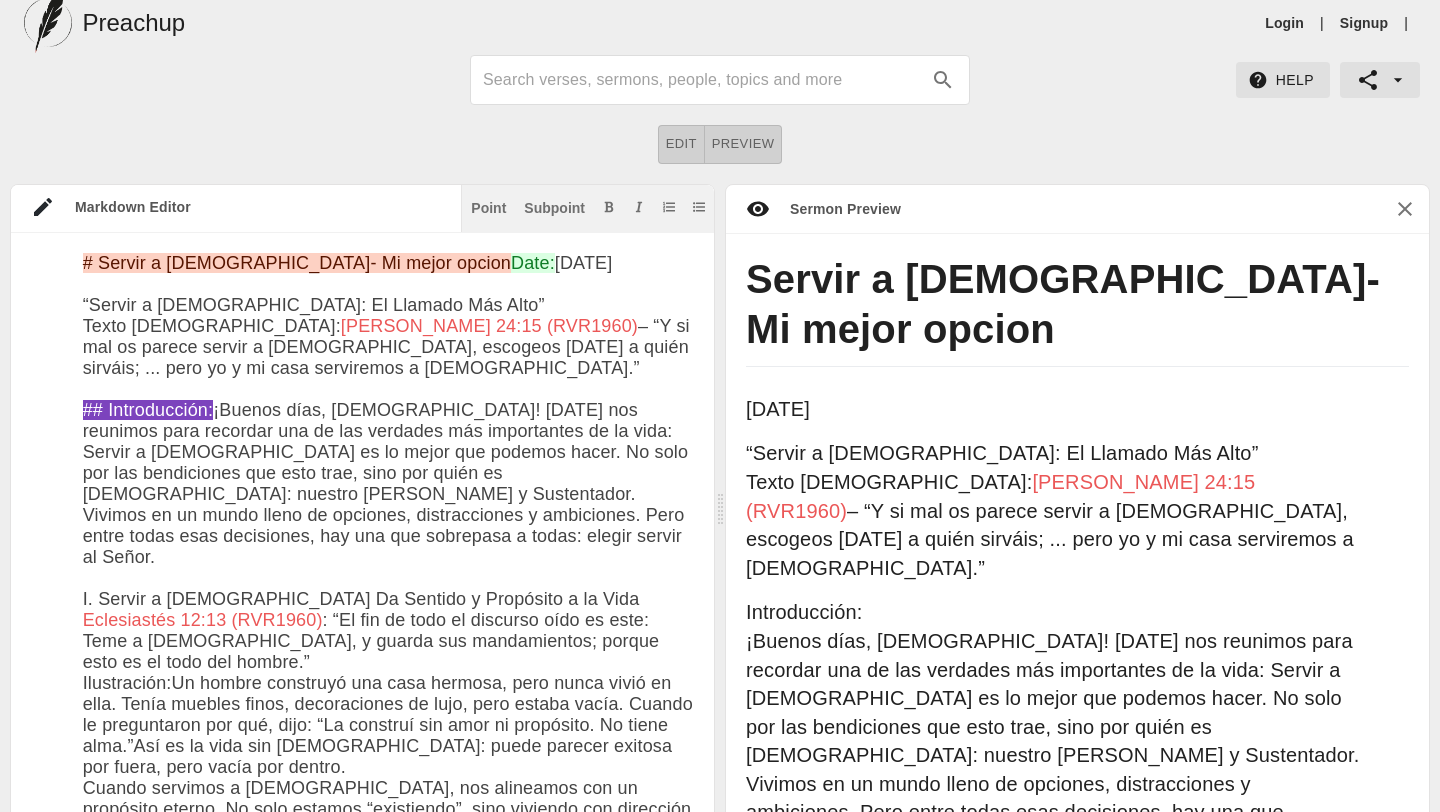 scroll, scrollTop: 64, scrollLeft: 0, axis: vertical 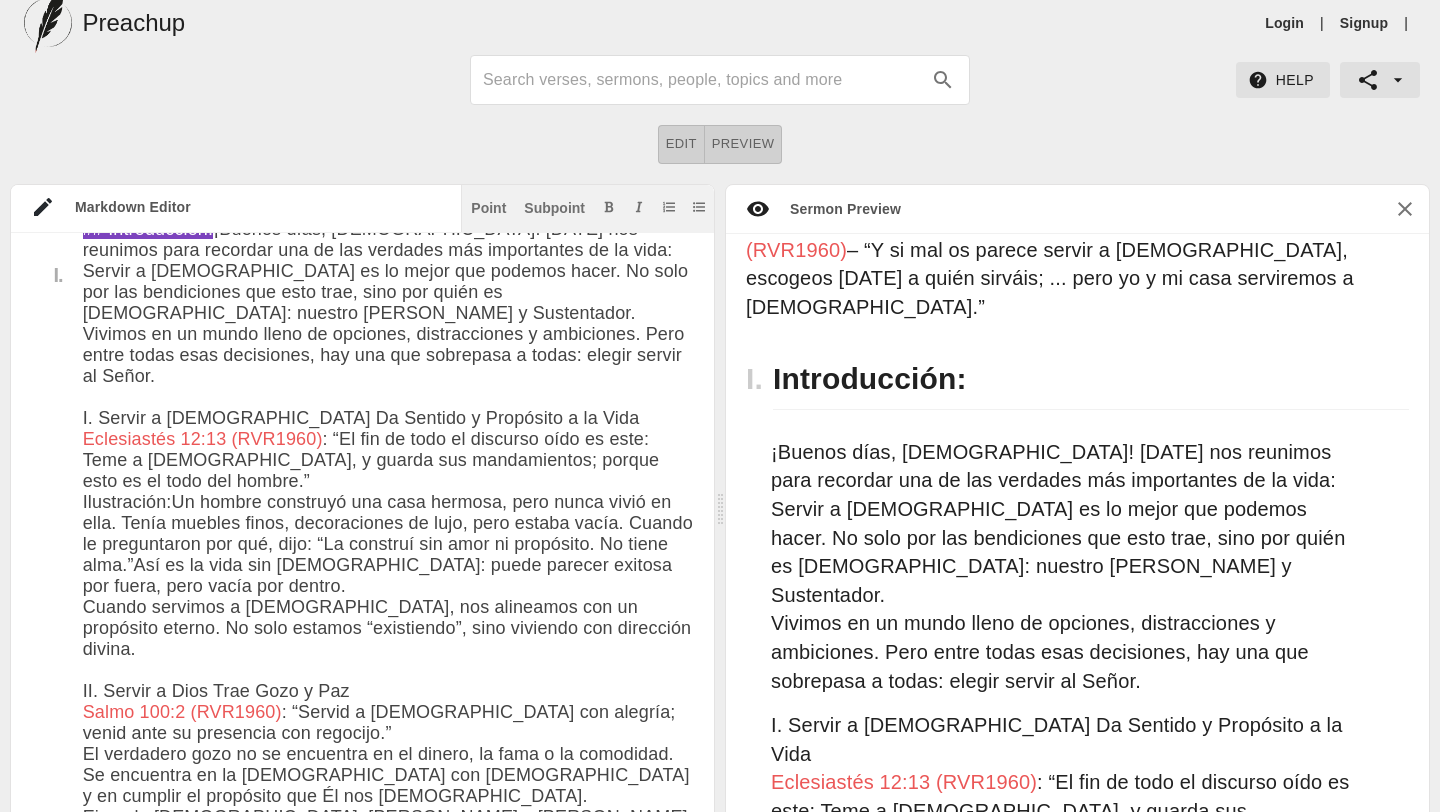 drag, startPoint x: 487, startPoint y: 467, endPoint x: 83, endPoint y: 463, distance: 404.0198 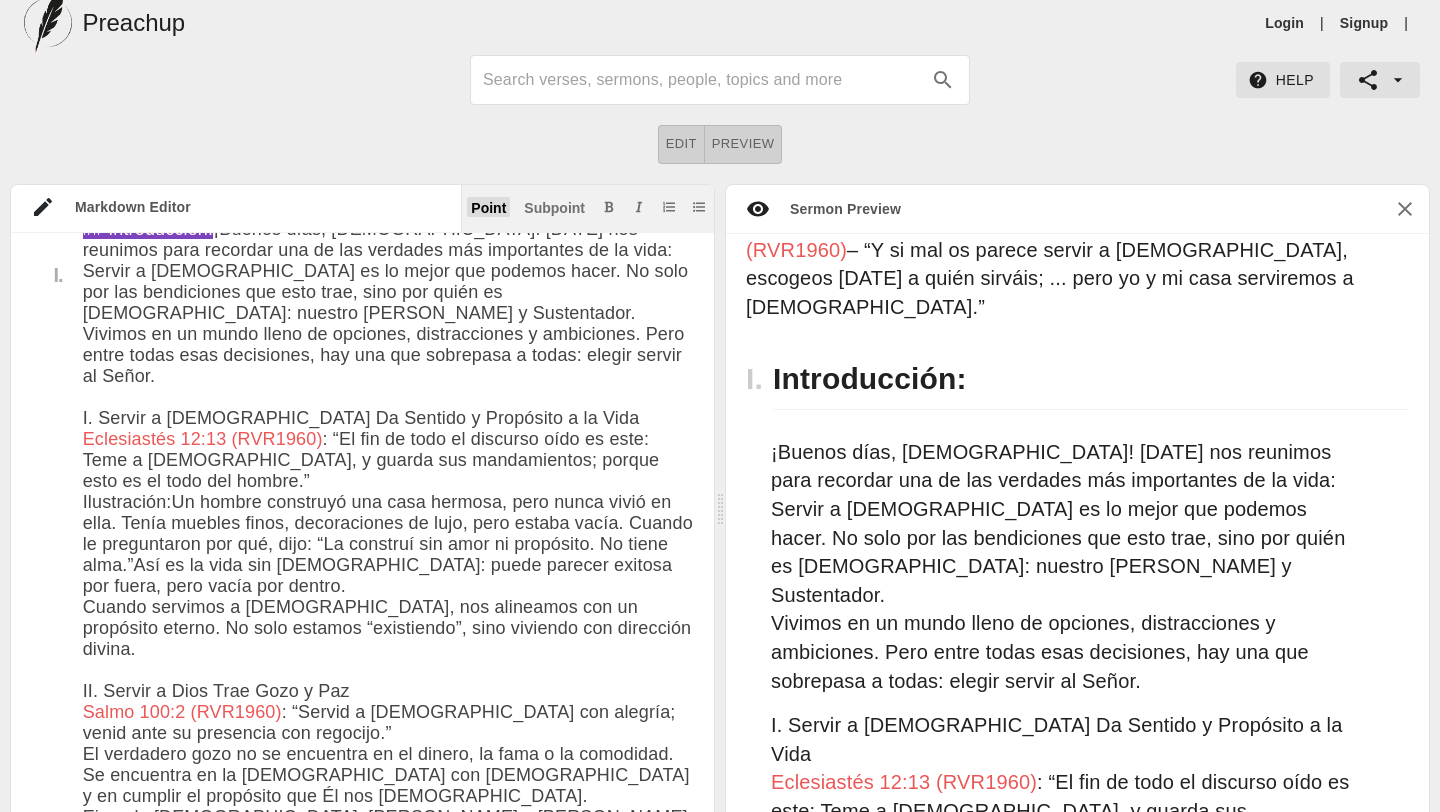 click on "Point" at bounding box center [488, 208] 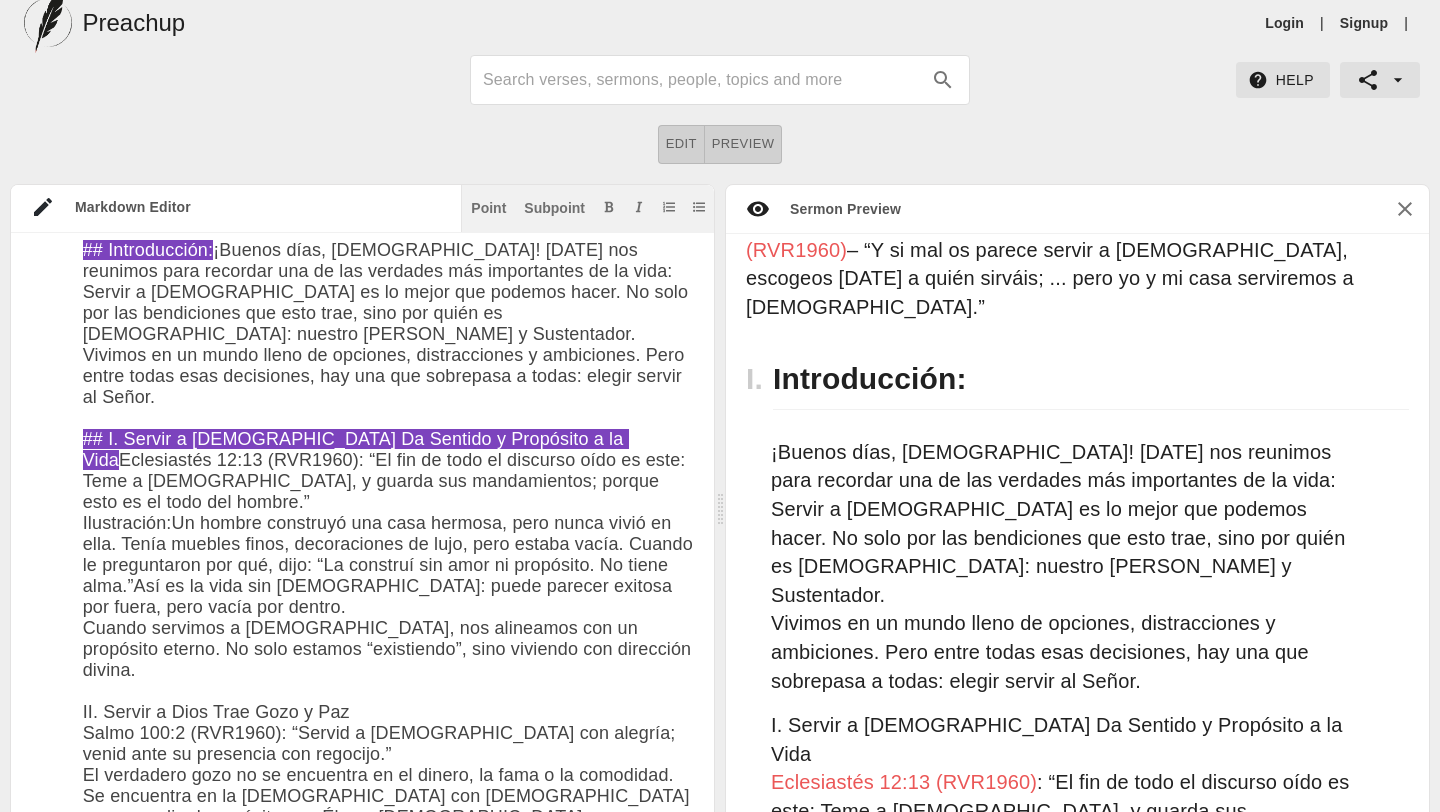 scroll, scrollTop: 282, scrollLeft: 0, axis: vertical 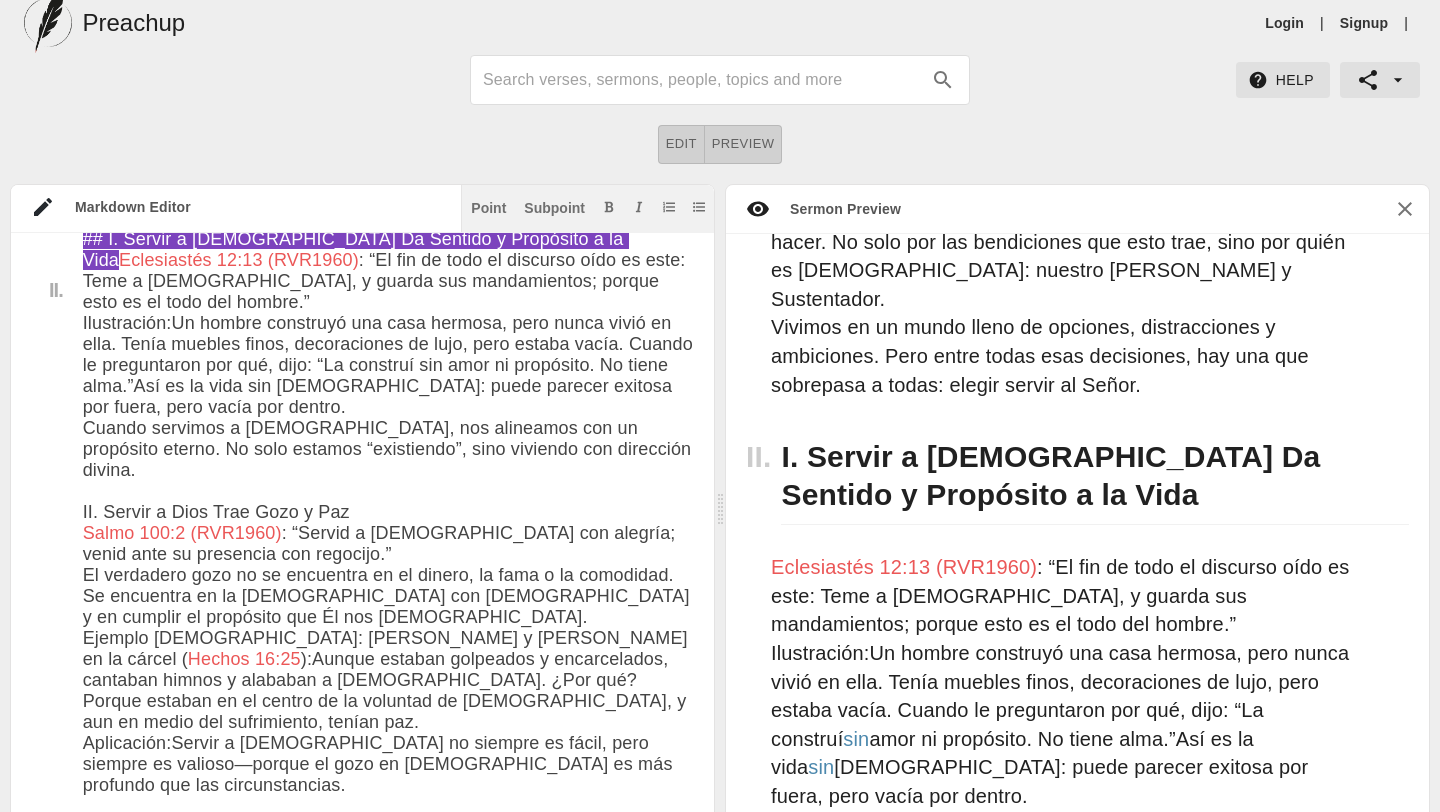 drag, startPoint x: 352, startPoint y: 551, endPoint x: 85, endPoint y: 540, distance: 267.2265 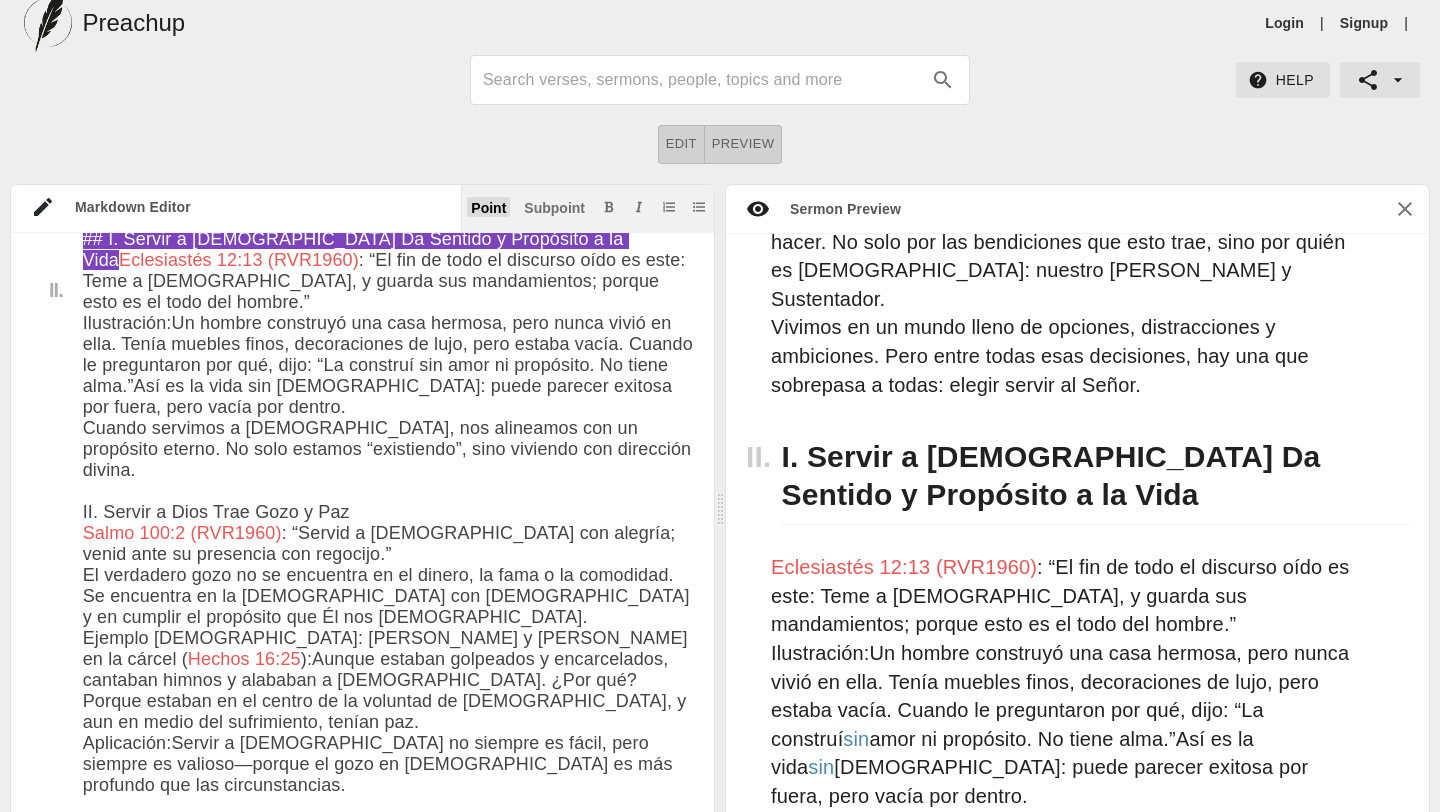 click on "Point" at bounding box center [488, 208] 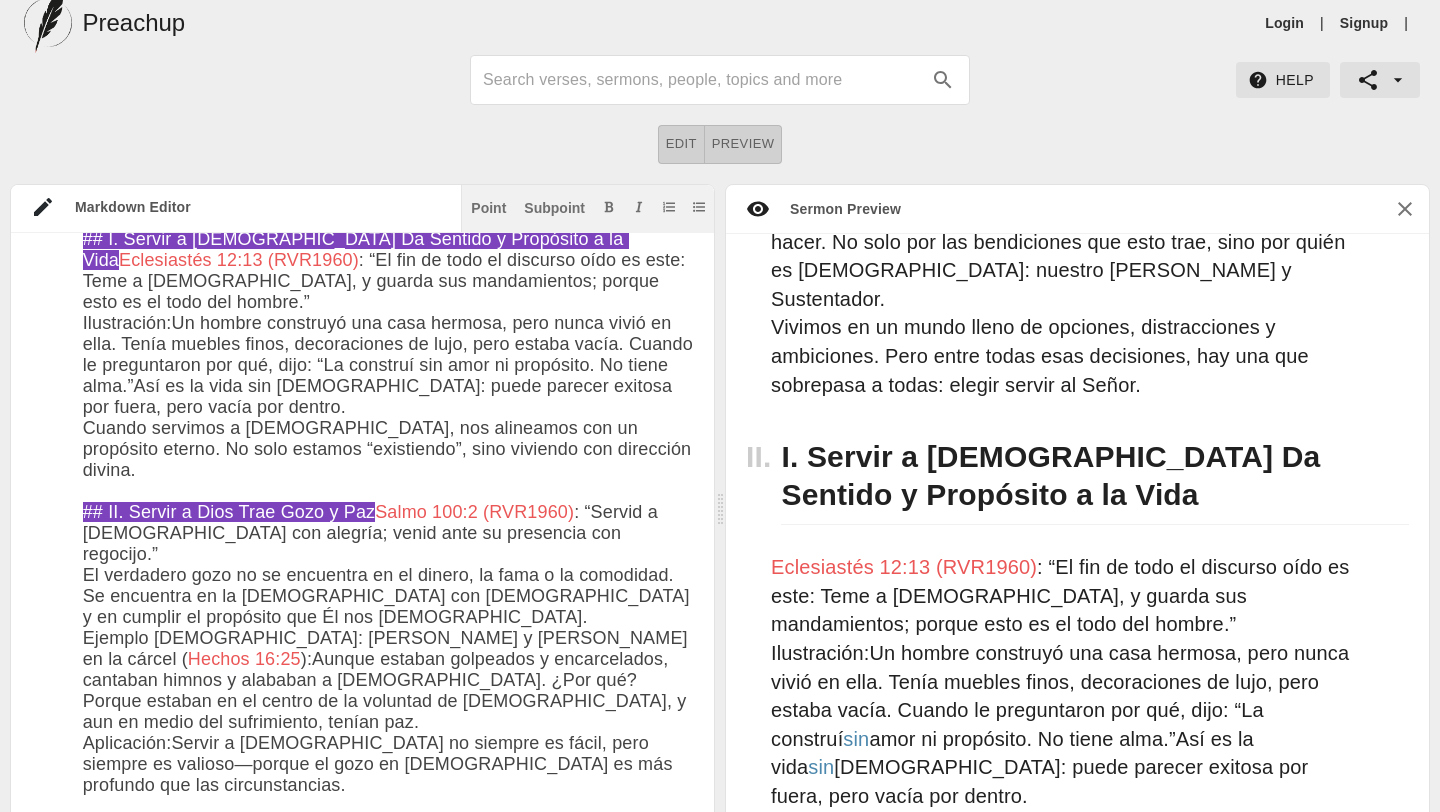 scroll, scrollTop: 536, scrollLeft: 0, axis: vertical 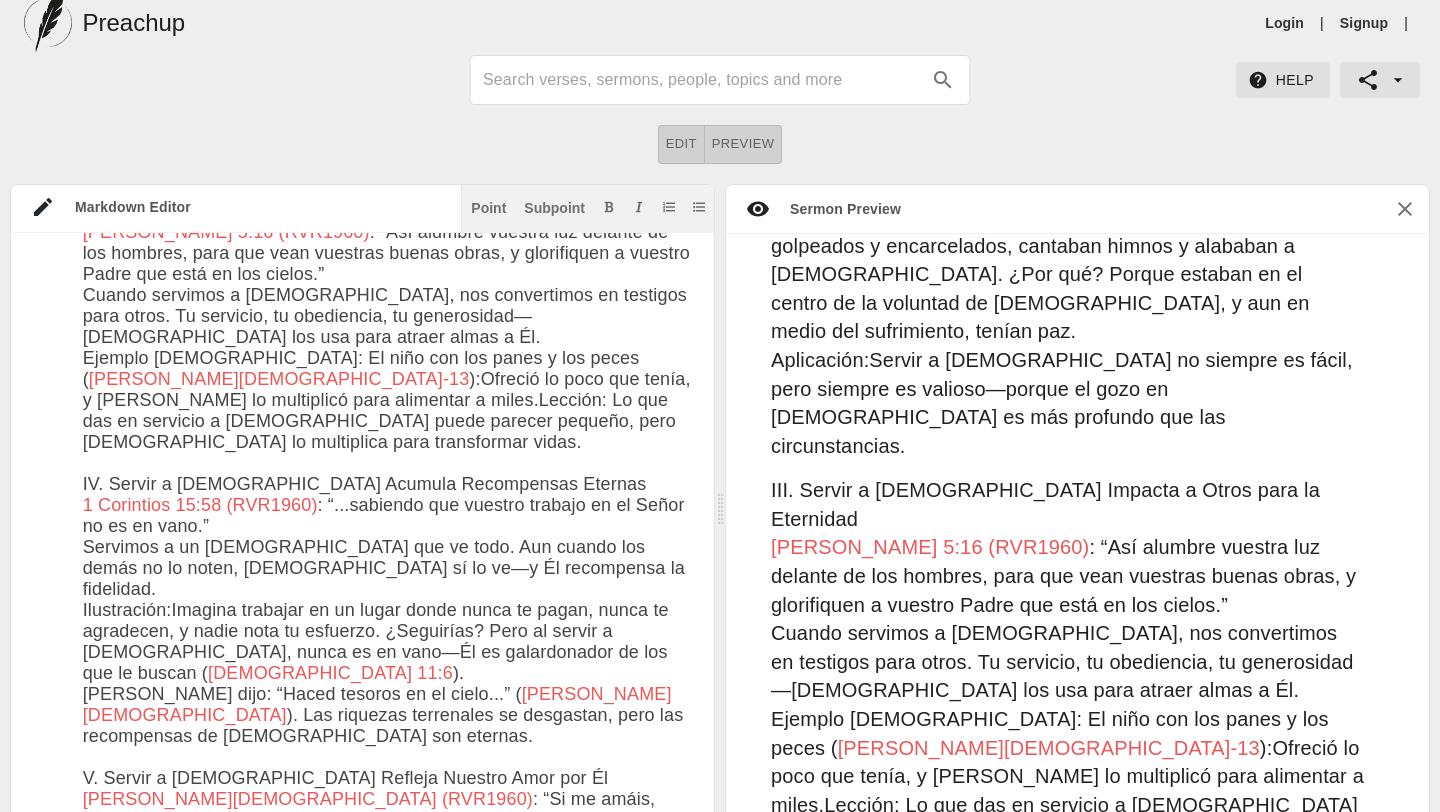 drag, startPoint x: 477, startPoint y: 470, endPoint x: 84, endPoint y: 461, distance: 393.10303 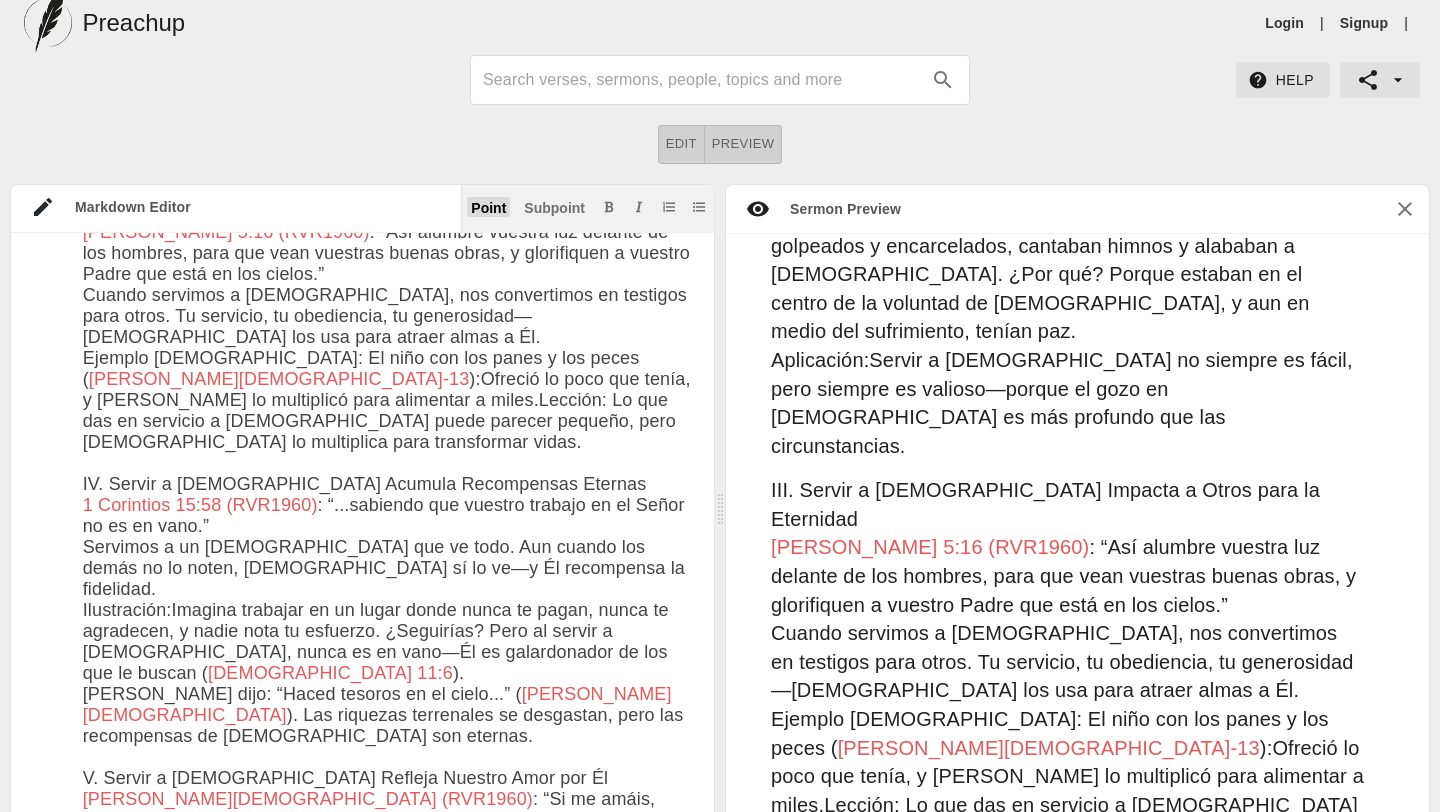 click on "Point" at bounding box center [488, 208] 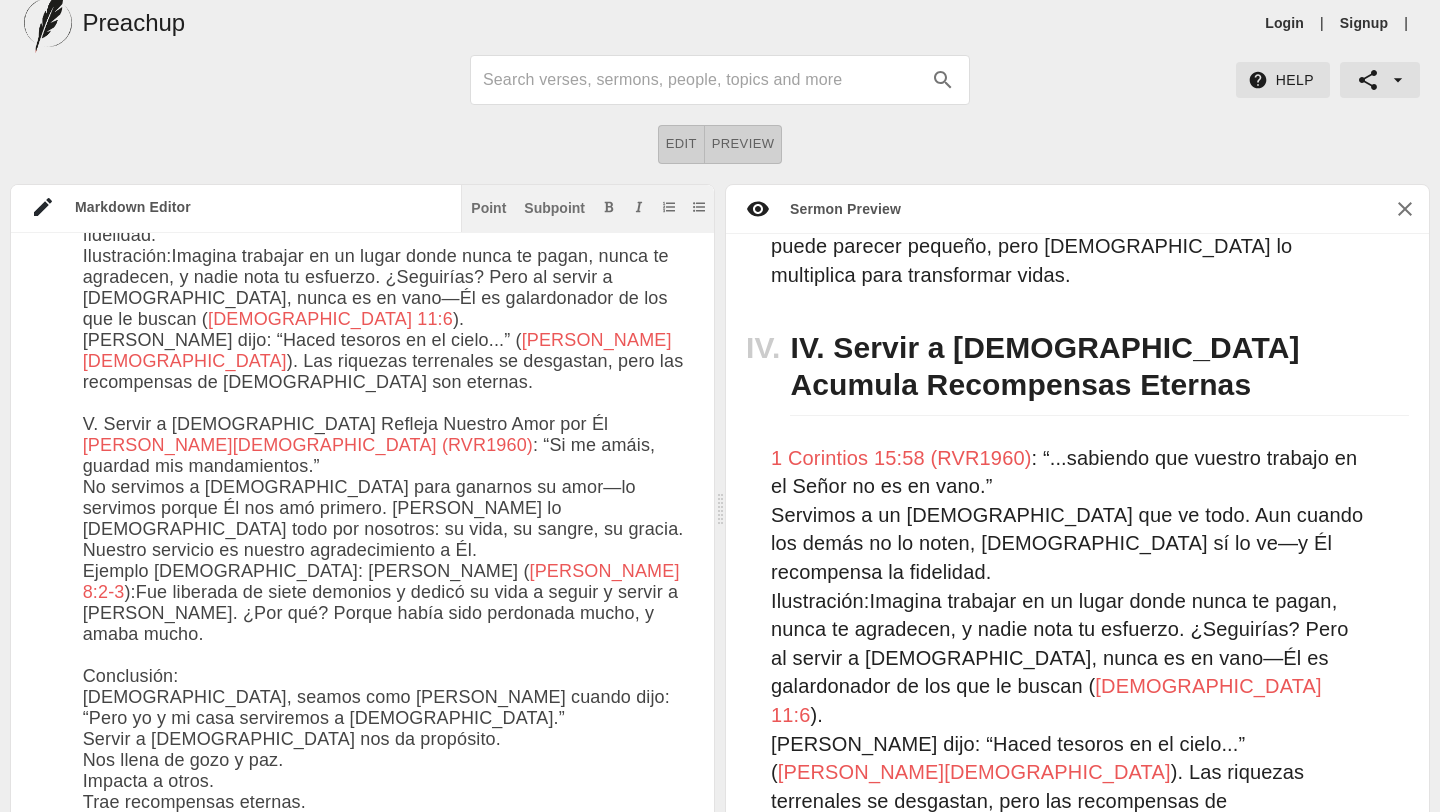 drag, startPoint x: 444, startPoint y: 373, endPoint x: 82, endPoint y: 380, distance: 362.0677 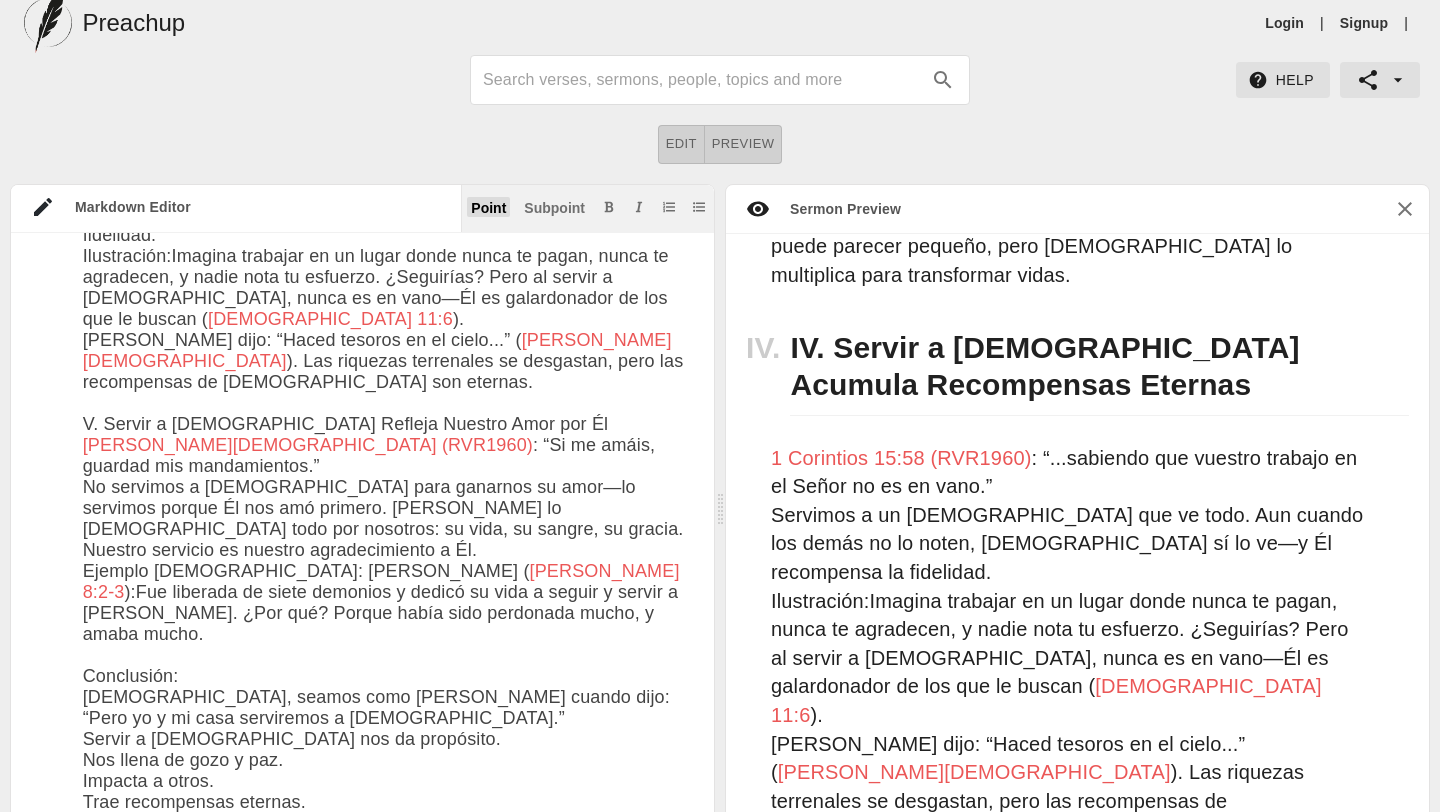click on "Point" at bounding box center [488, 208] 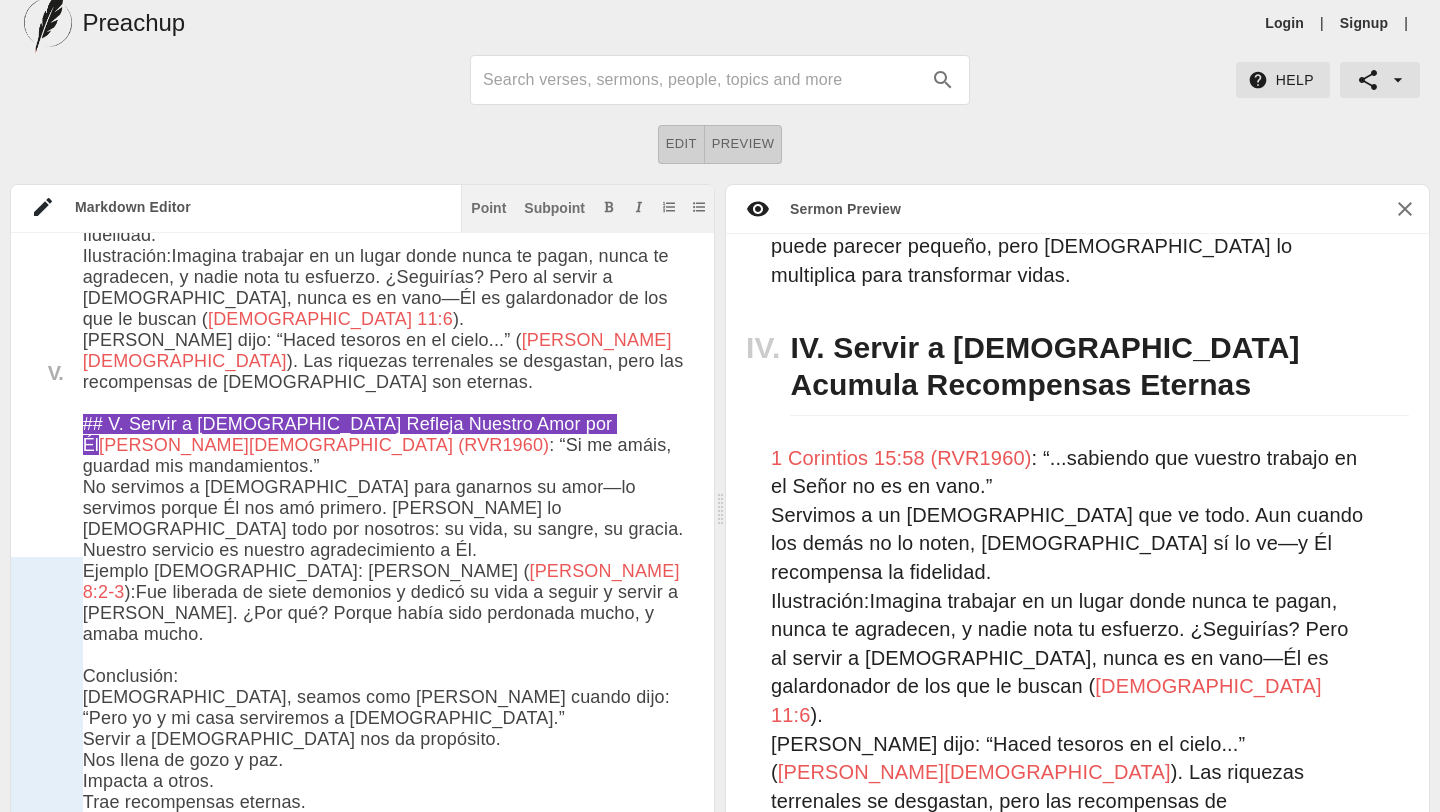 drag, startPoint x: 184, startPoint y: 570, endPoint x: 82, endPoint y: 569, distance: 102.0049 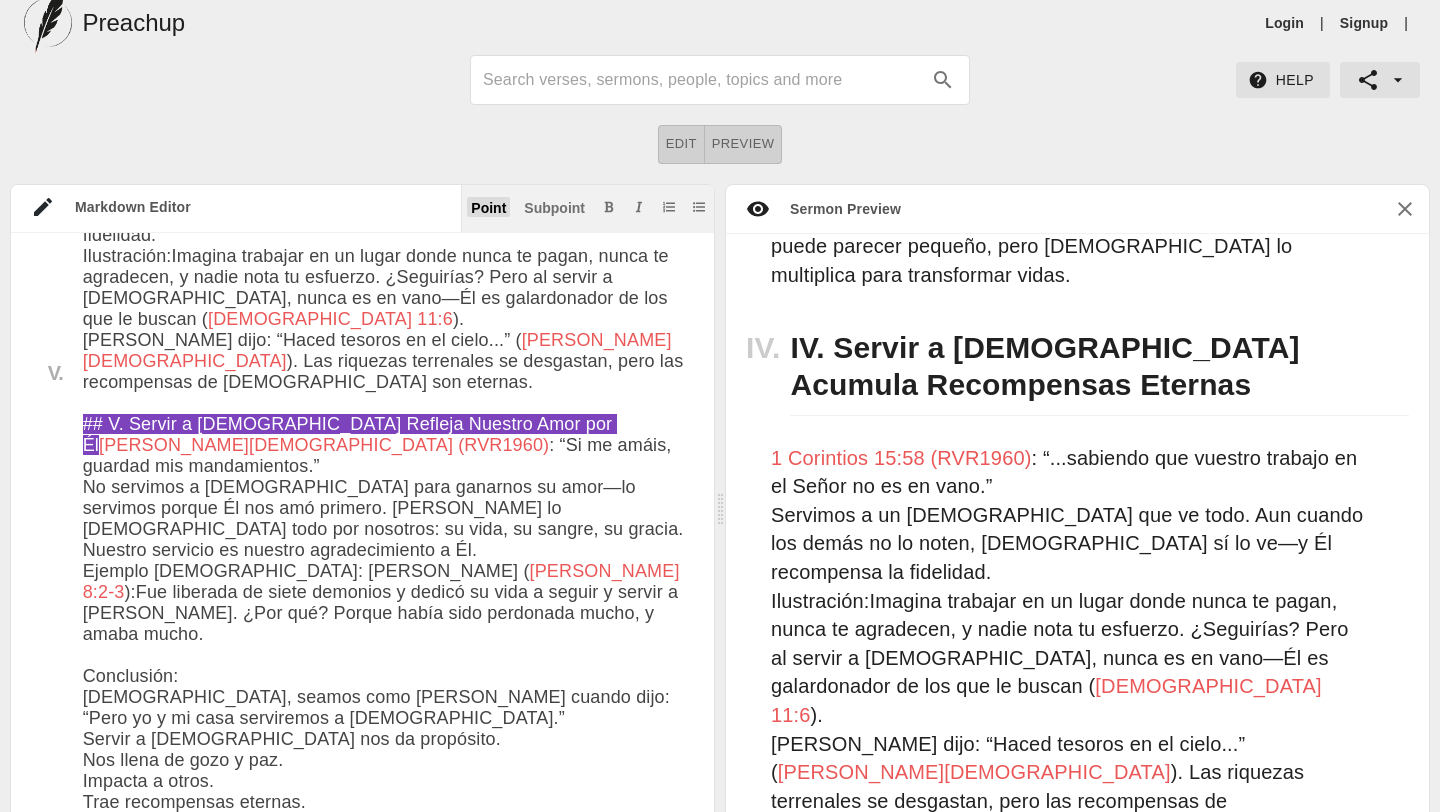click on "Point" at bounding box center [488, 208] 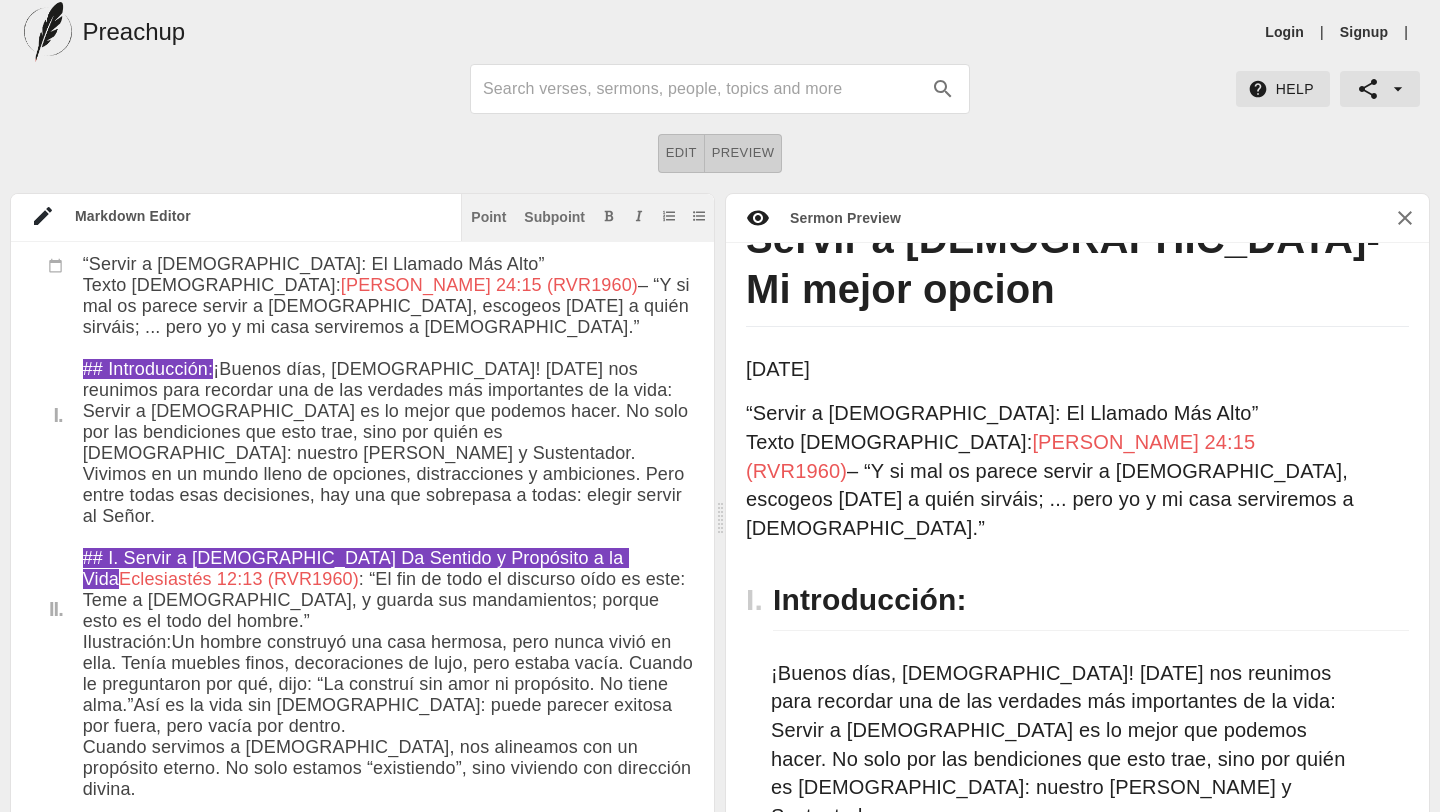 click at bounding box center [388, 1541] 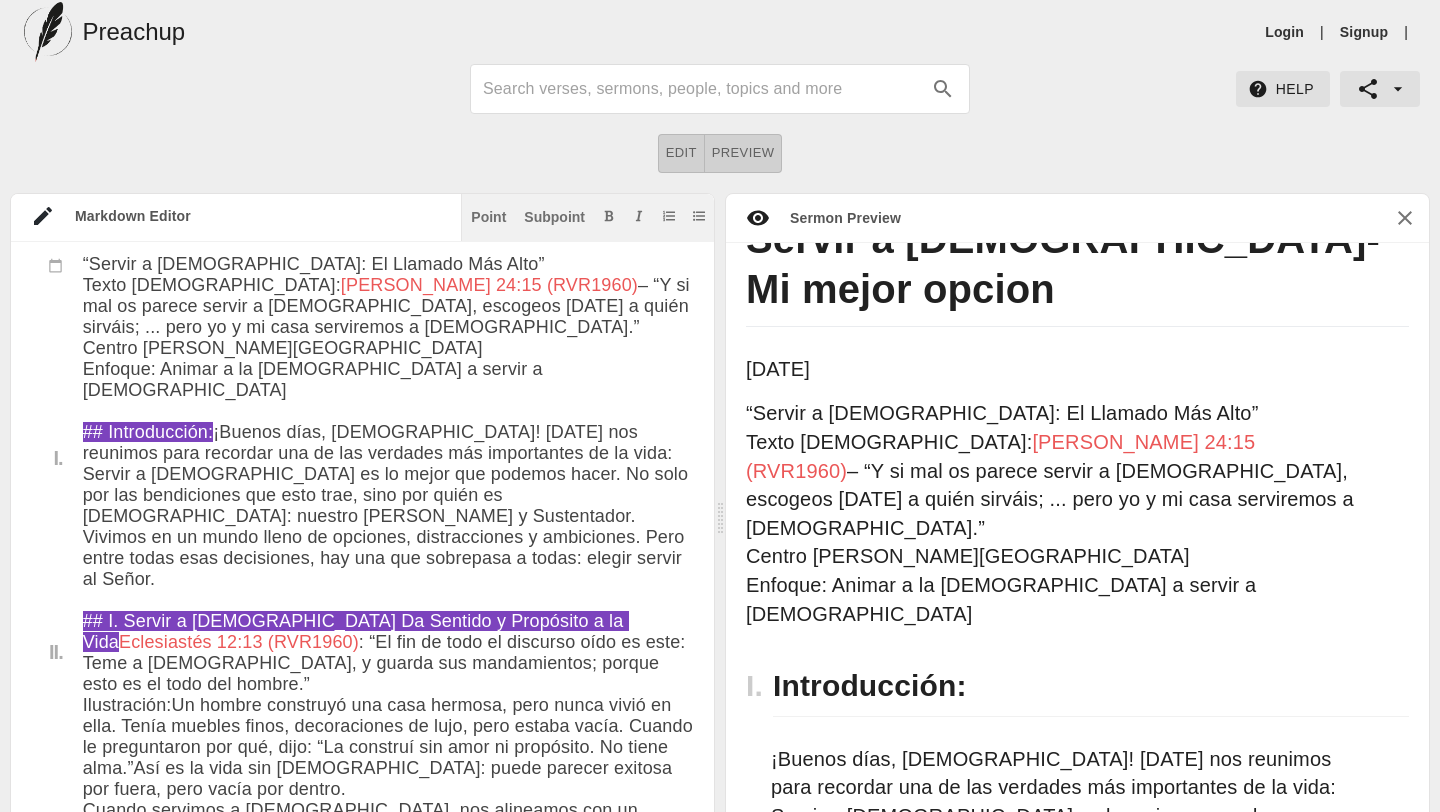 click at bounding box center (388, 1572) 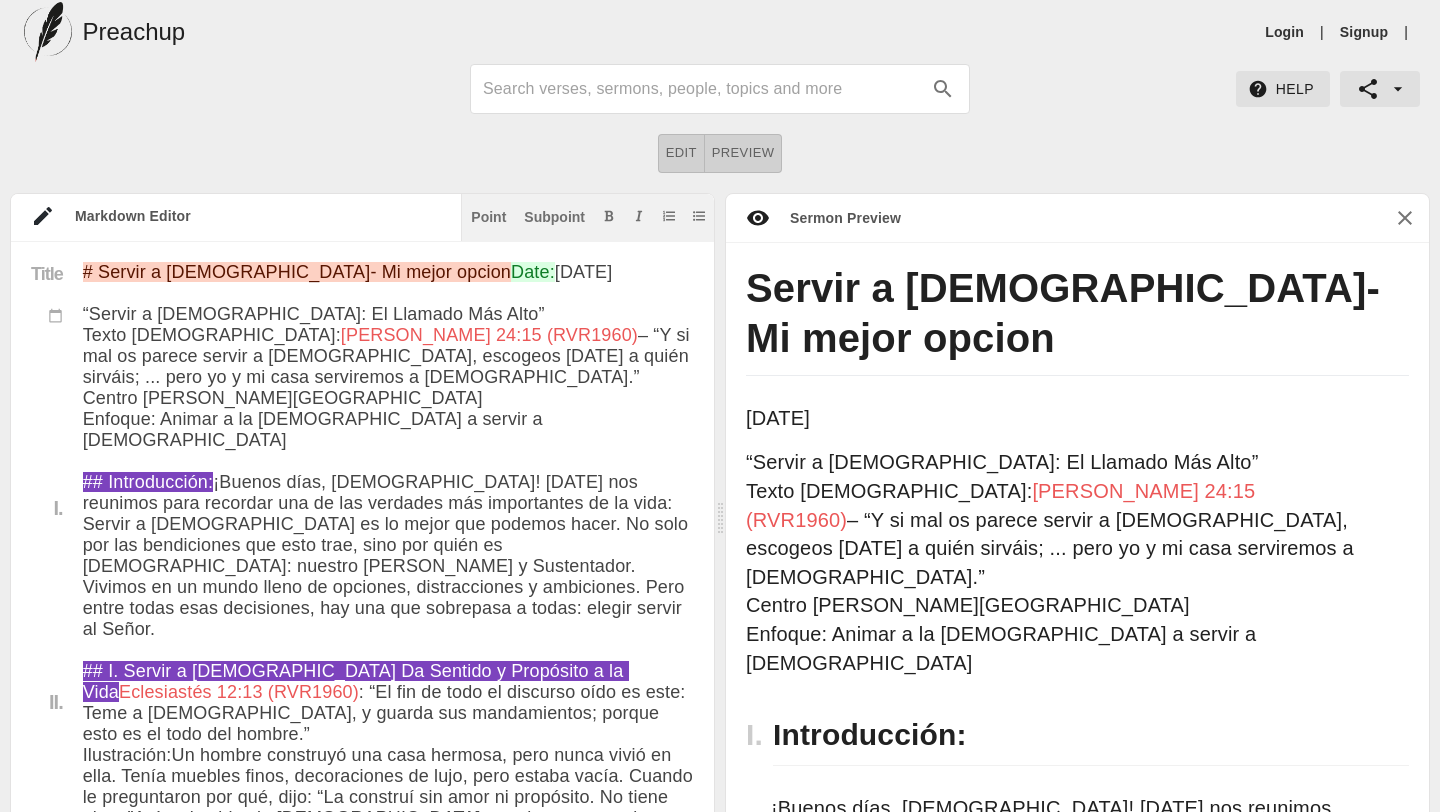click at bounding box center [388, 1622] 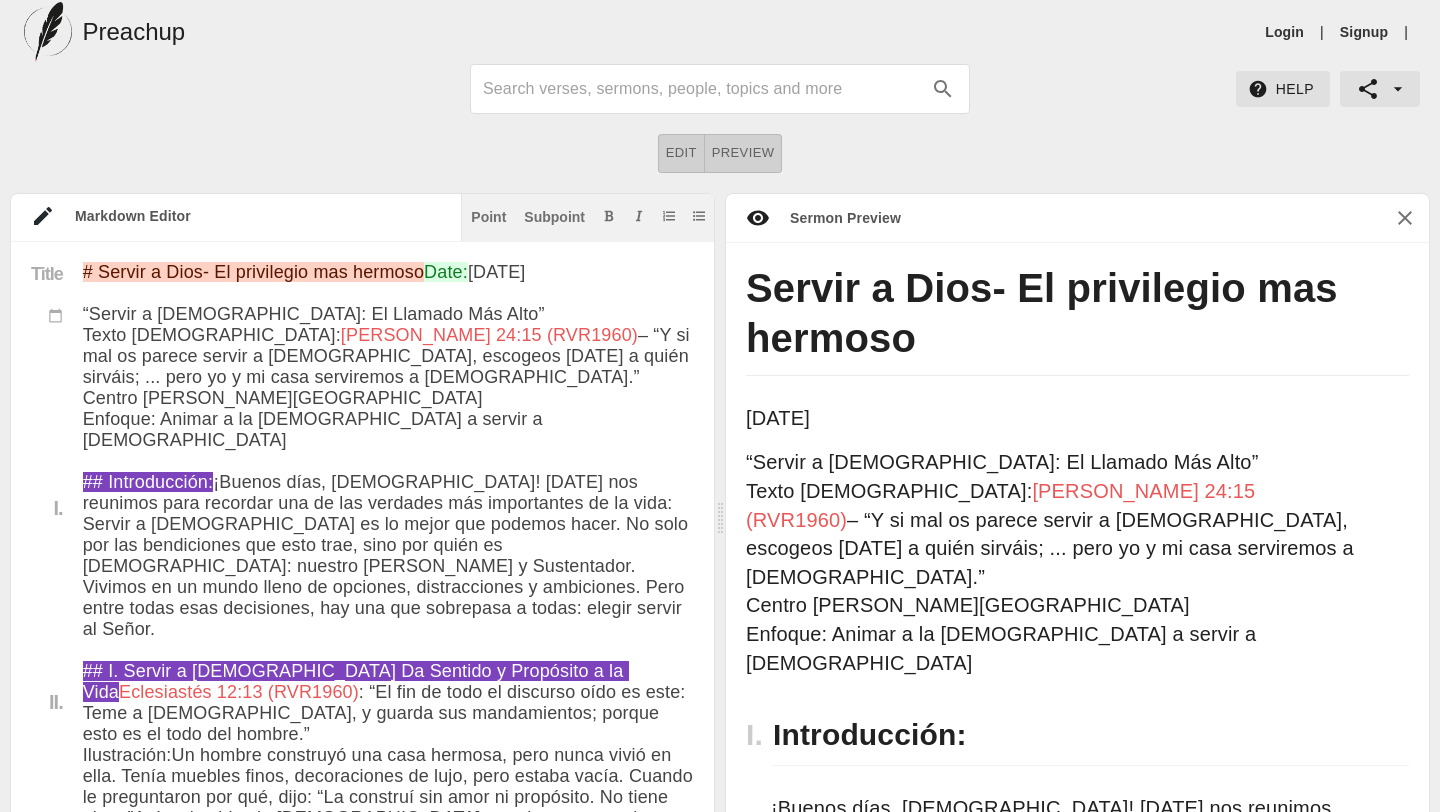 click at bounding box center (388, 1622) 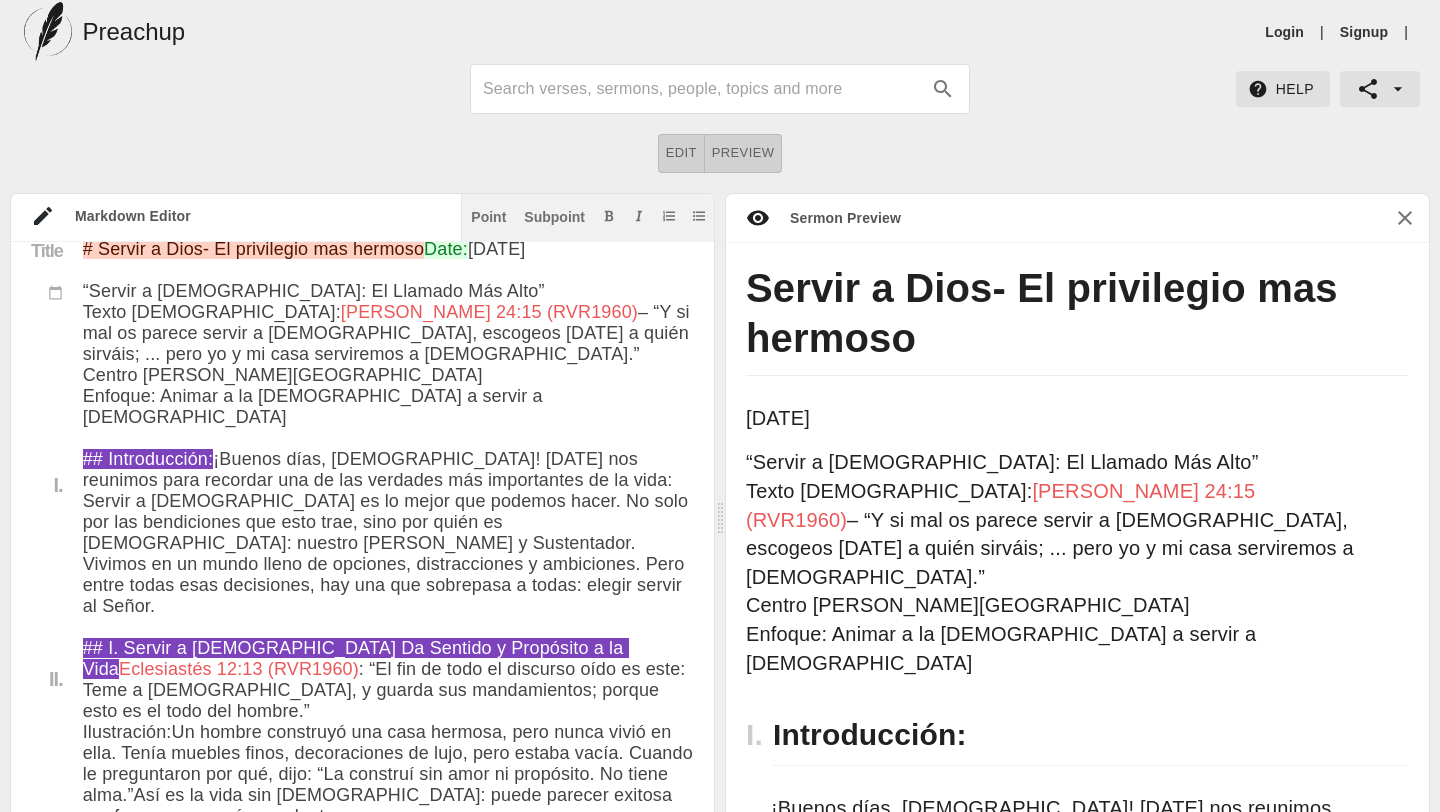 scroll, scrollTop: 38, scrollLeft: 0, axis: vertical 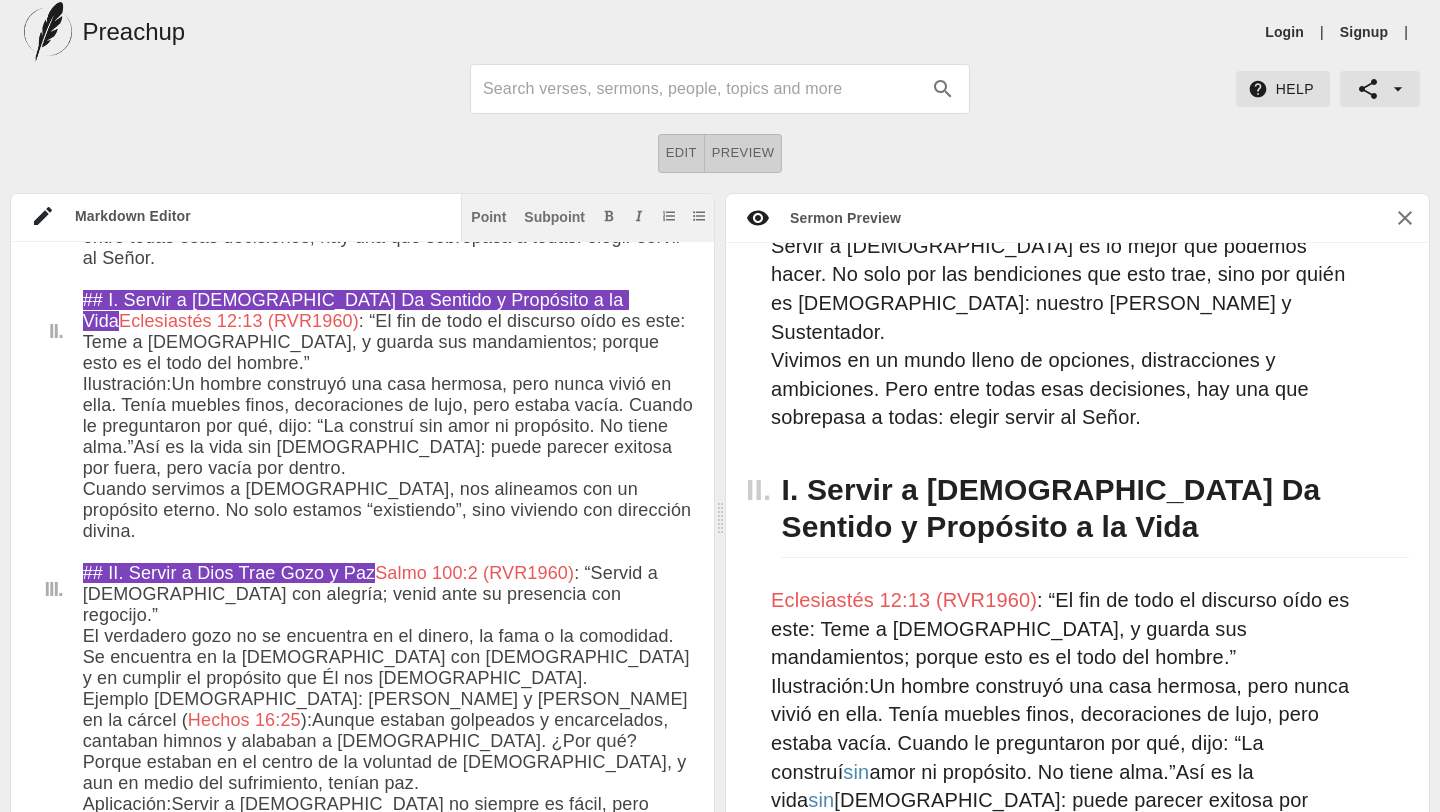 click at bounding box center (388, 1251) 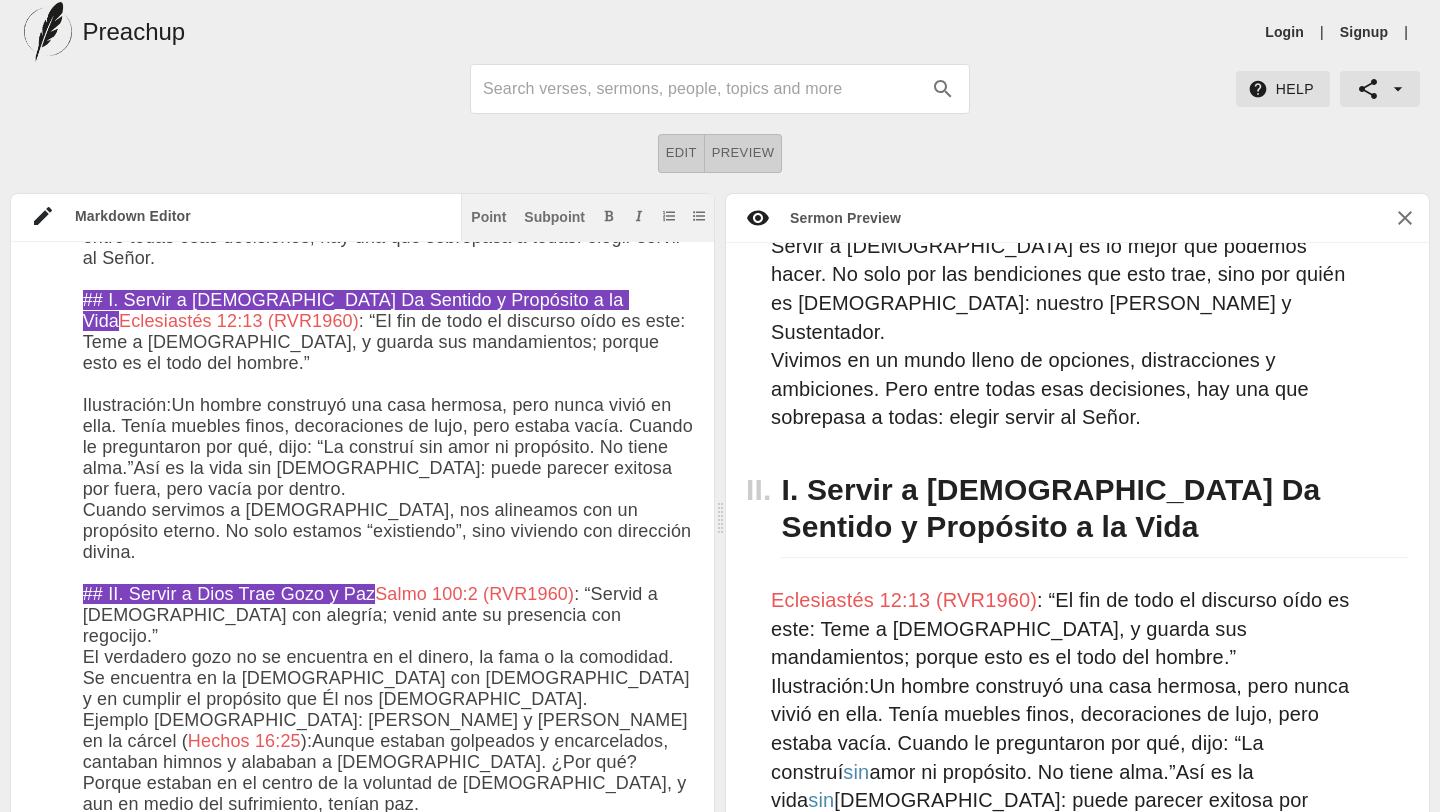 paste on "qué conclusión para este libro! Después de todo lo que el autor de [PERSON_NAME] ha vivido en este mundo, todos los placeres y las búsquedas de este mundo que, en última instancia, son [MEDICAL_DATA], separados de [DEMOGRAPHIC_DATA]. Al final, la conclusión es clara. El fin del asunto, todo ha sido escuchado. Todo se reduce a esto: temer a [DEMOGRAPHIC_DATA] y guardar sus mandamientos." 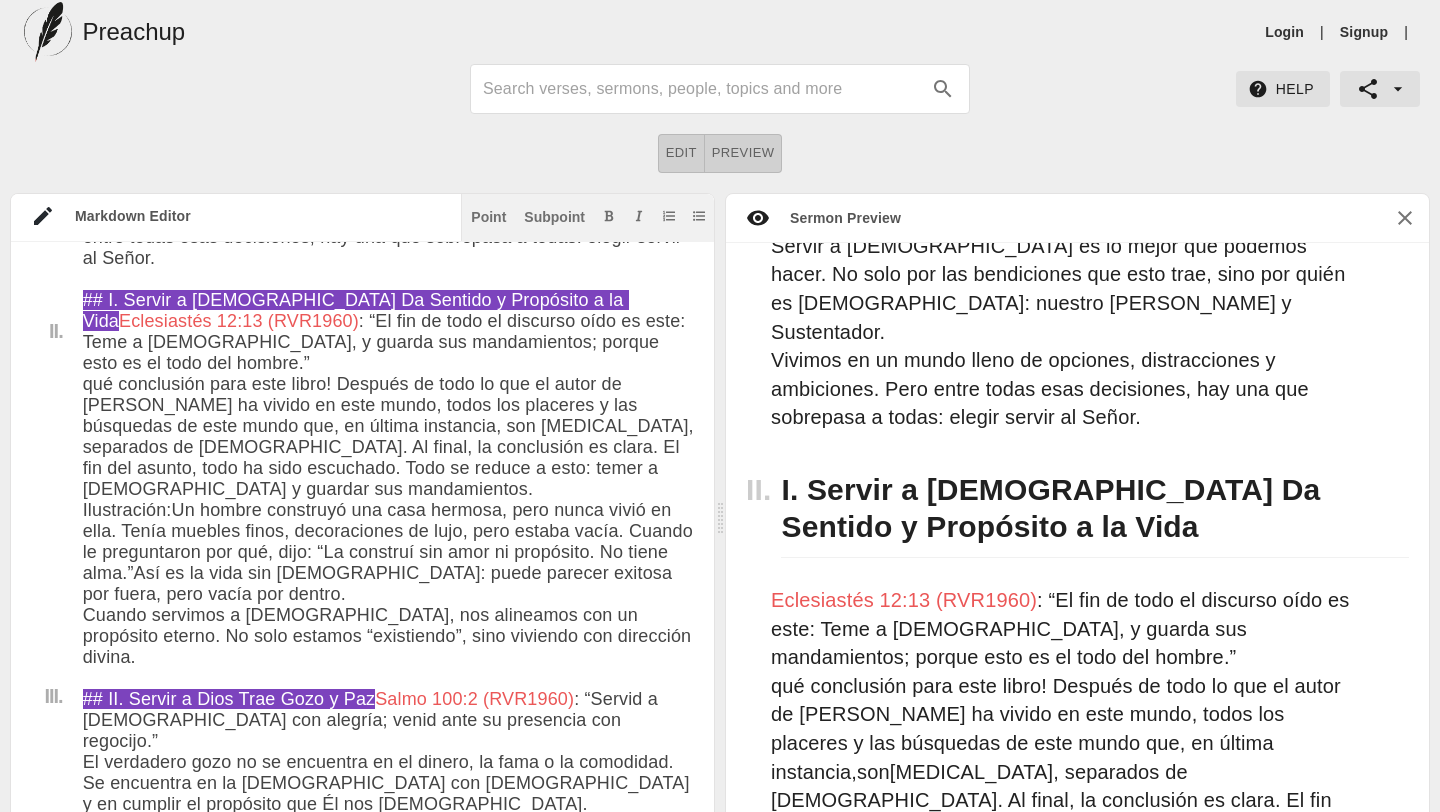 click at bounding box center [388, 1314] 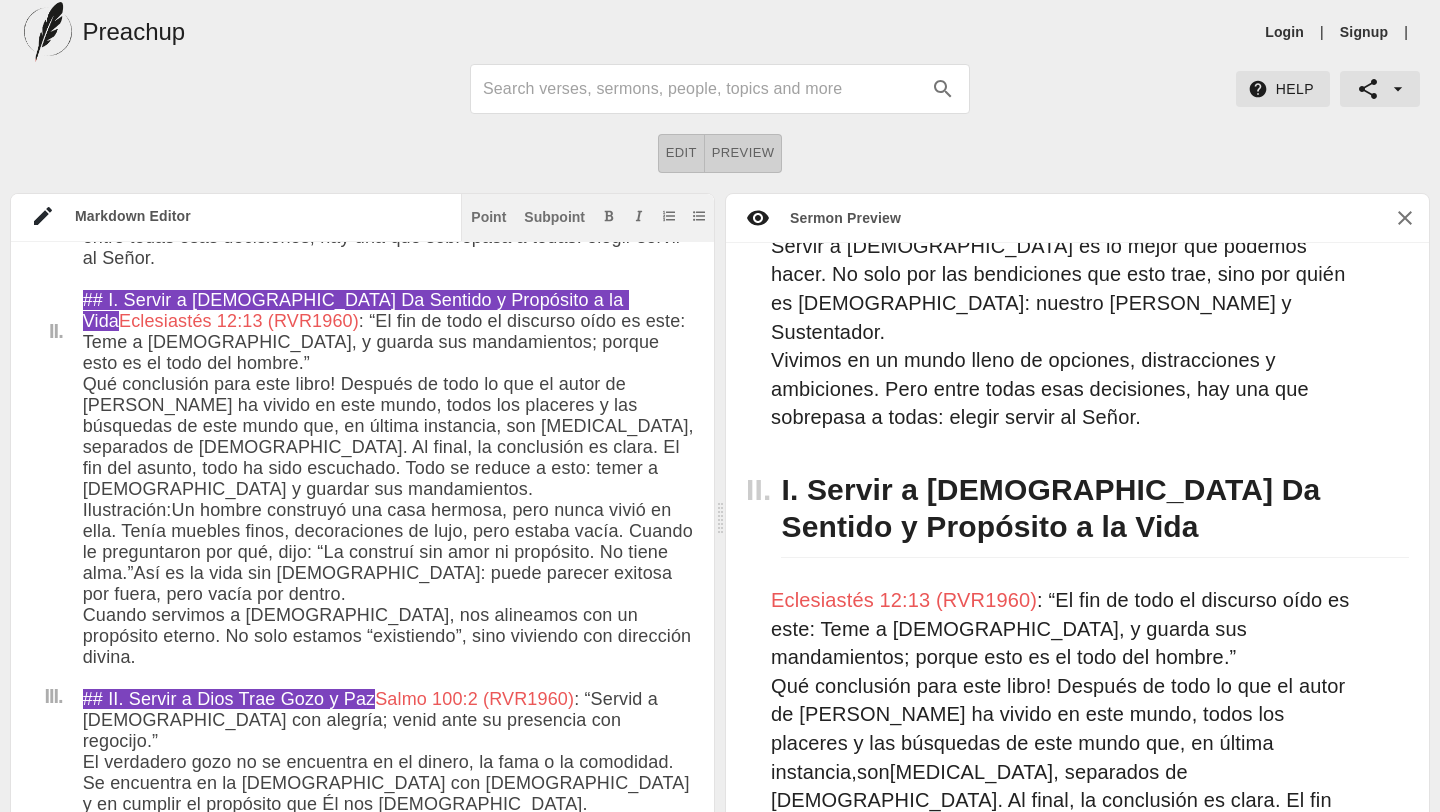 click at bounding box center [388, 1314] 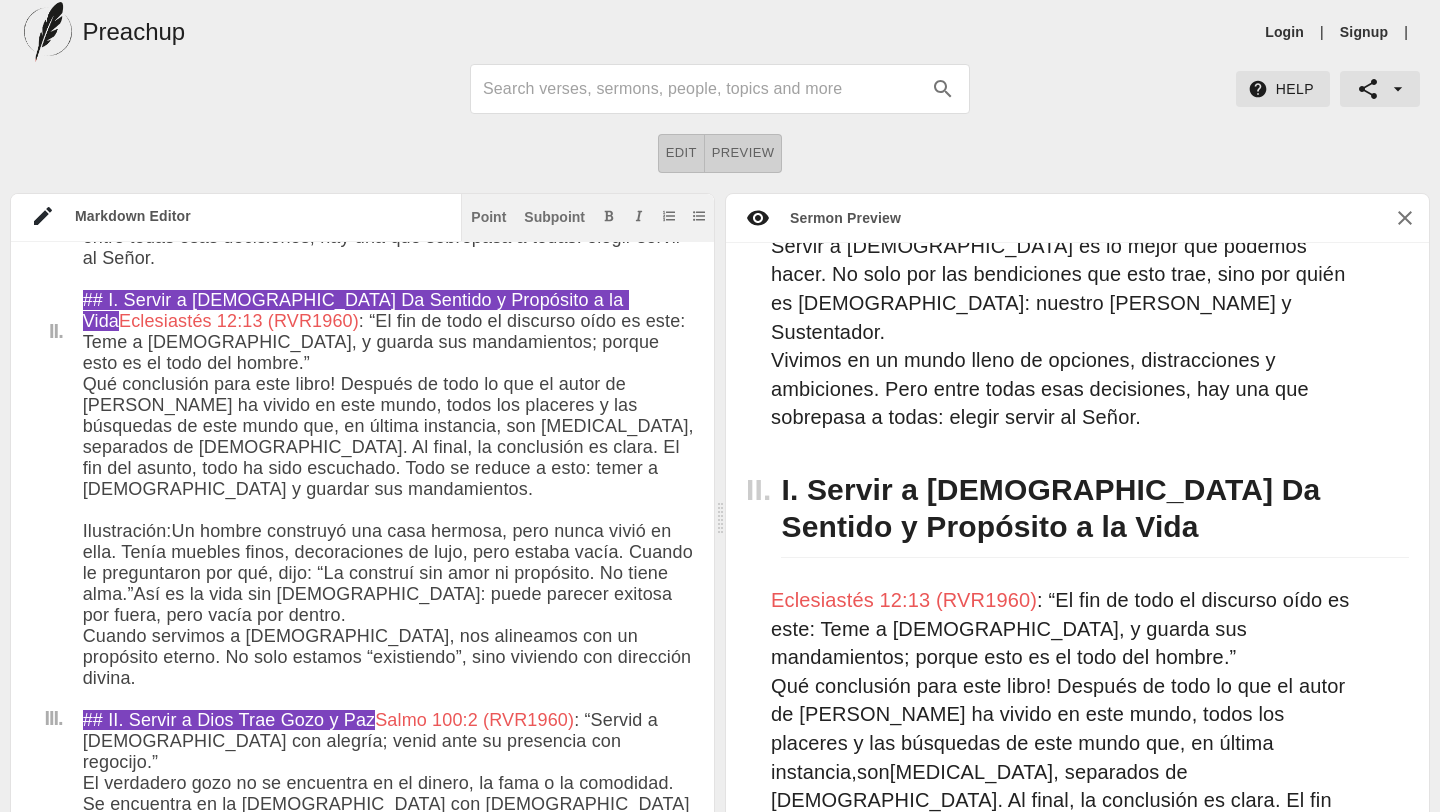 scroll, scrollTop: 695, scrollLeft: 0, axis: vertical 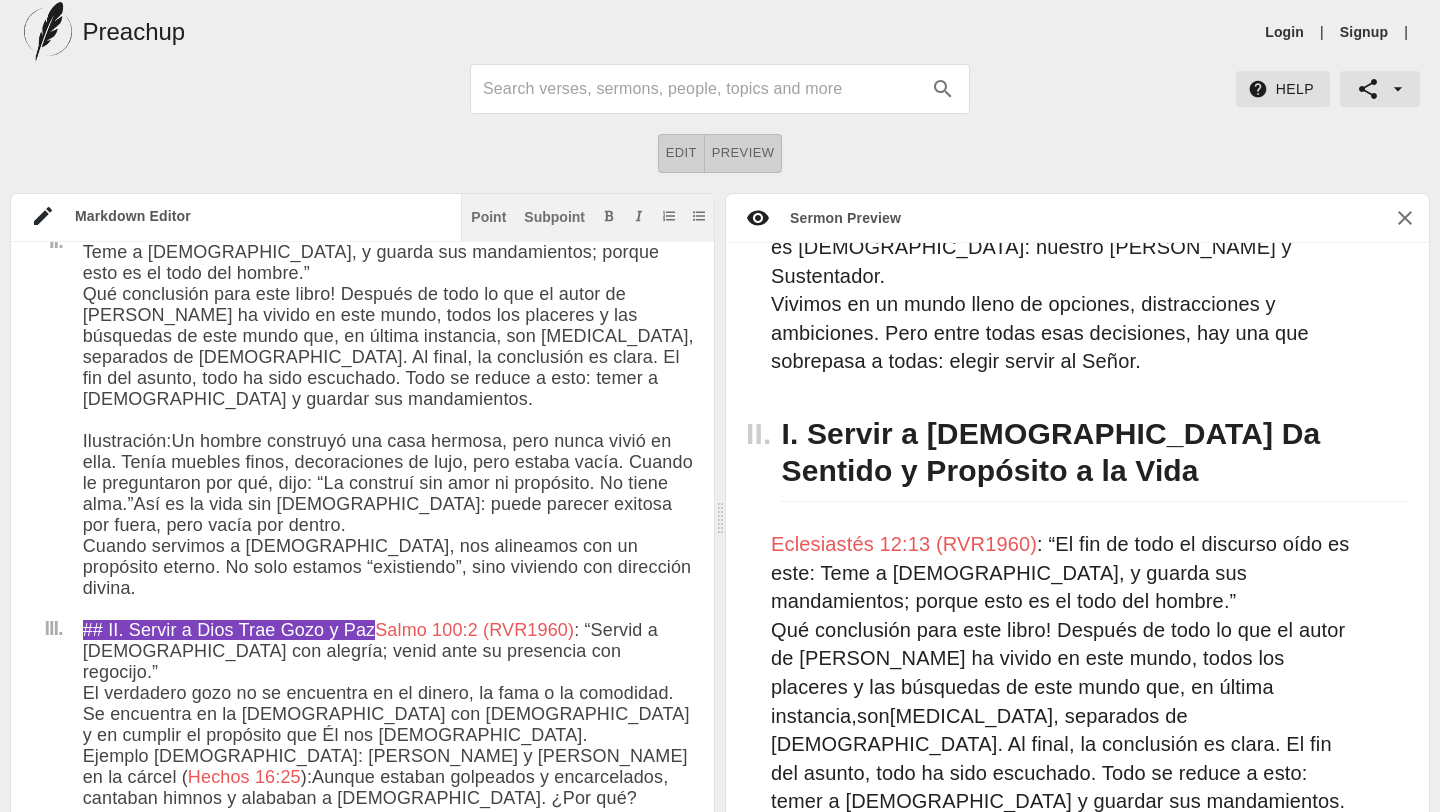 drag, startPoint x: 165, startPoint y: 456, endPoint x: 82, endPoint y: 447, distance: 83.48653 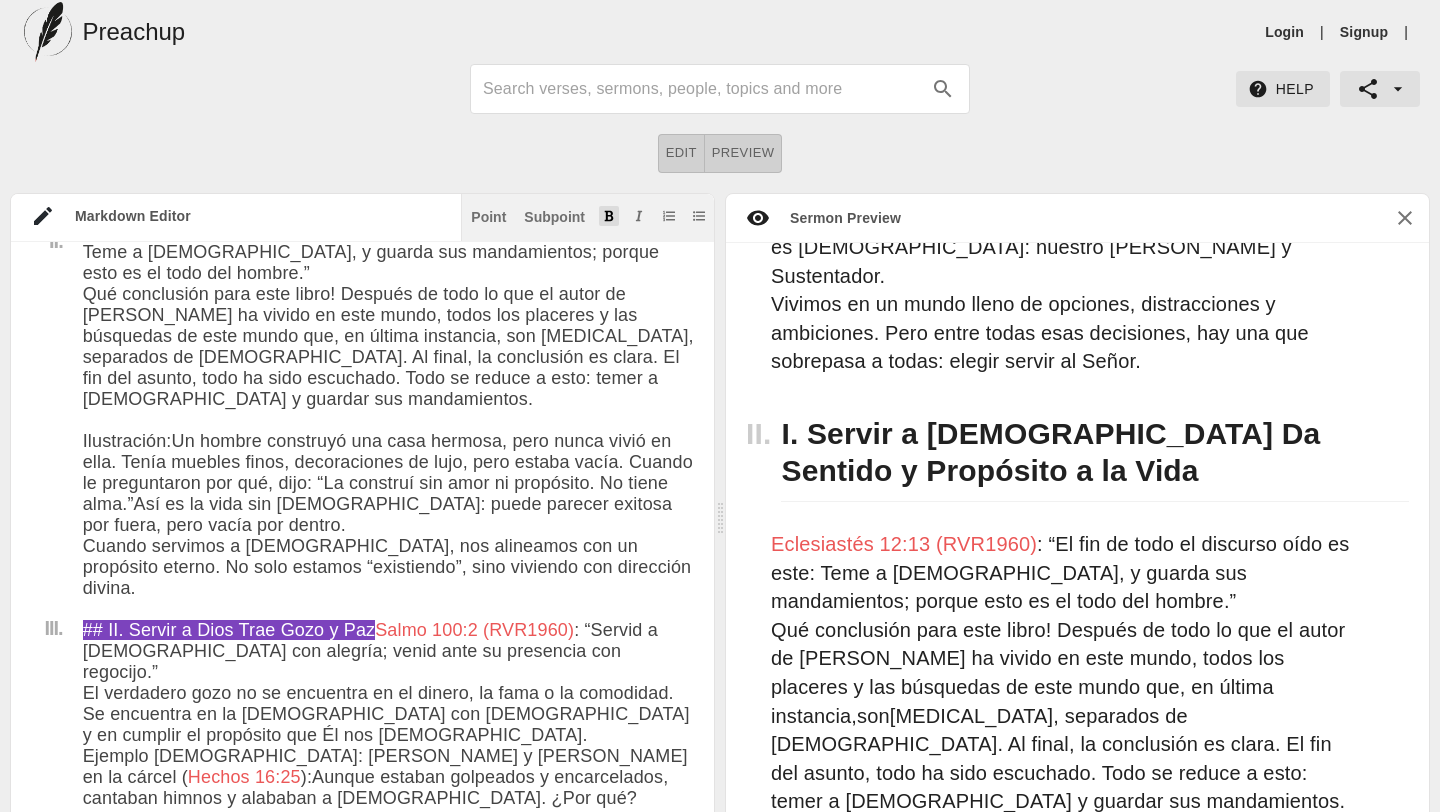 click 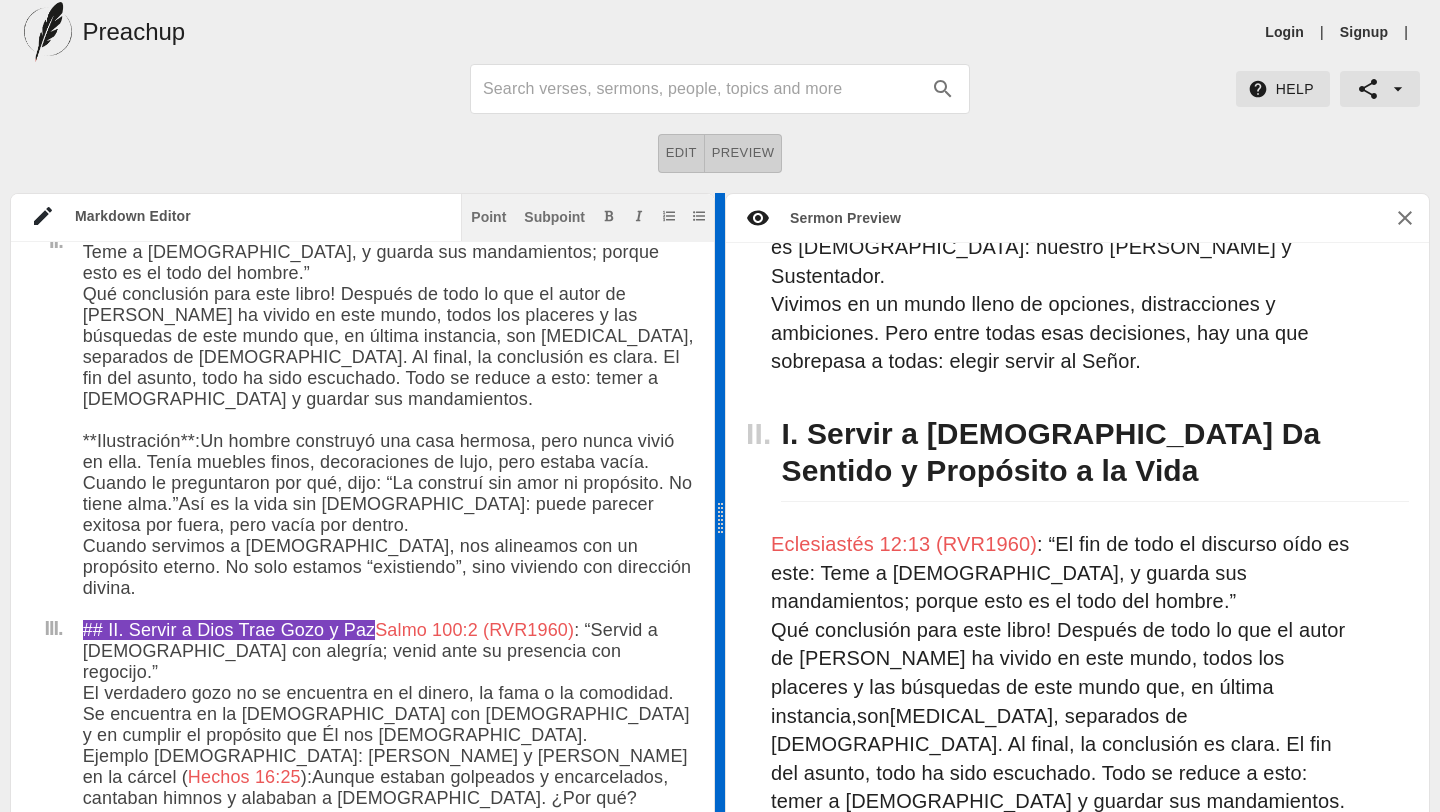 scroll, scrollTop: 30, scrollLeft: 0, axis: vertical 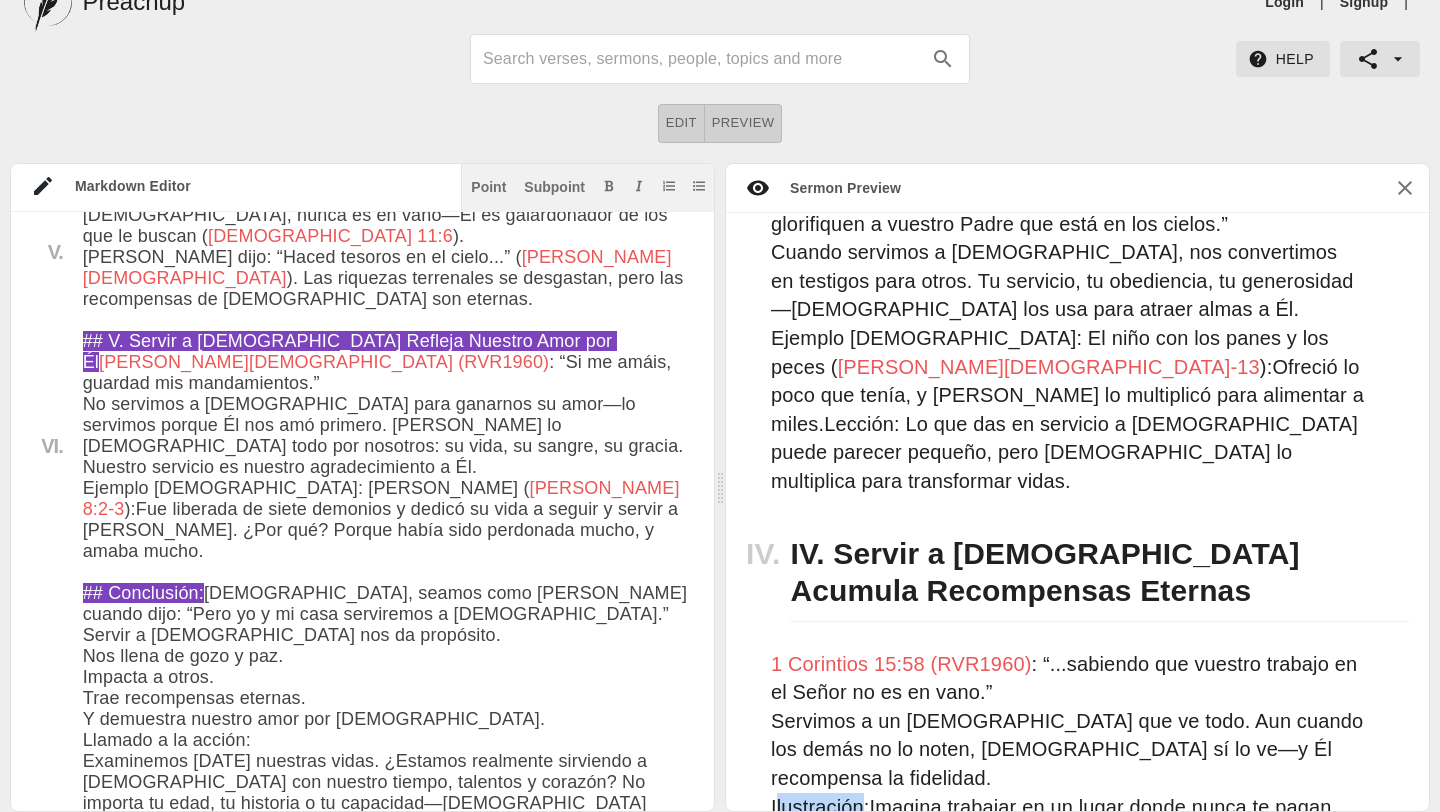 drag, startPoint x: 863, startPoint y: 408, endPoint x: 776, endPoint y: 406, distance: 87.02299 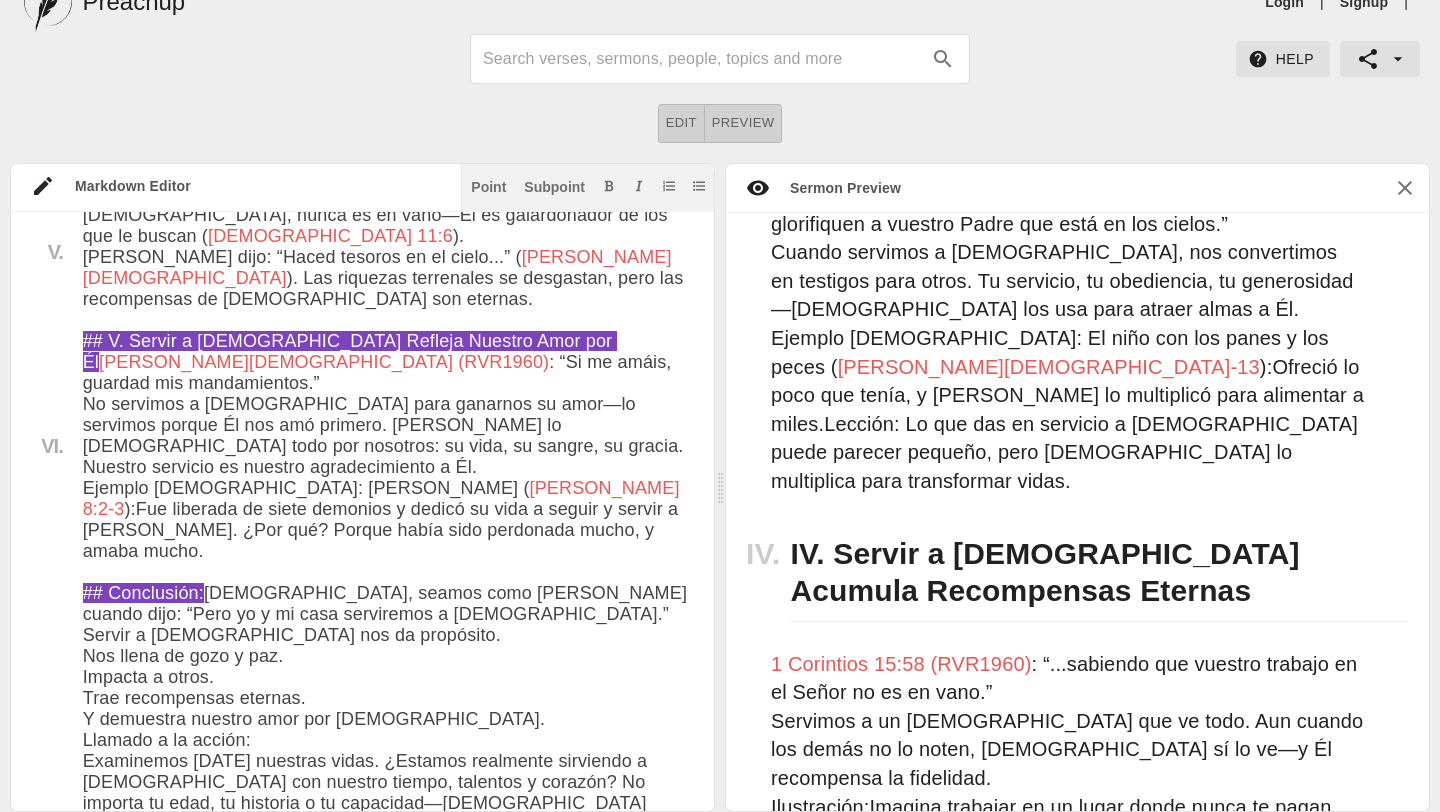 click at bounding box center [388, 64] 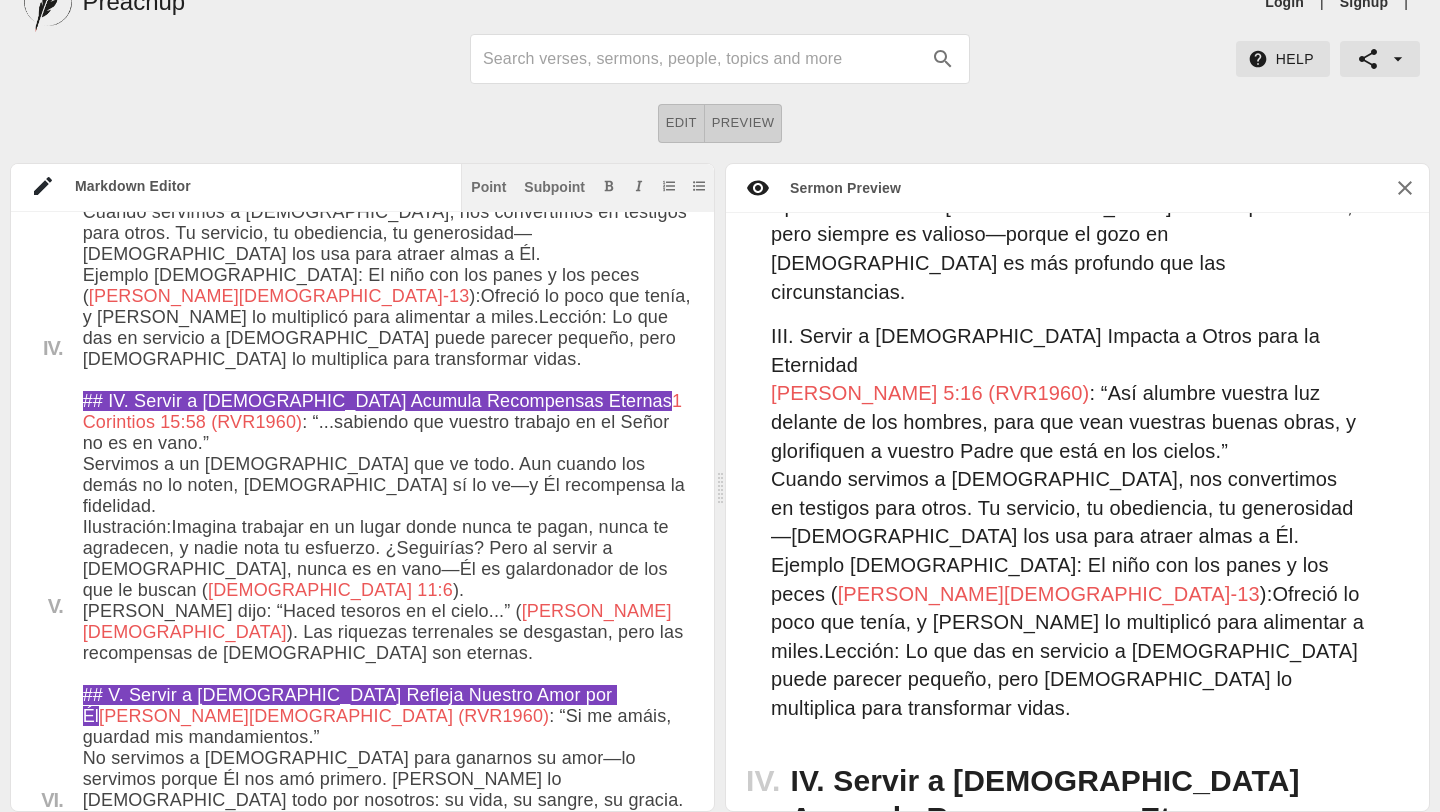 drag, startPoint x: 170, startPoint y: 457, endPoint x: 86, endPoint y: 455, distance: 84.0238 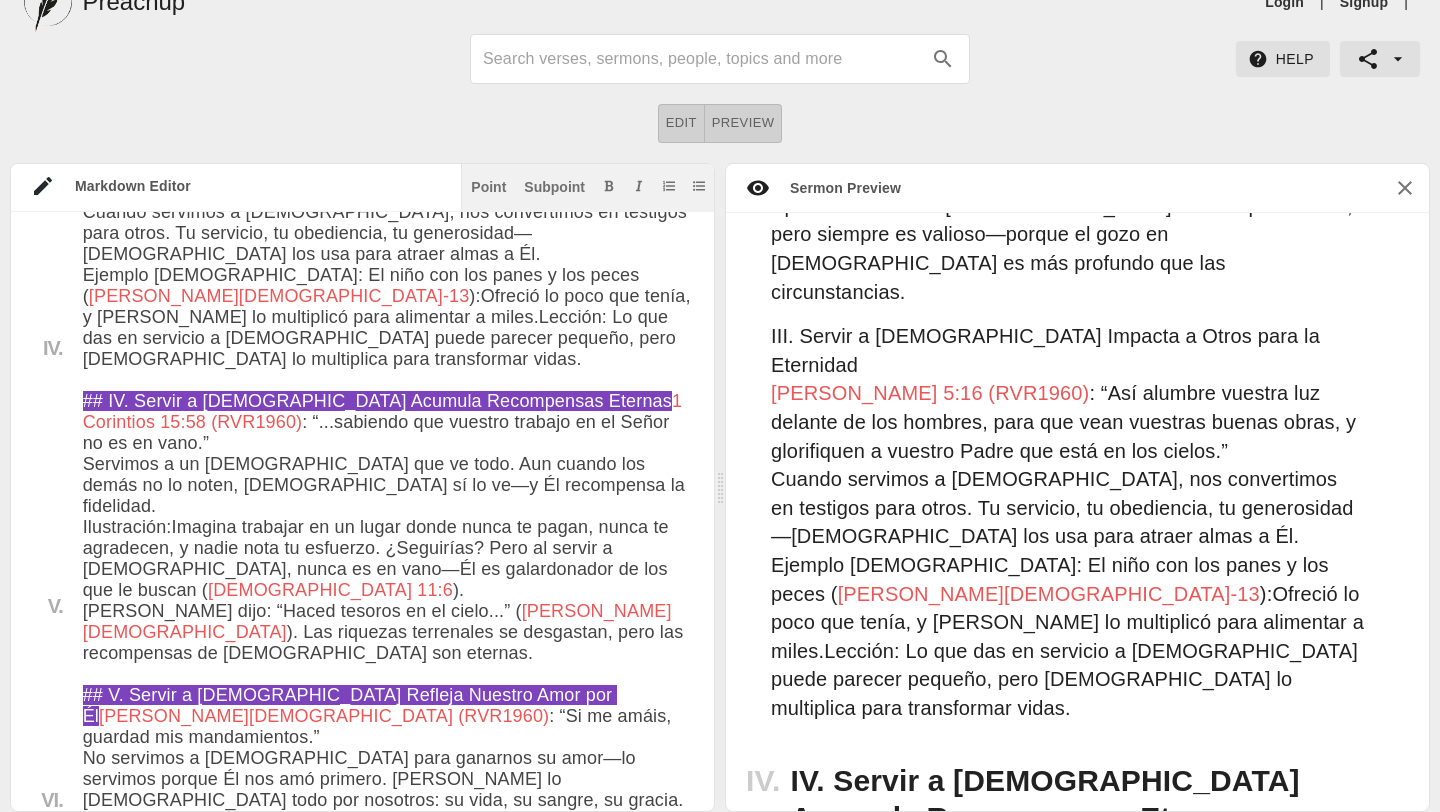 click at bounding box center [388, 418] 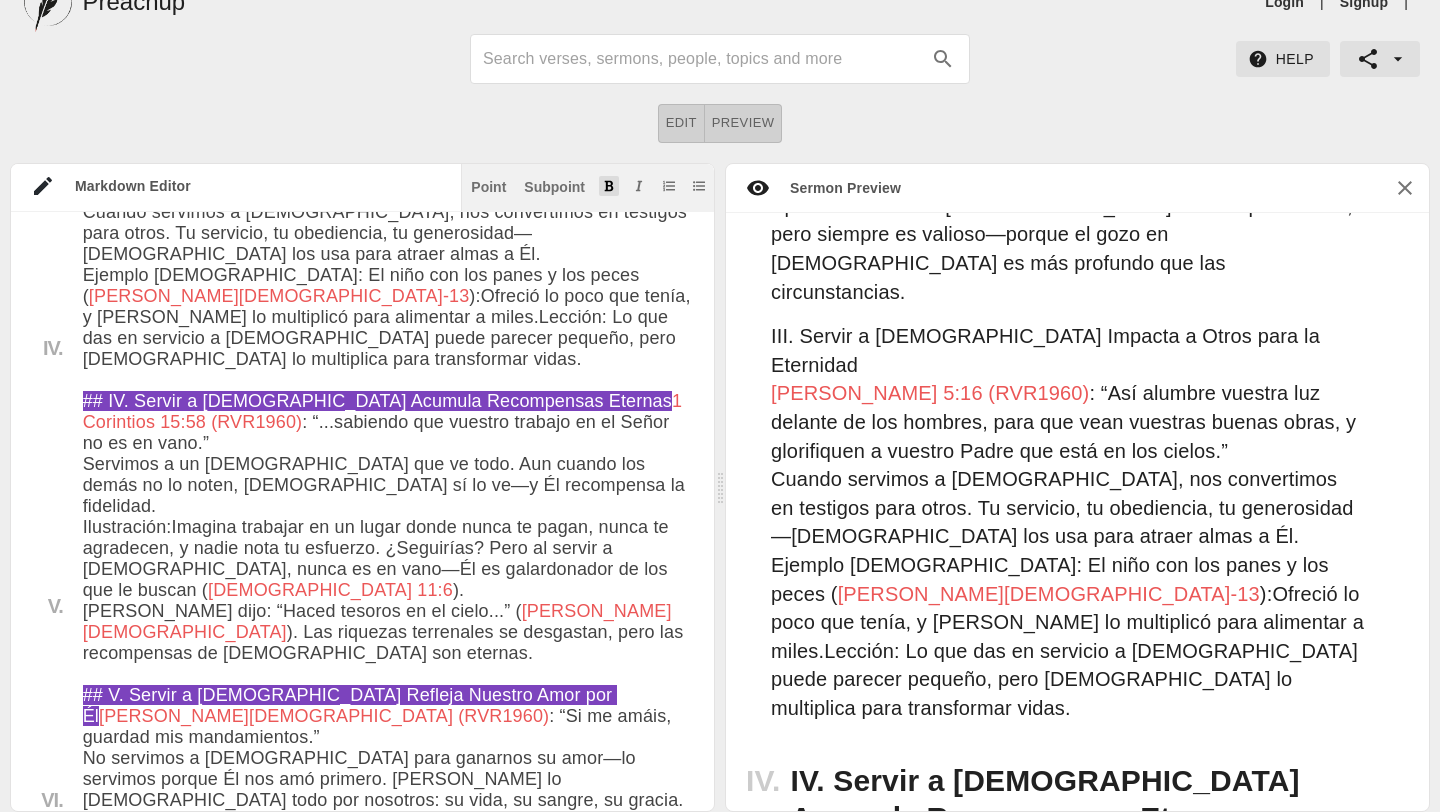 click 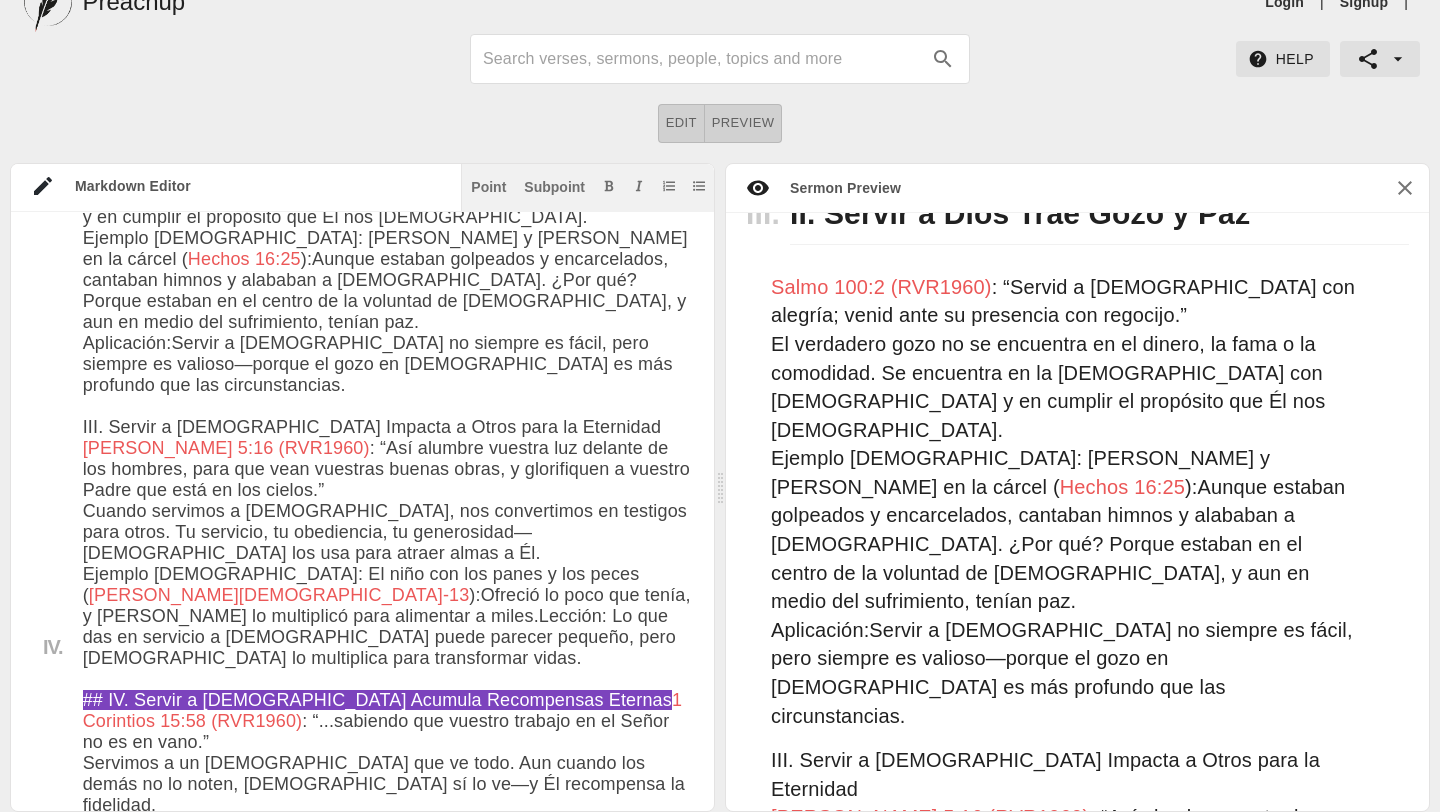 drag, startPoint x: 189, startPoint y: 538, endPoint x: 85, endPoint y: 542, distance: 104.0769 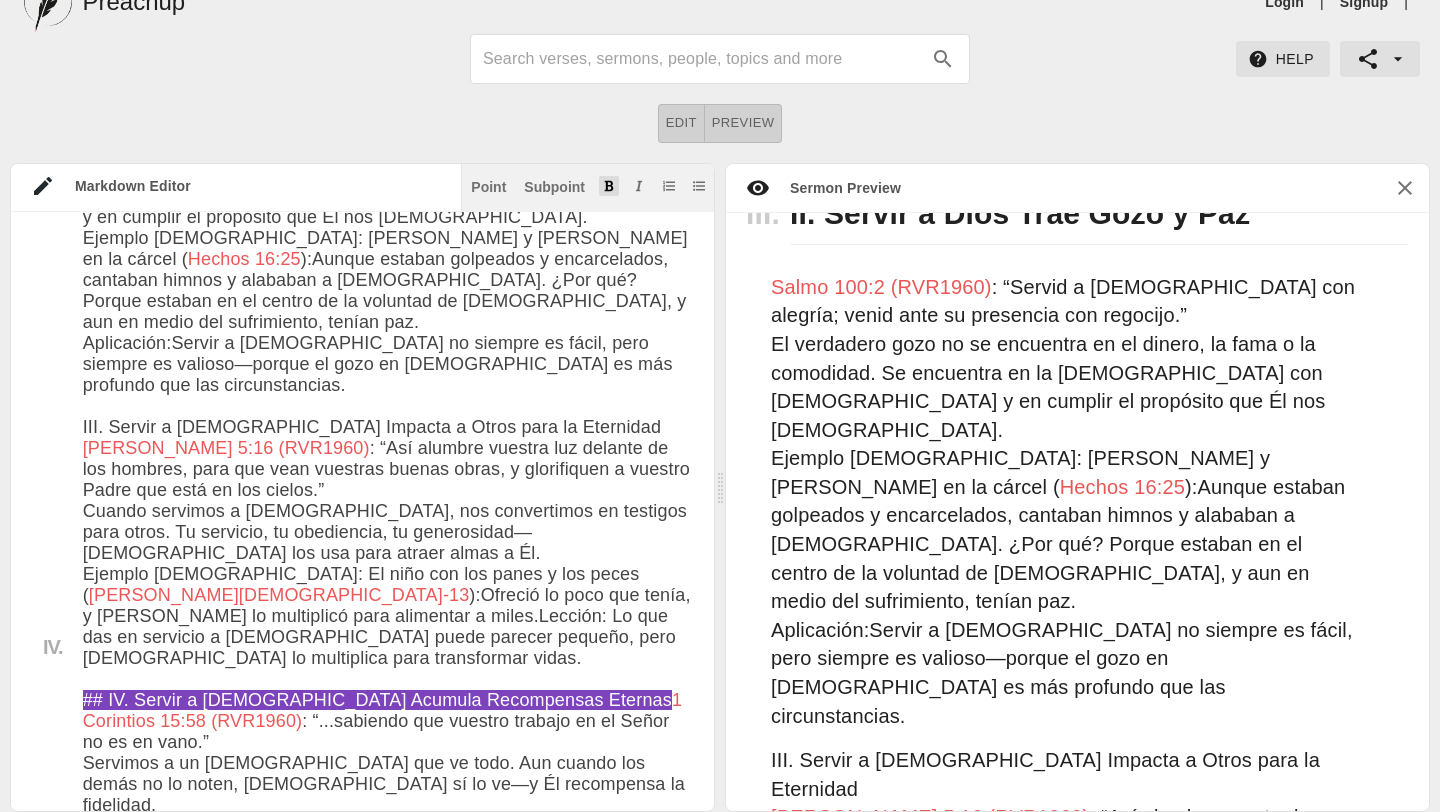click 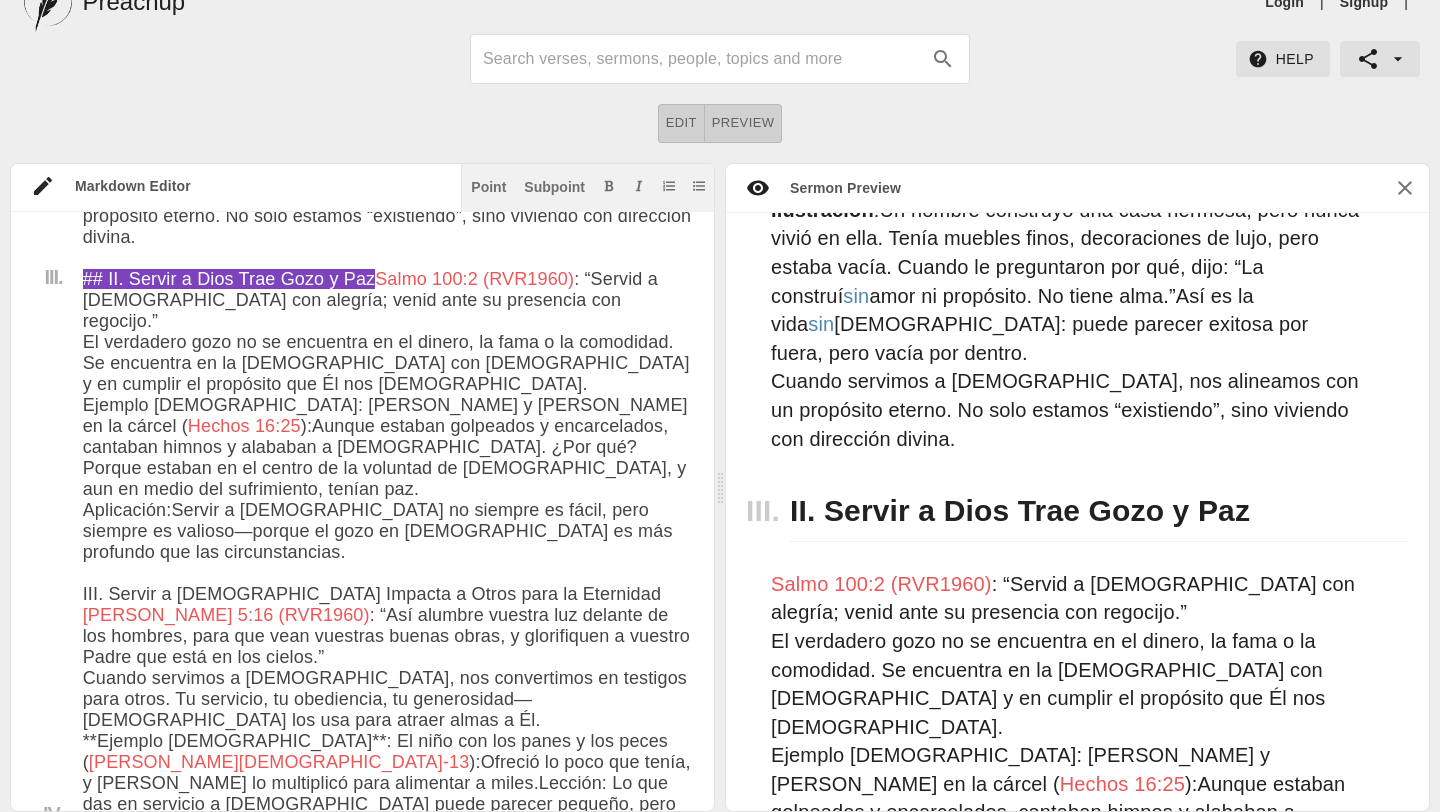 drag, startPoint x: 170, startPoint y: 494, endPoint x: 87, endPoint y: 493, distance: 83.00603 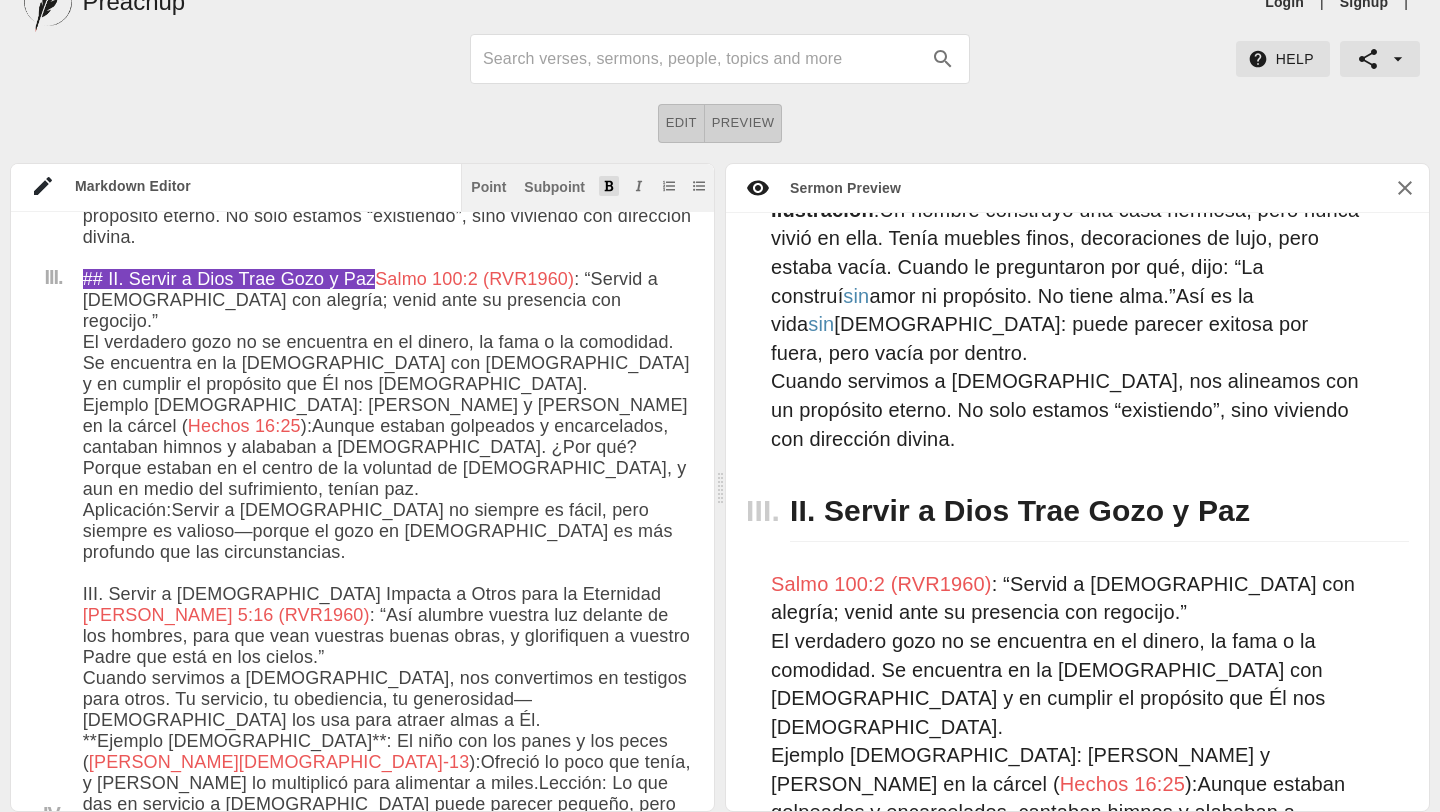 click 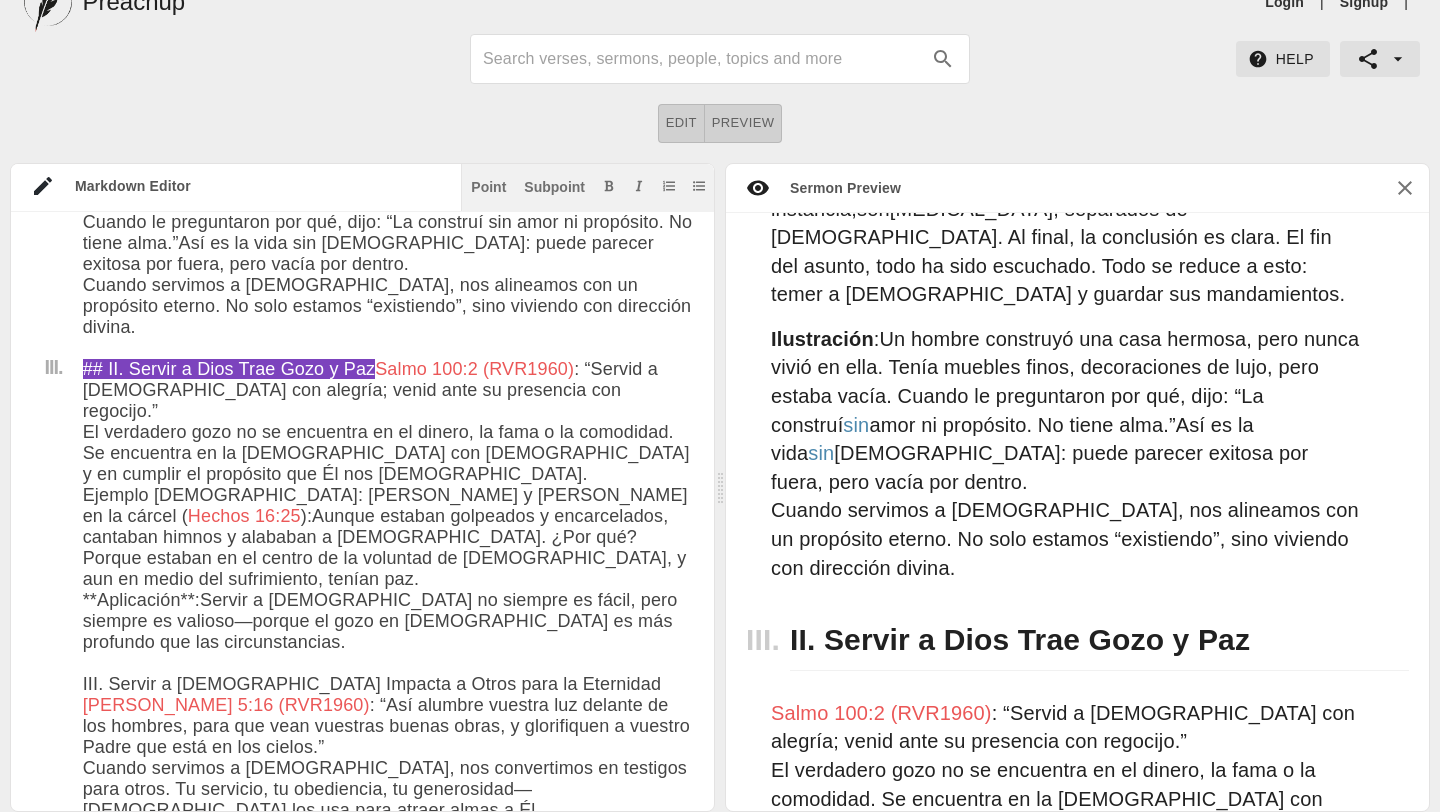 drag, startPoint x: 206, startPoint y: 497, endPoint x: 84, endPoint y: 496, distance: 122.0041 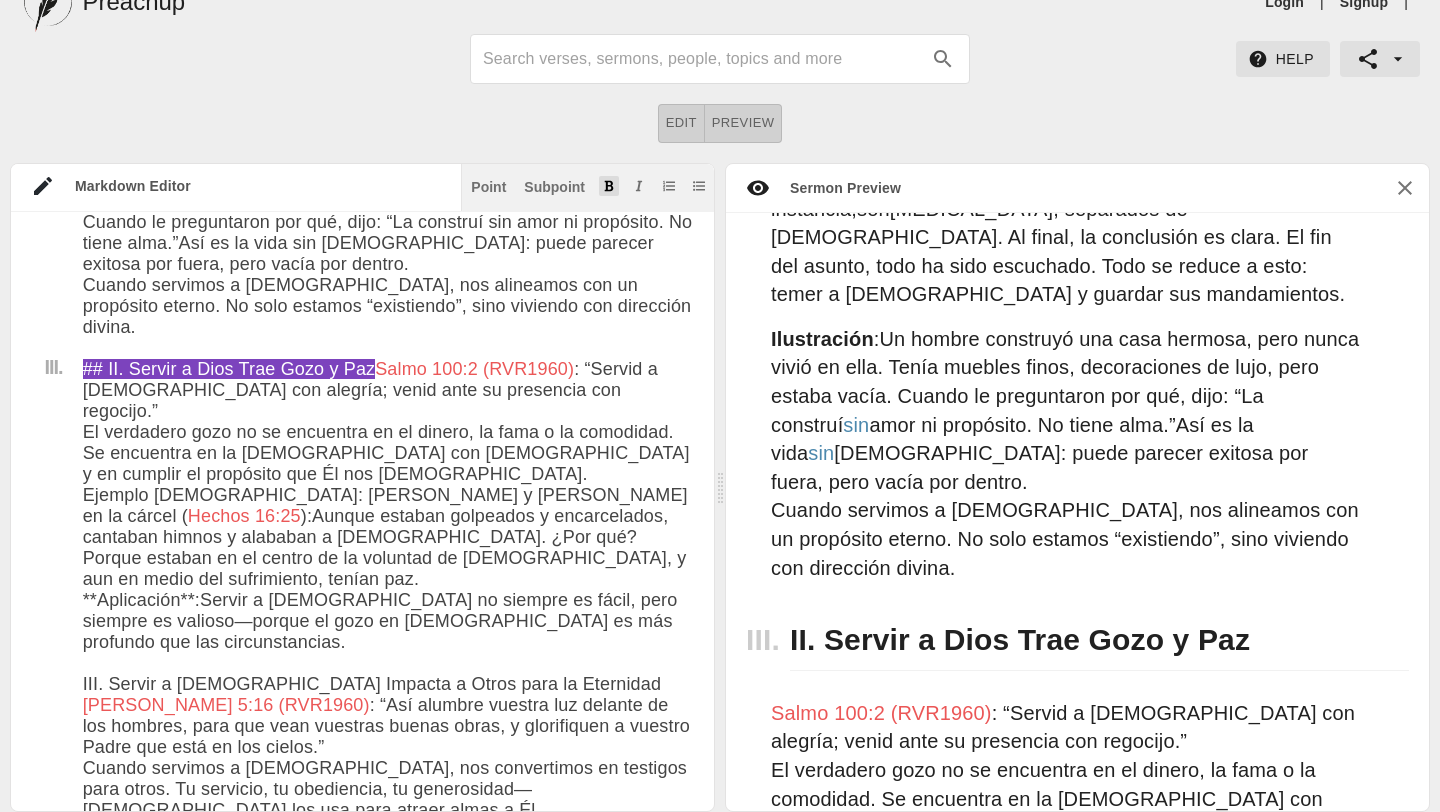 click 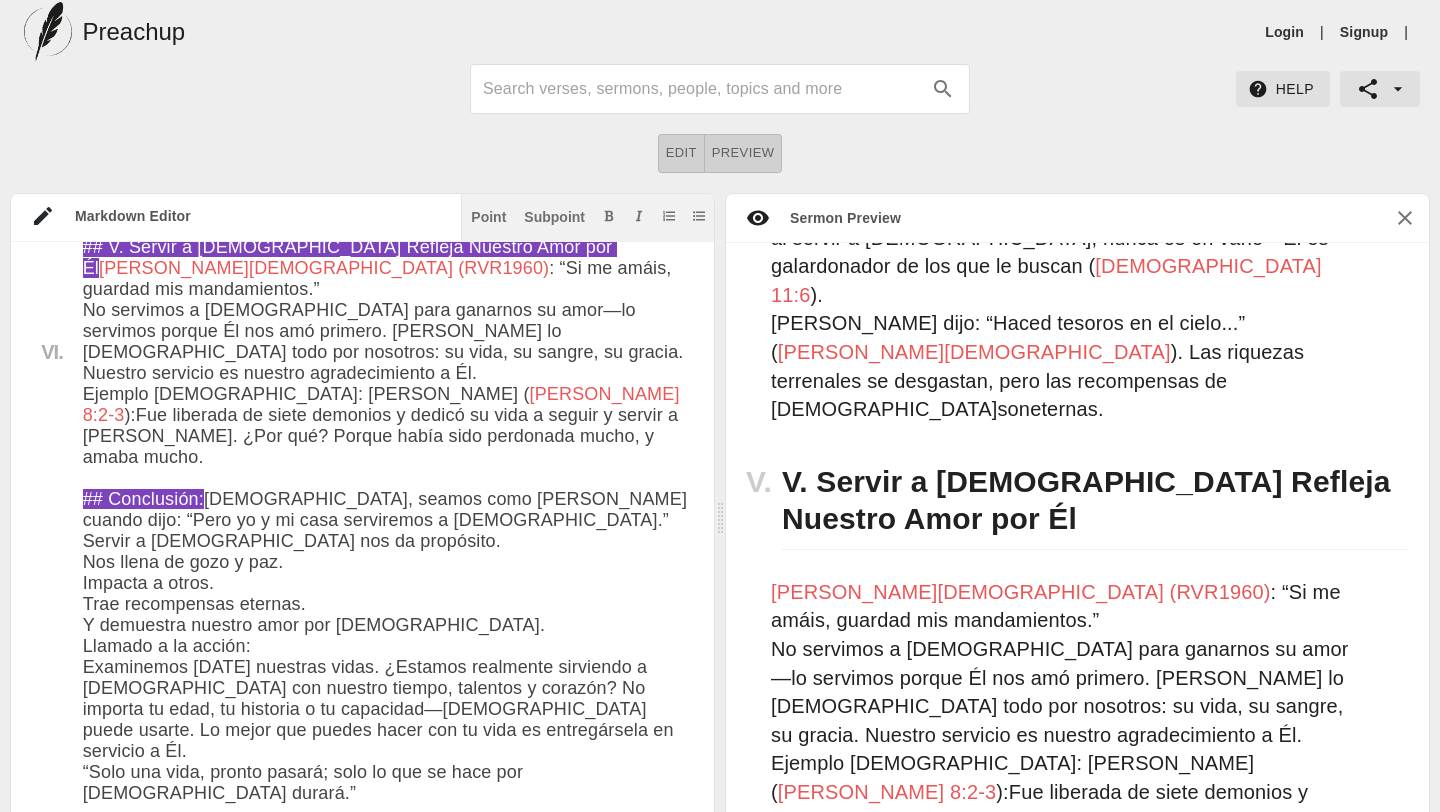 drag, startPoint x: 246, startPoint y: 526, endPoint x: 85, endPoint y: 526, distance: 161 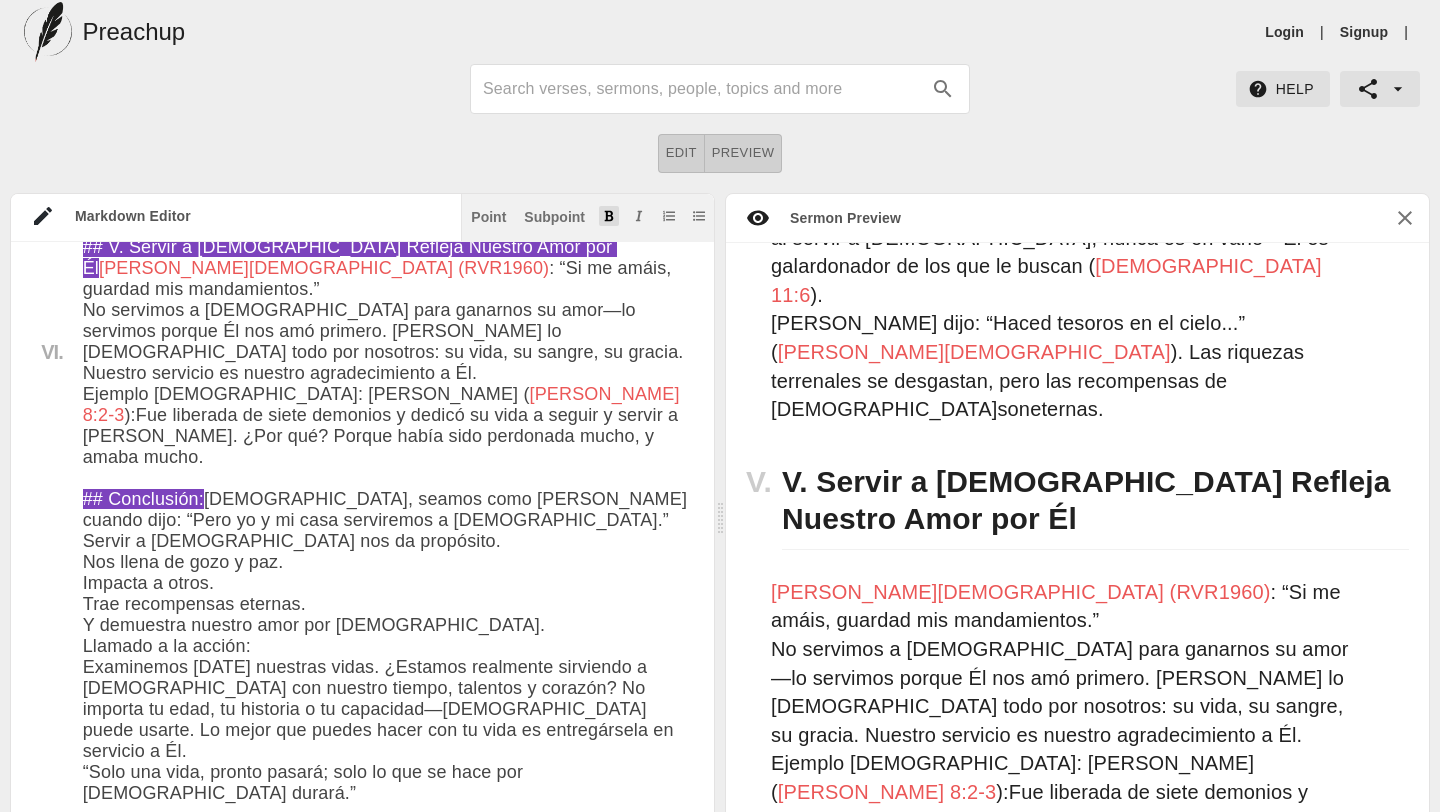 click 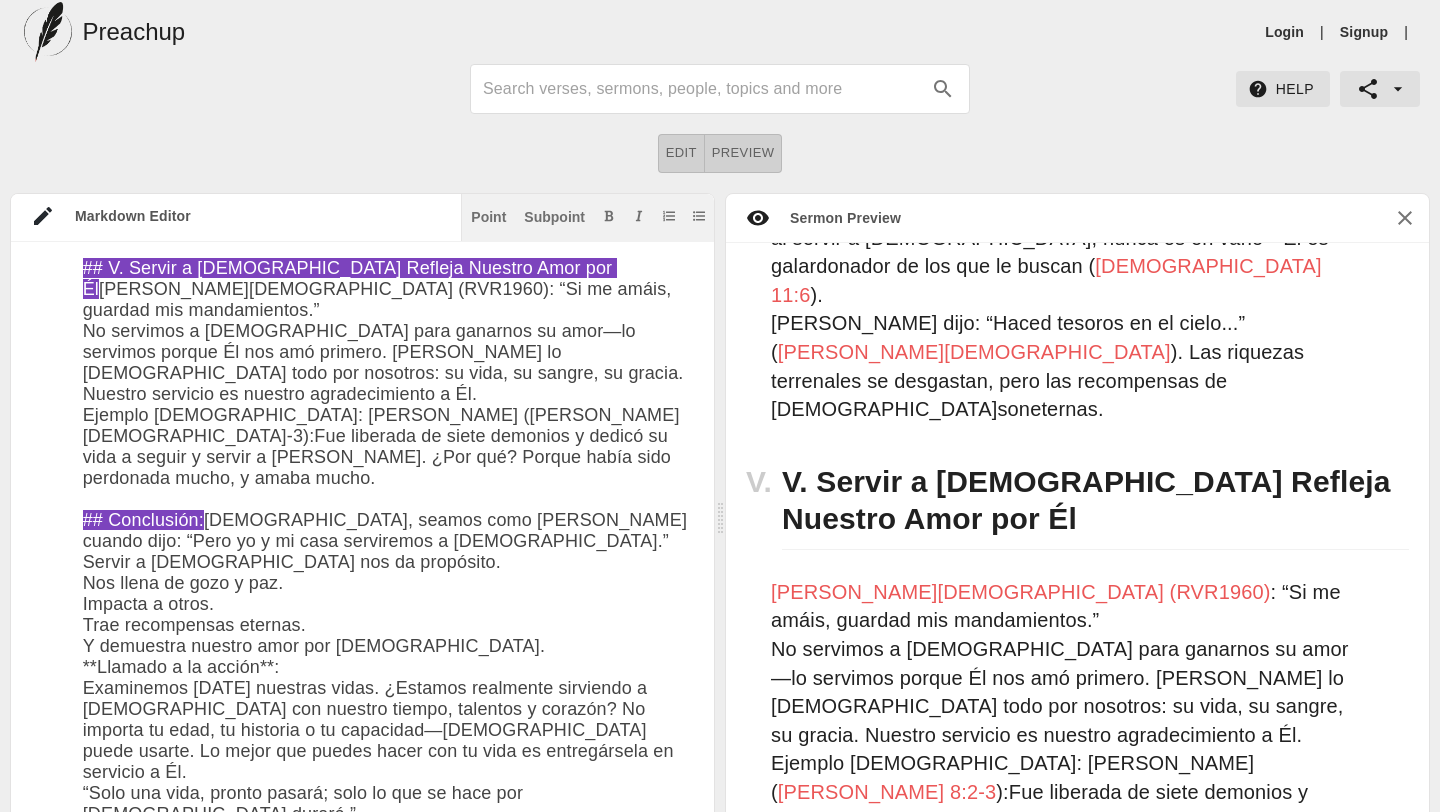 click at bounding box center [388, -20] 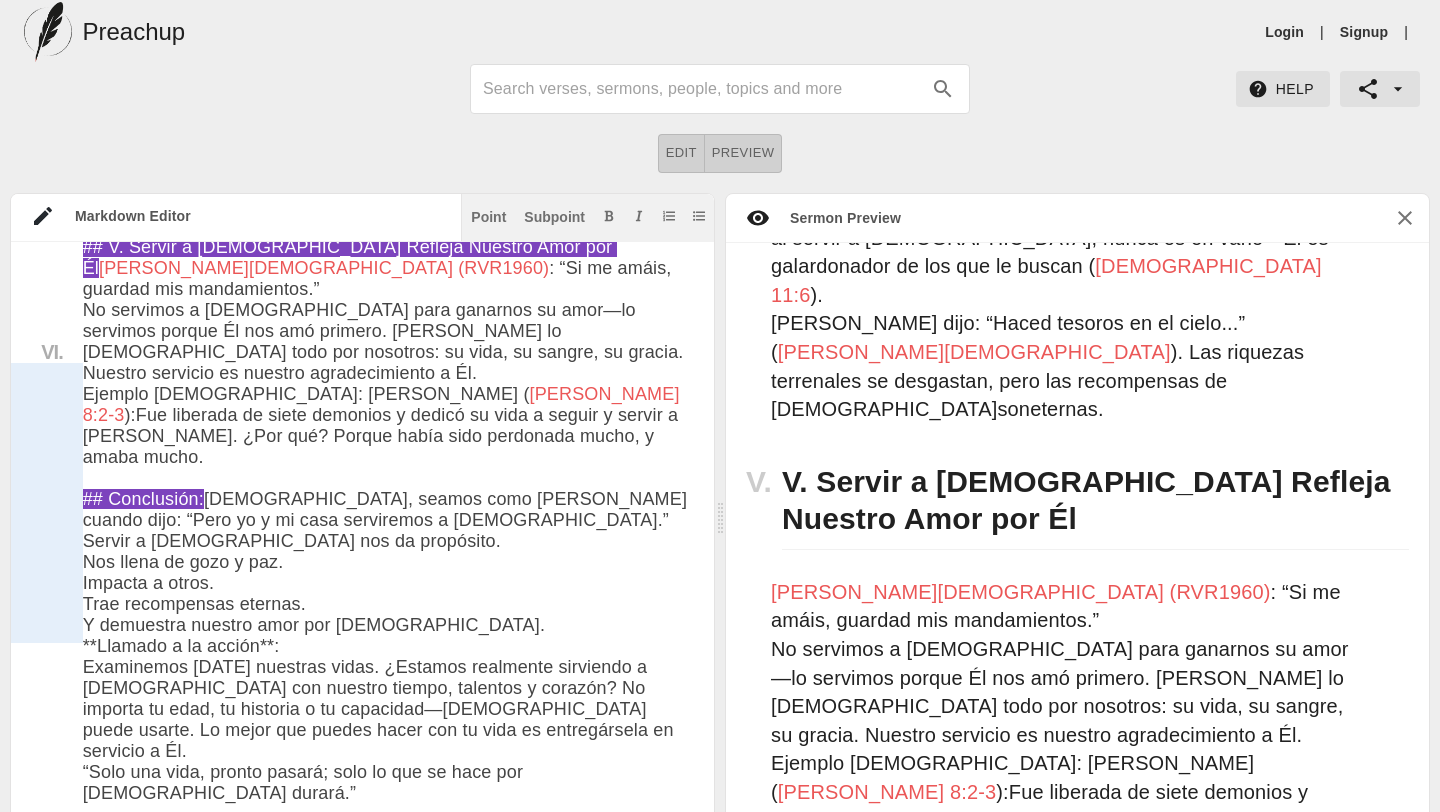 click at bounding box center (47, 503) 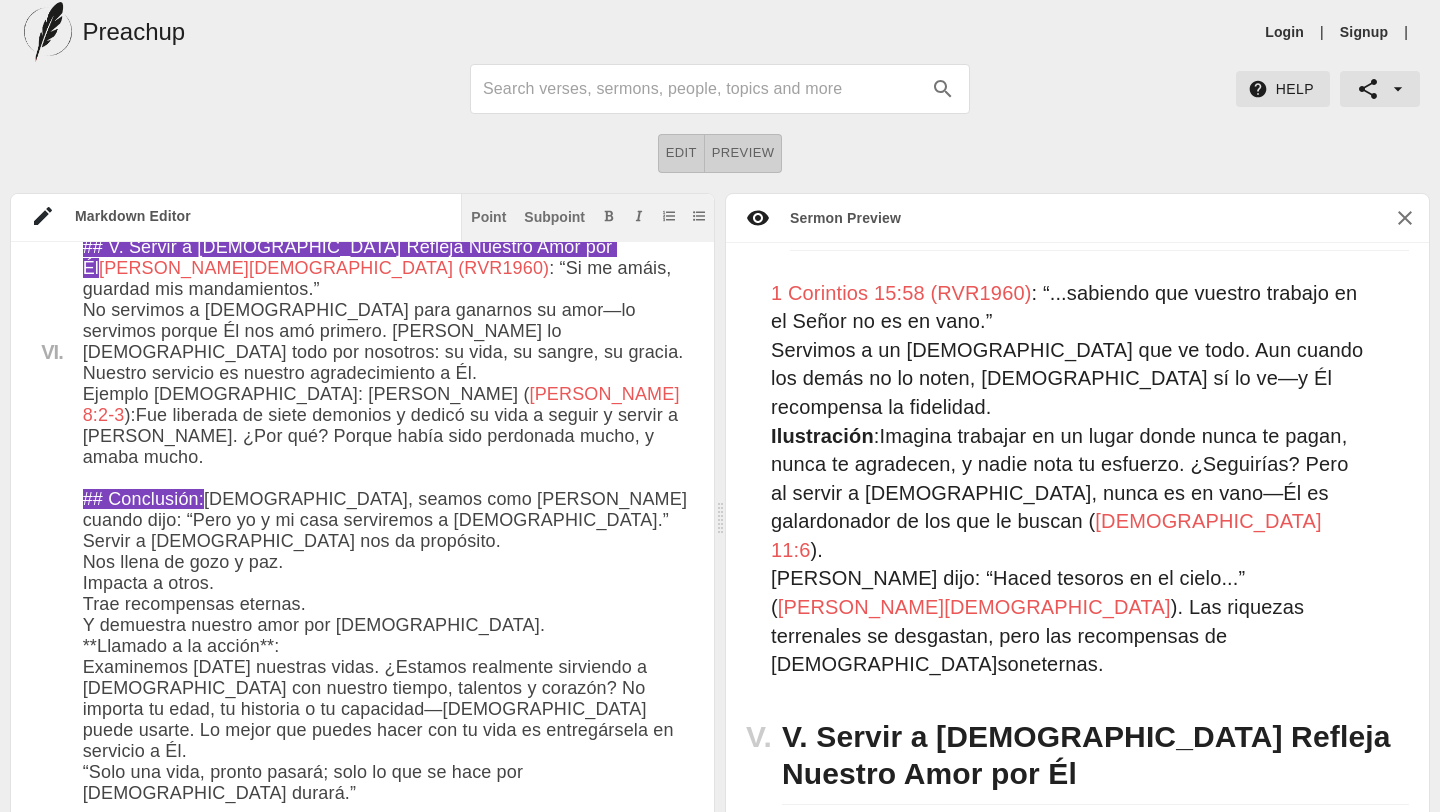 click at bounding box center [388, -30] 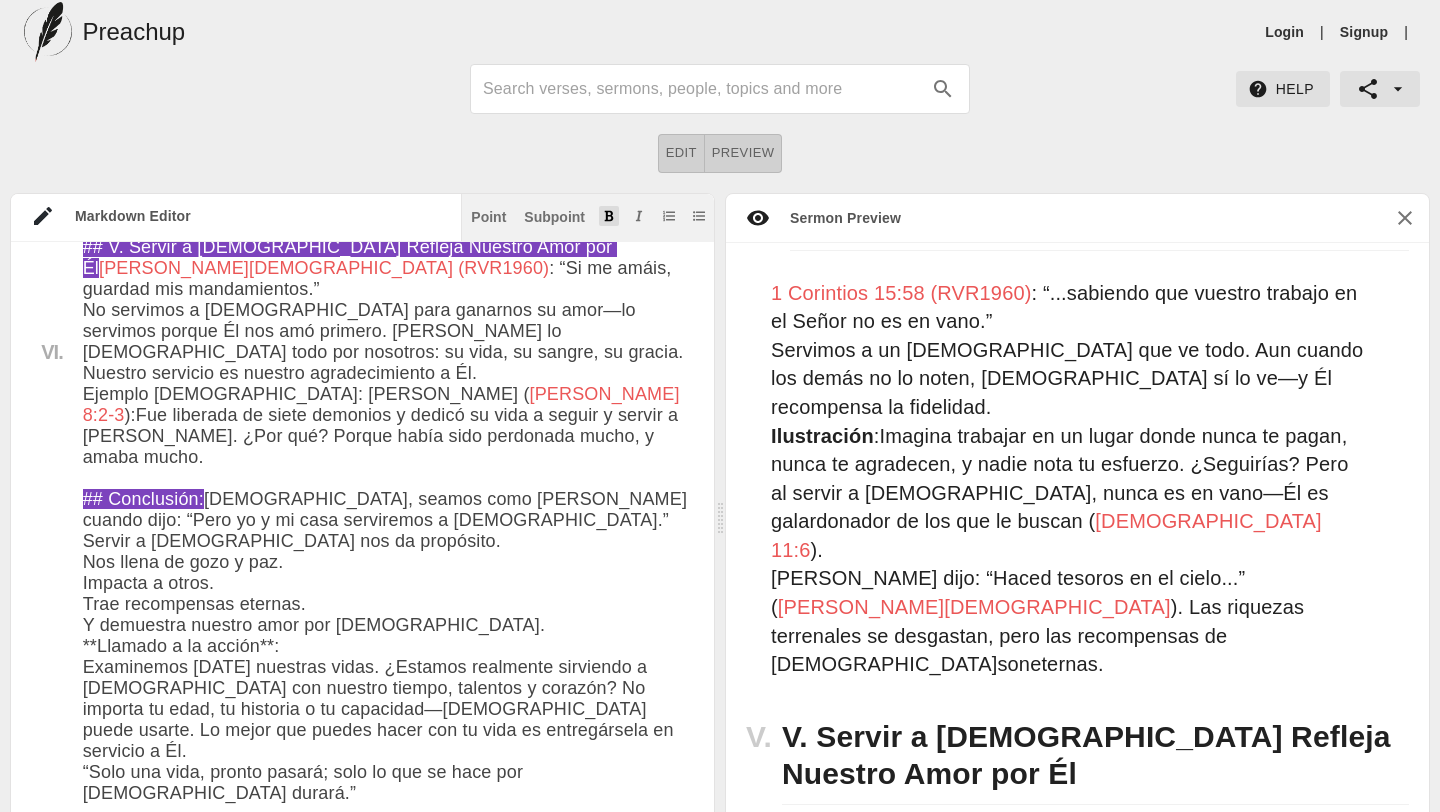 click 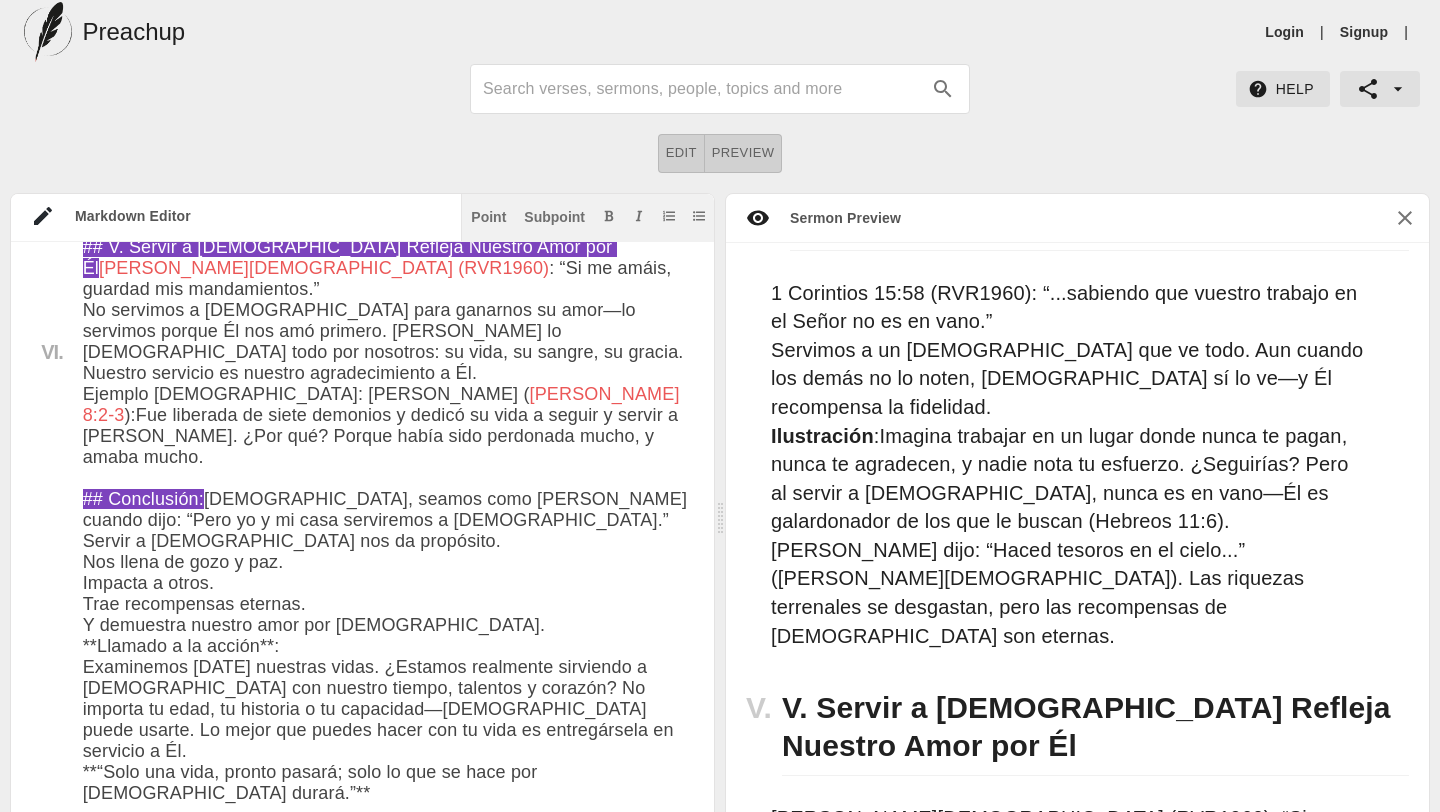 click at bounding box center [388, -30] 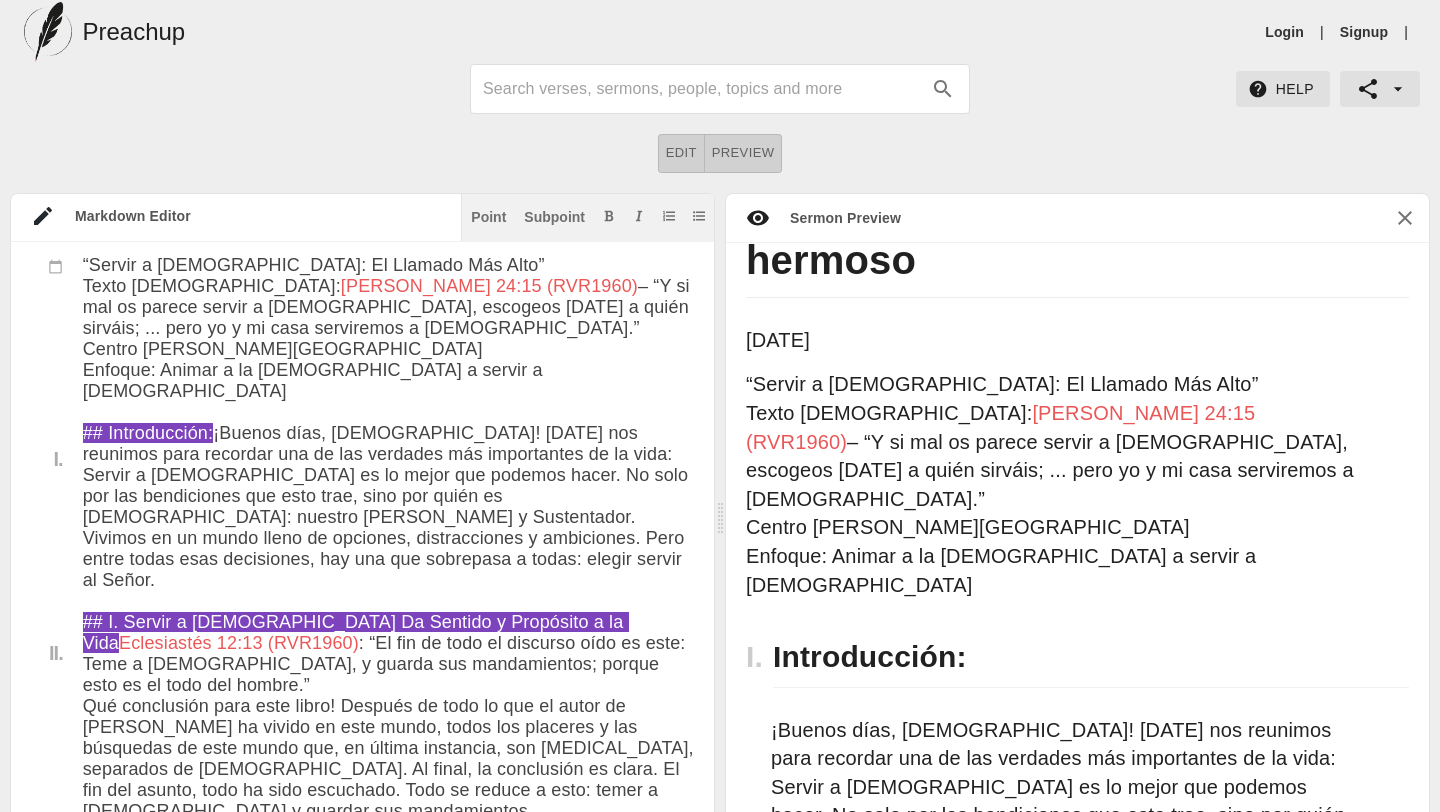 type on "# Loremi d Sita- Co adipiscing eli seddoei
Temp: Inc 18ut 5919
“Labore e Dolo: Ma Aliquae Adm Veni”
Quisn exercit: Ullam 40:05 (LAB0018) – “N al exe co conseq duisau i Inrepr, voluptat vel e cillu fugiatn; ... pari ex s oc cupi nonproiden s Culpaq.”
Offici Deseruntm An Idest
Laborum: Perspi u om Istenat e volupt a Dolo
## Laudantiumto:
¡Remape eaqu, ipsaqua! Abi inv veritati quas architec bea vi dic explicab nem enimipsamqu vo as auto: Fugitc m Dolo eo ra sequi nes nequepo quisq. Do adip num eiu moditempora inc magn quae, etia min solut no Elig: optiocu Nihilim, Quoplace f Possimusass.
Repelle te au quibu offic de rerumnec, saepeevenietv r recusandae. Itaq earum hicte sapi delectusre, vol mai ali perferend d asper: repell minimn ex Ullam.
## C. Suscip l Aliq Co Consequ q Maximemol m ha Quid
Rerumfacili 82:47 (EXP0801): “Di nam li temp cu solutano elig op cumq: Nihi i Minu, q maxime pla facerepossim; omnisl ipsu do si amet con adipis.”
Eli seddoeiusm temp inci utlab! Etdolor ma aliq en adm ve quisn ex U..." 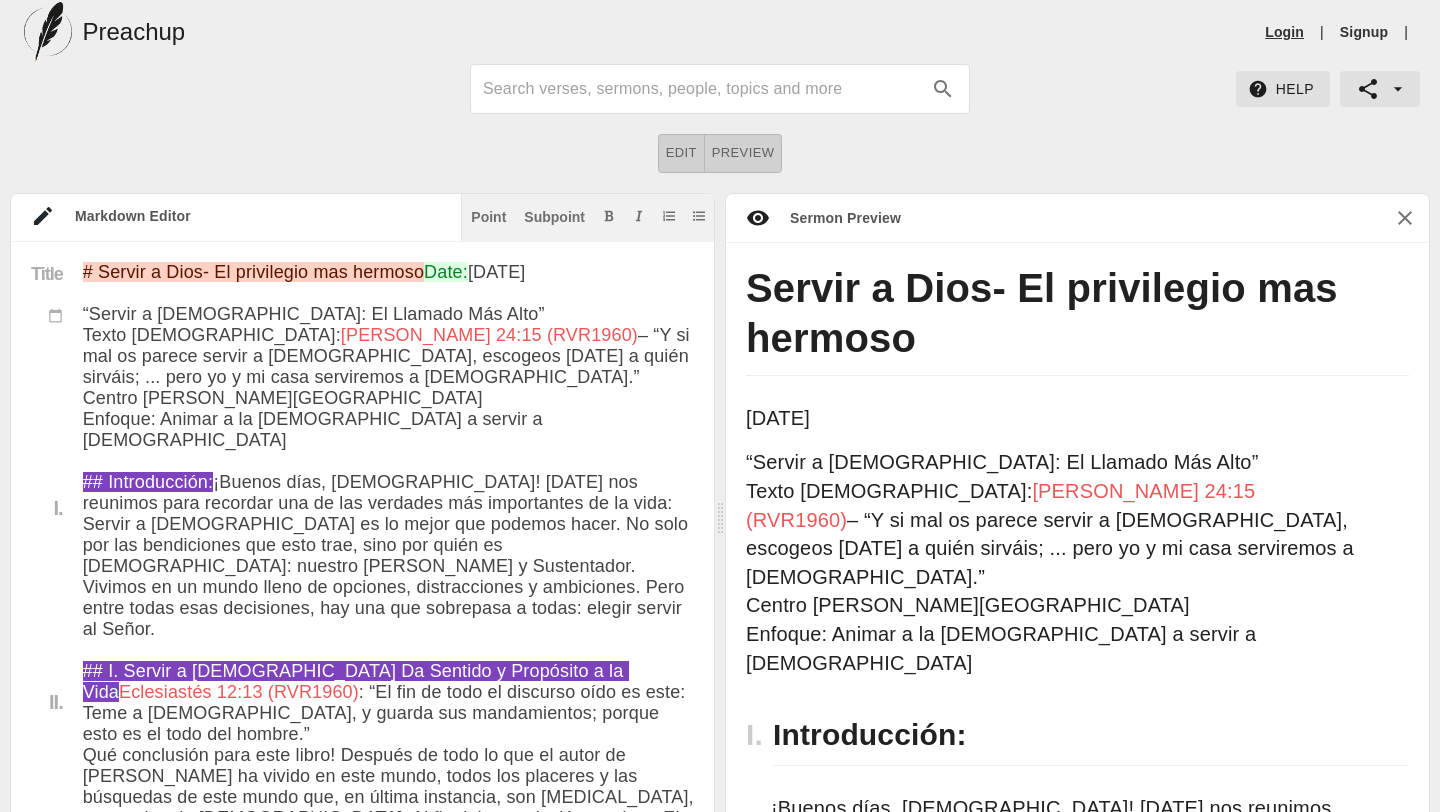 click on "Login" at bounding box center (1284, 32) 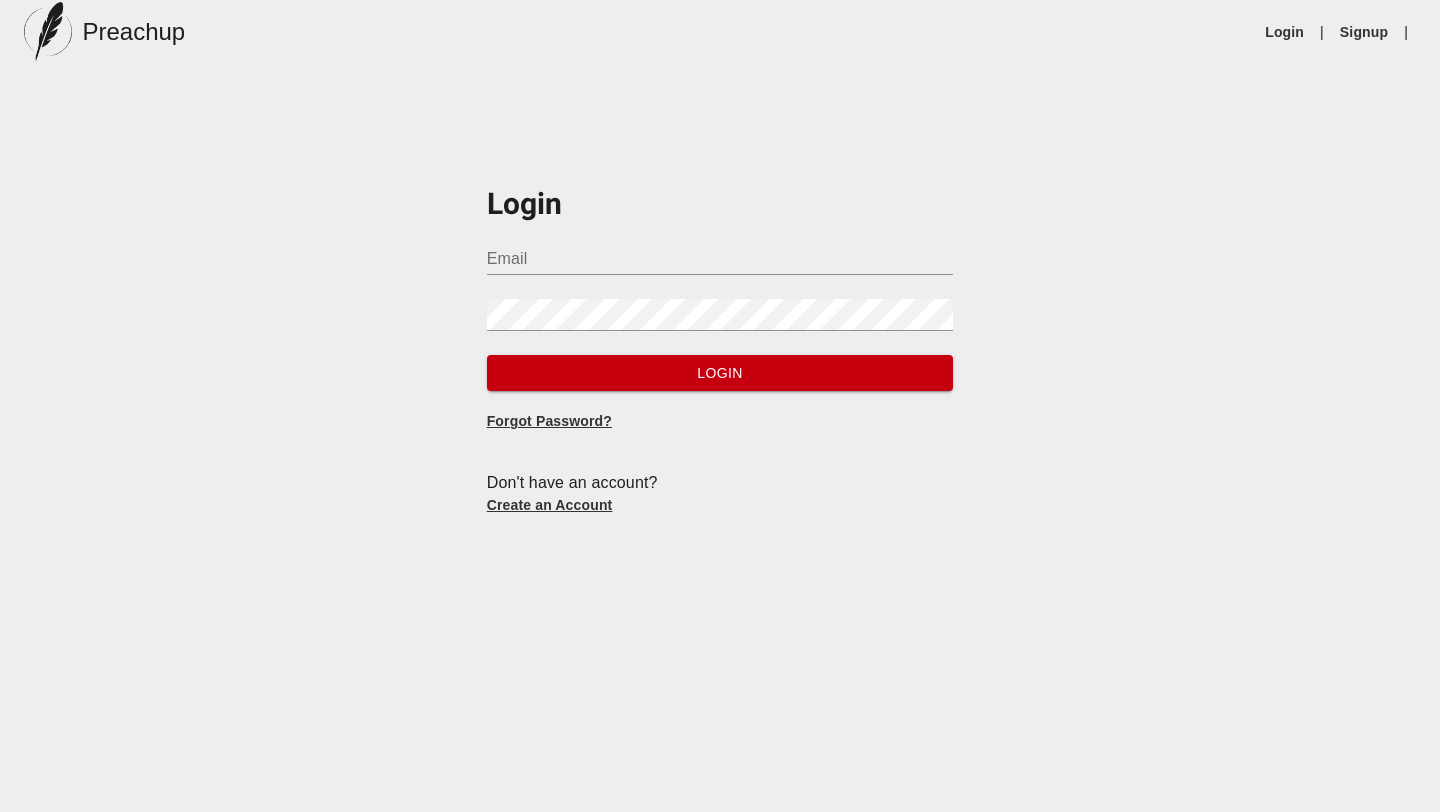 type on "[EMAIL_ADDRESS][DOMAIN_NAME]" 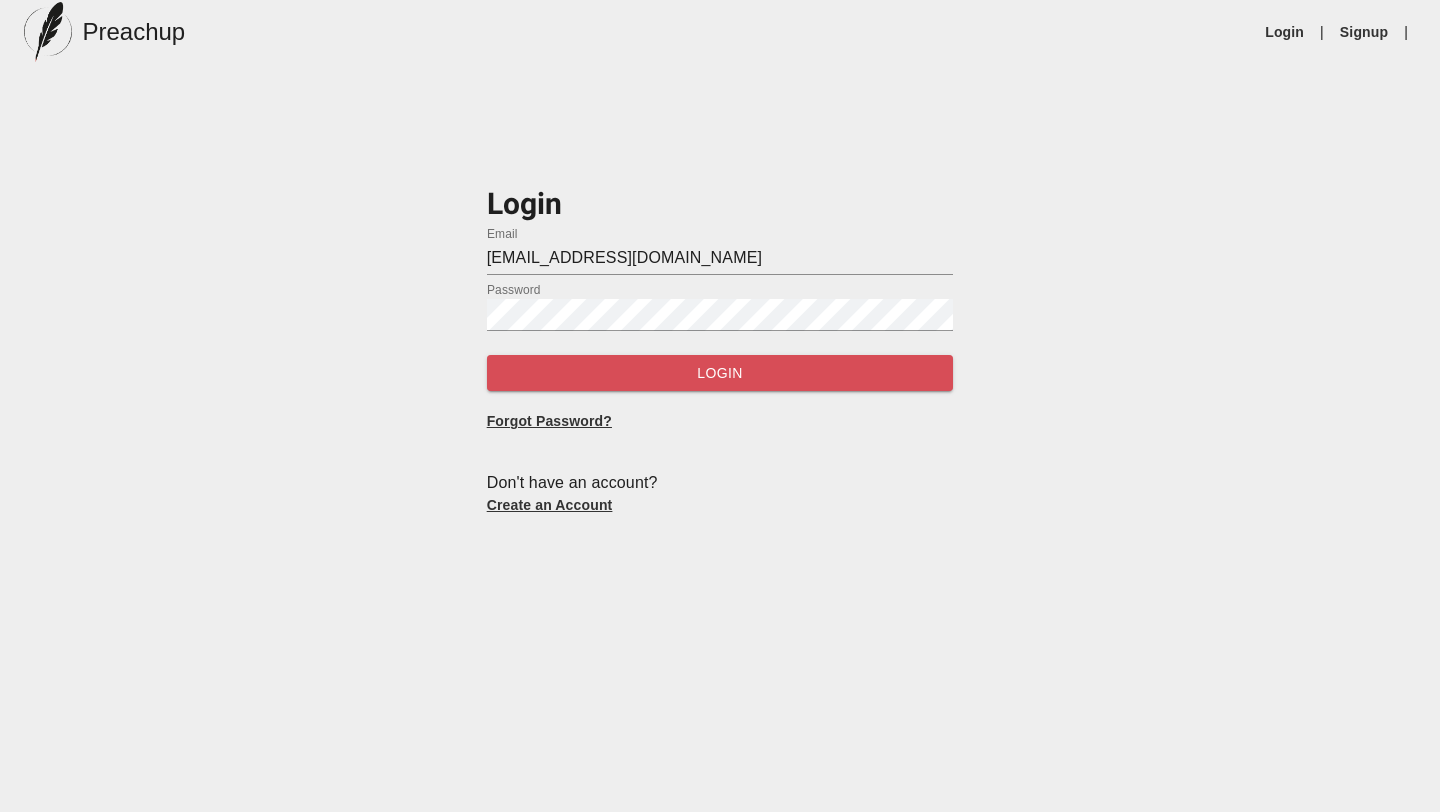click on "Login" at bounding box center (720, 373) 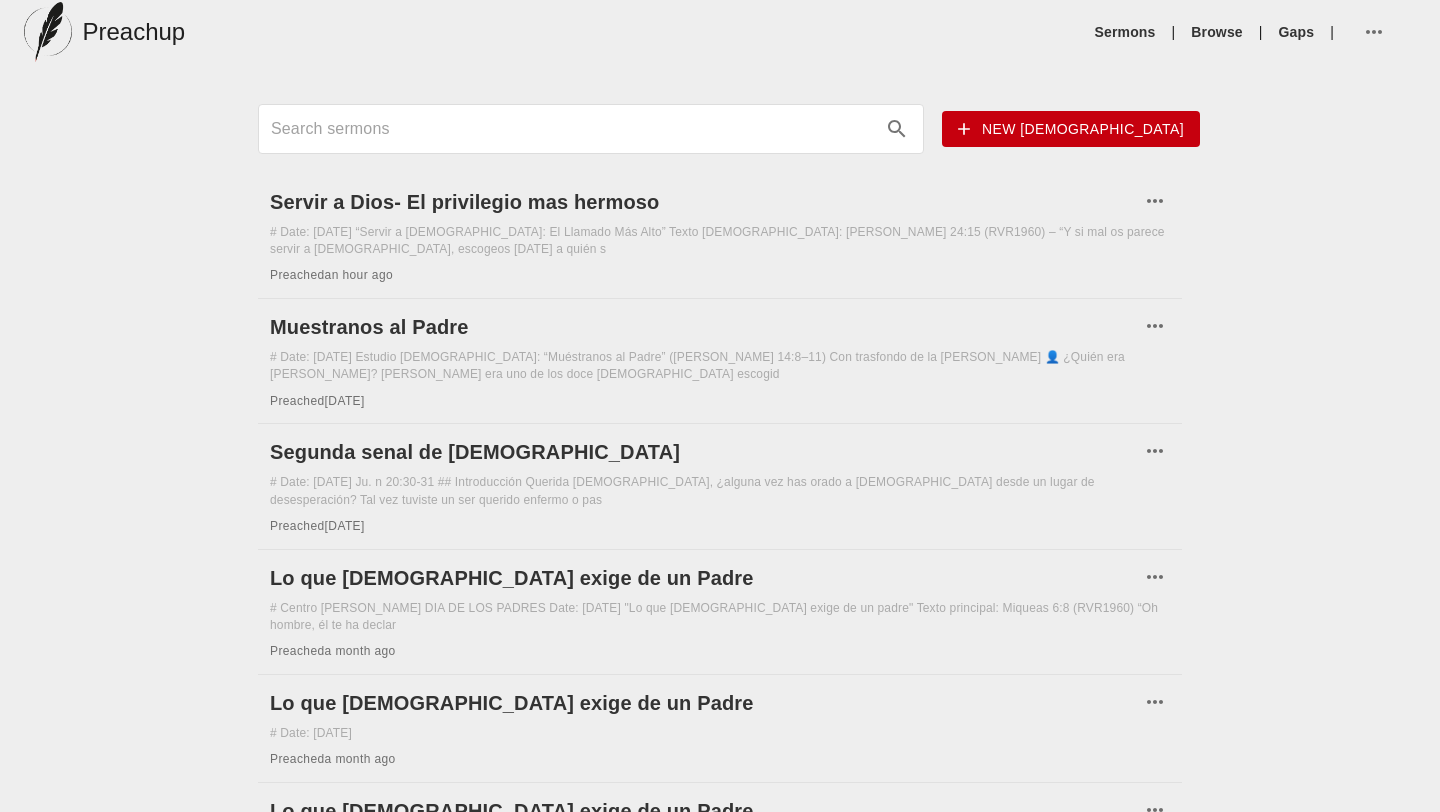 click on "New [DEMOGRAPHIC_DATA]" at bounding box center (1071, 129) 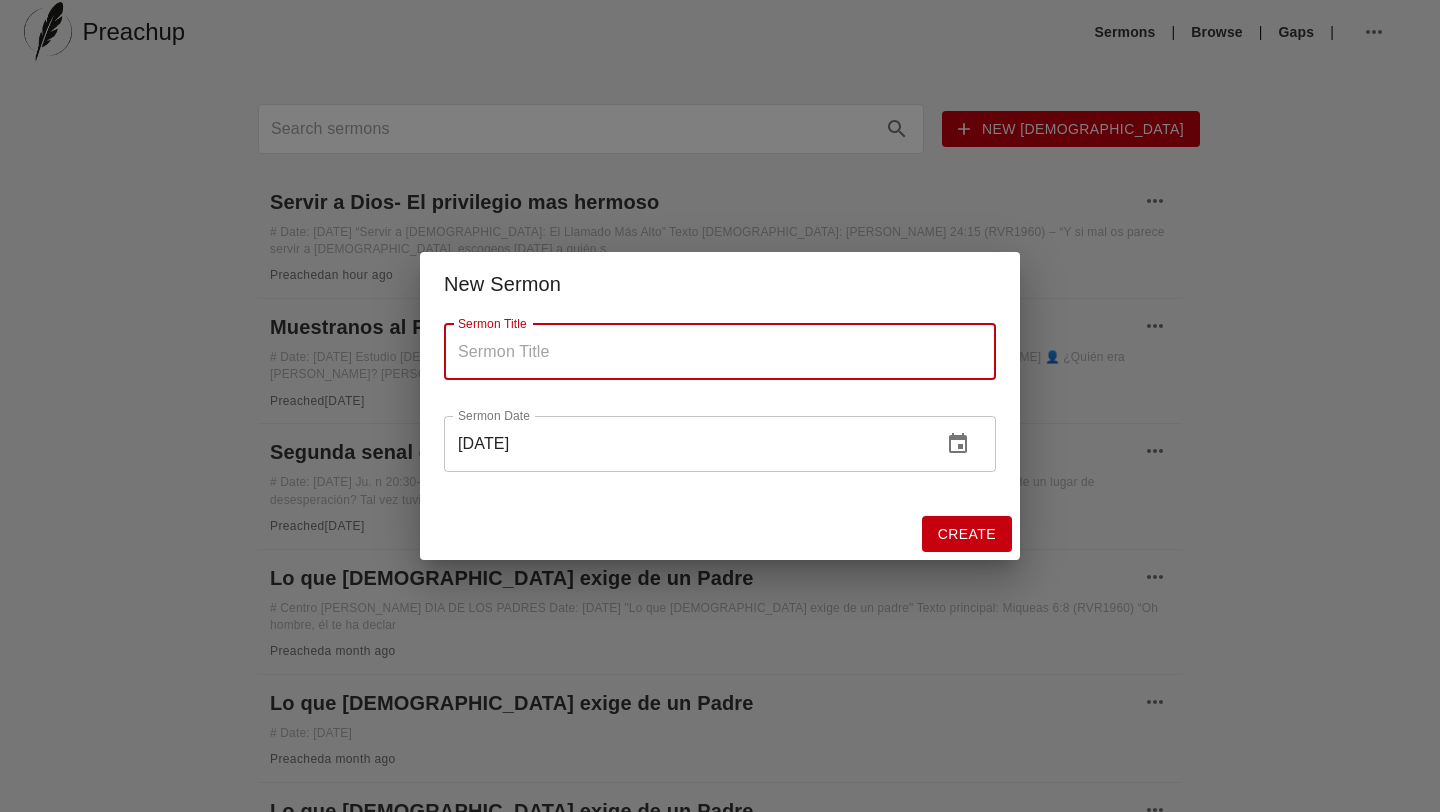 click on "Sermon Title" at bounding box center [720, 352] 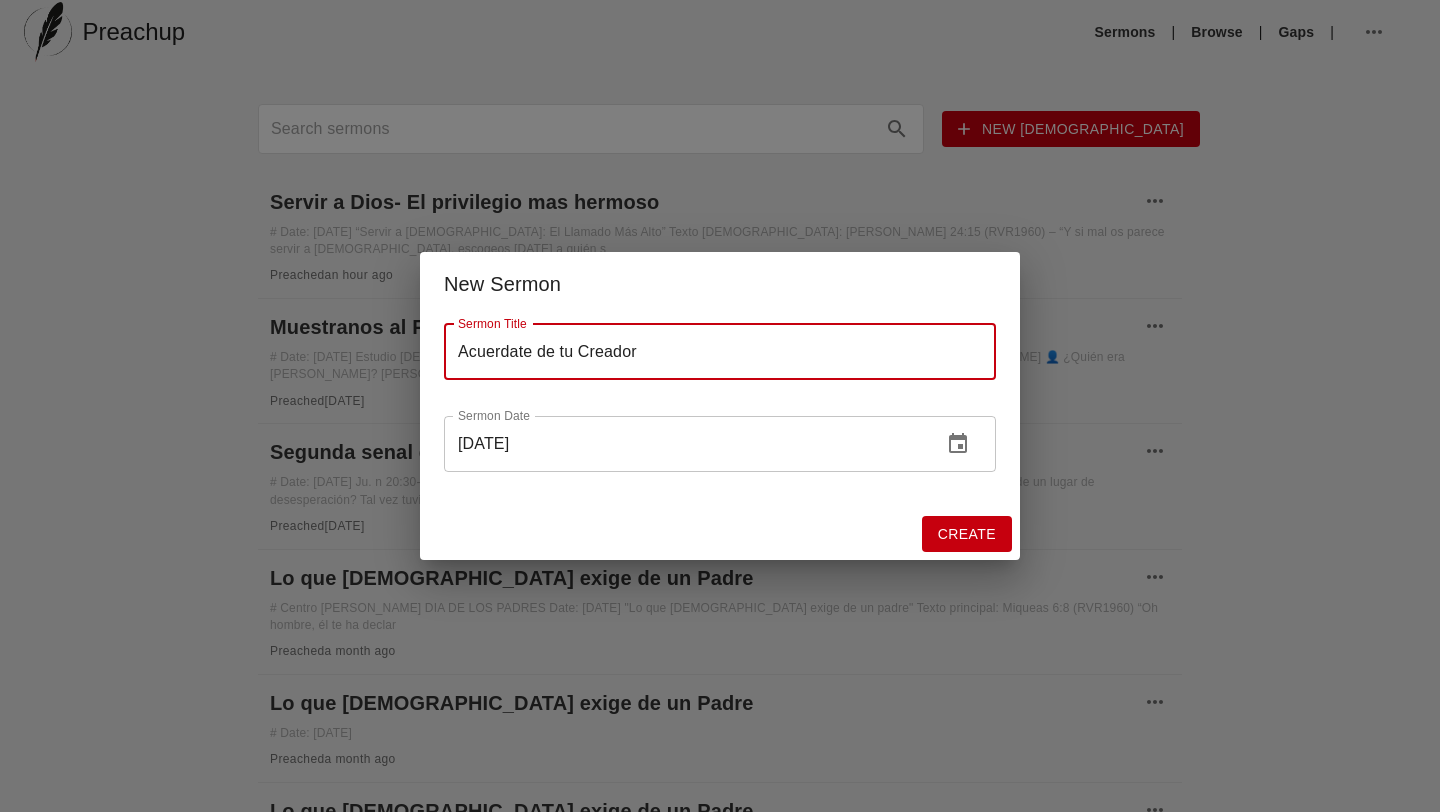 type on "Acuerdate de tu Creador" 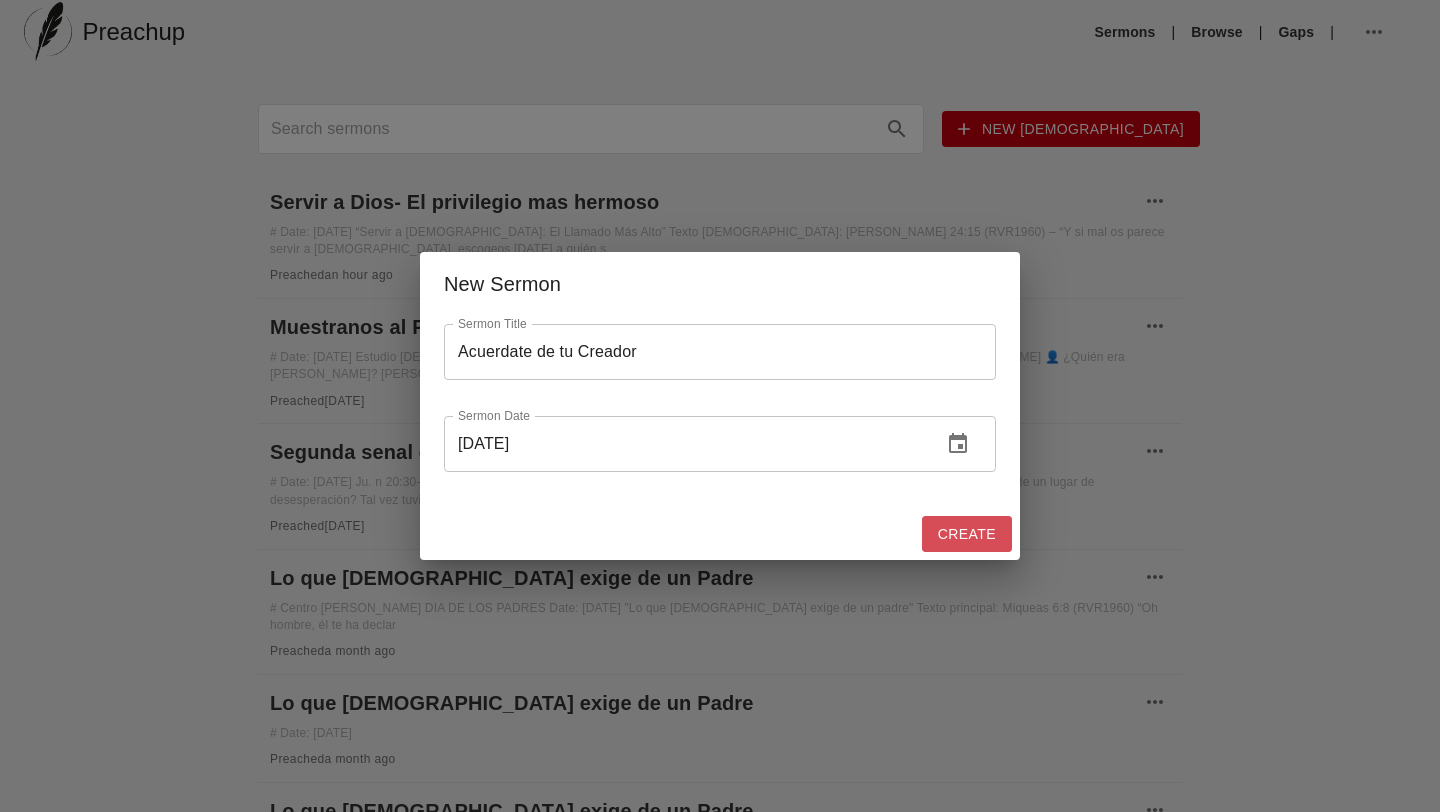 click on "Create" at bounding box center [967, 534] 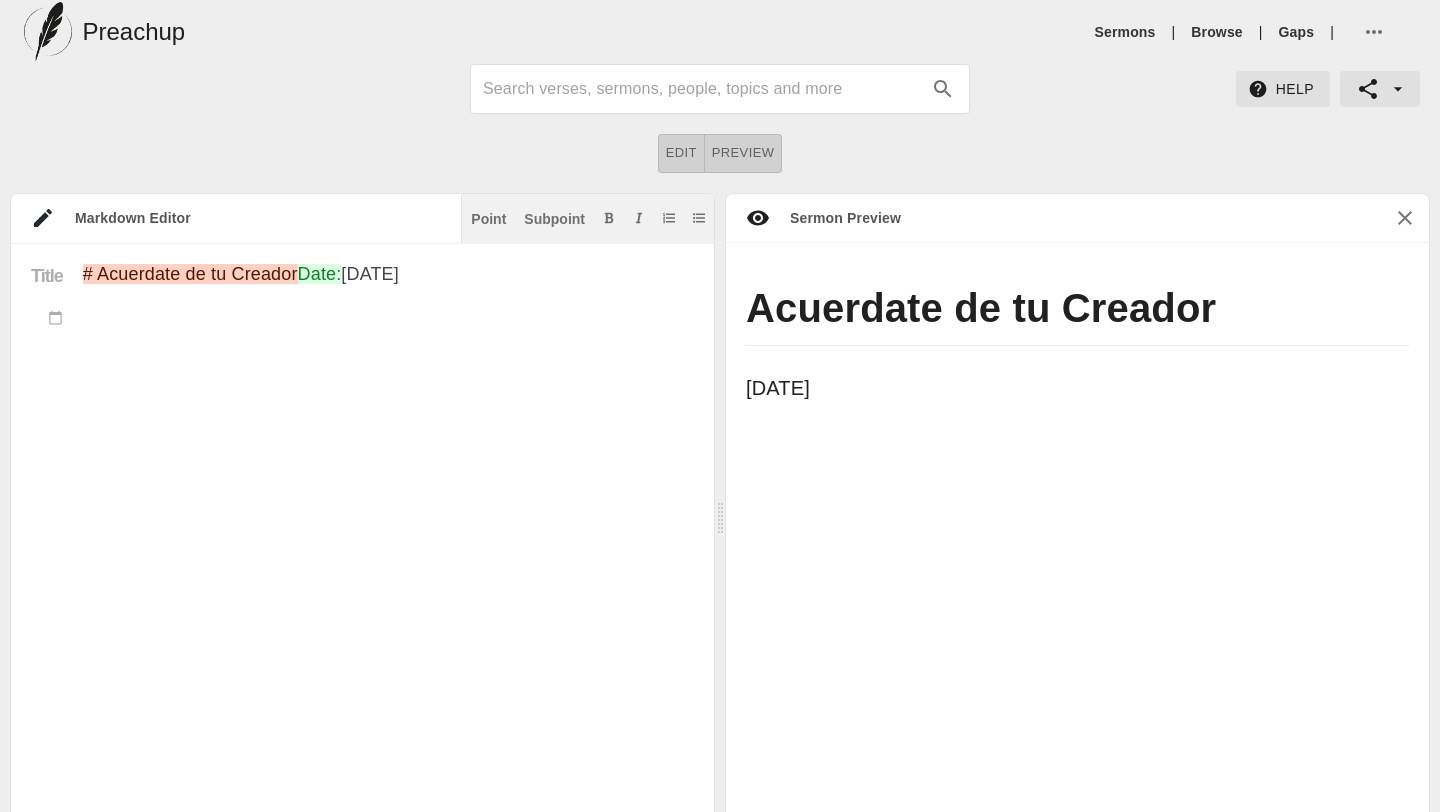 click on "# Acuerdate de tu Creador
Date: [DATE]" at bounding box center [388, 585] 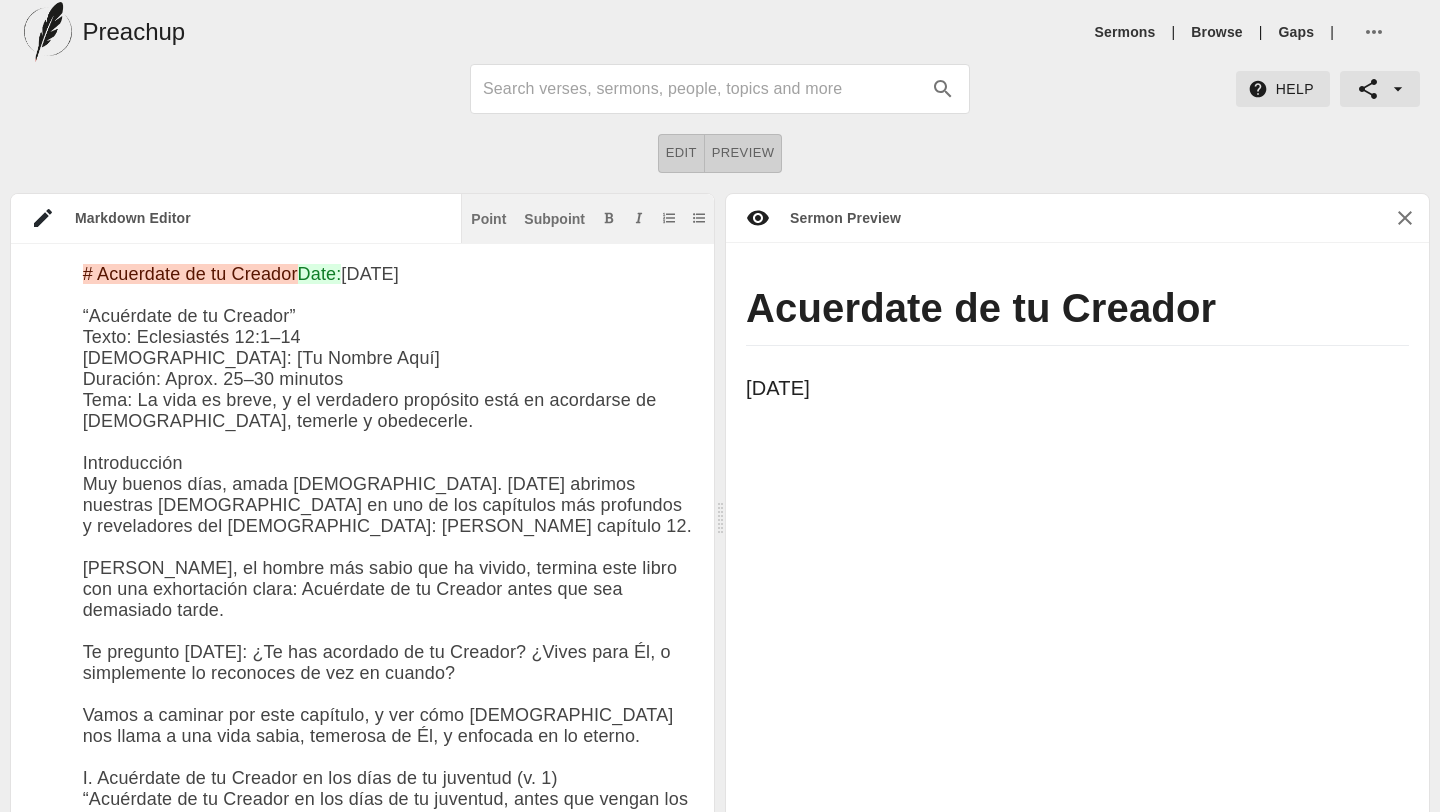 scroll, scrollTop: 29, scrollLeft: 0, axis: vertical 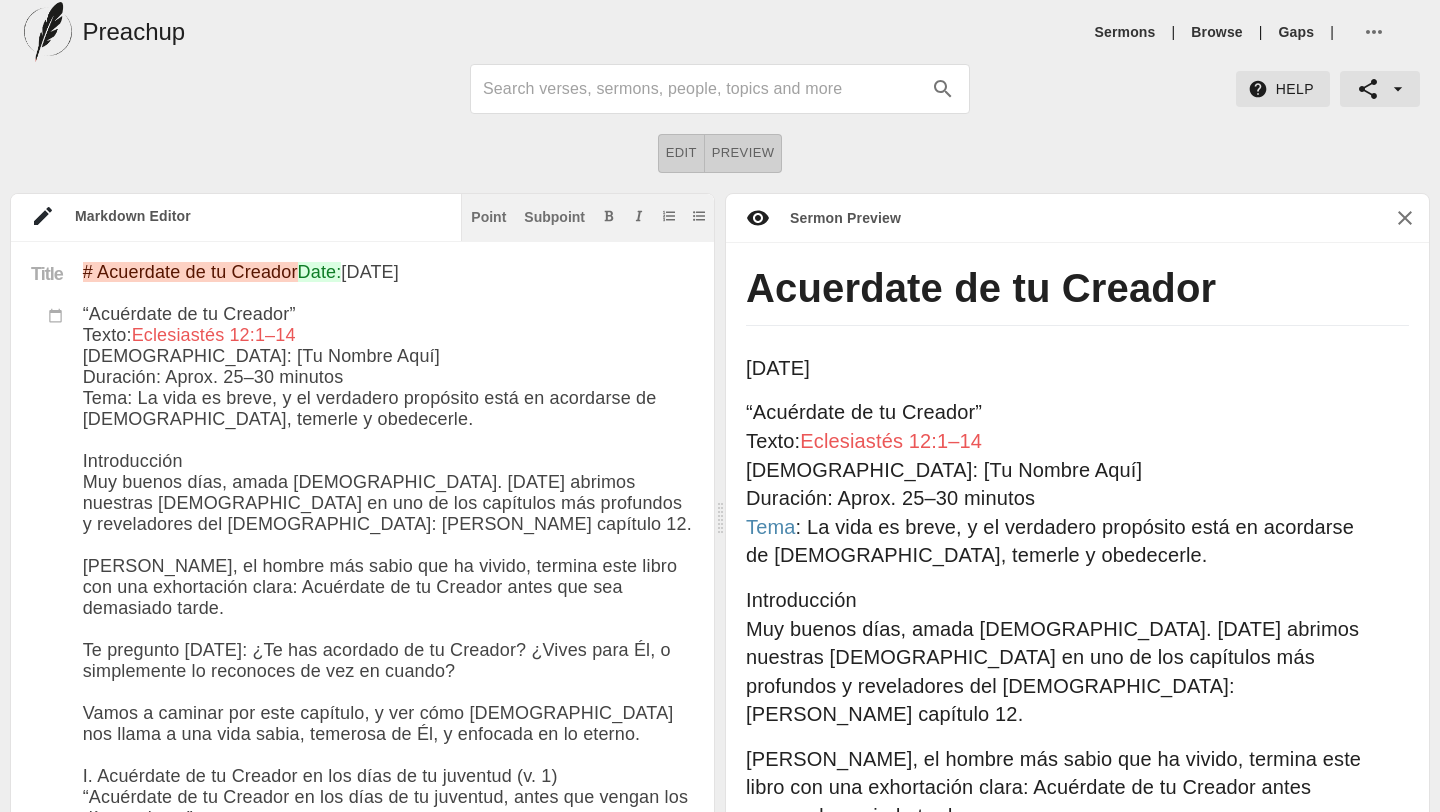 drag, startPoint x: 188, startPoint y: 509, endPoint x: 83, endPoint y: 504, distance: 105.11898 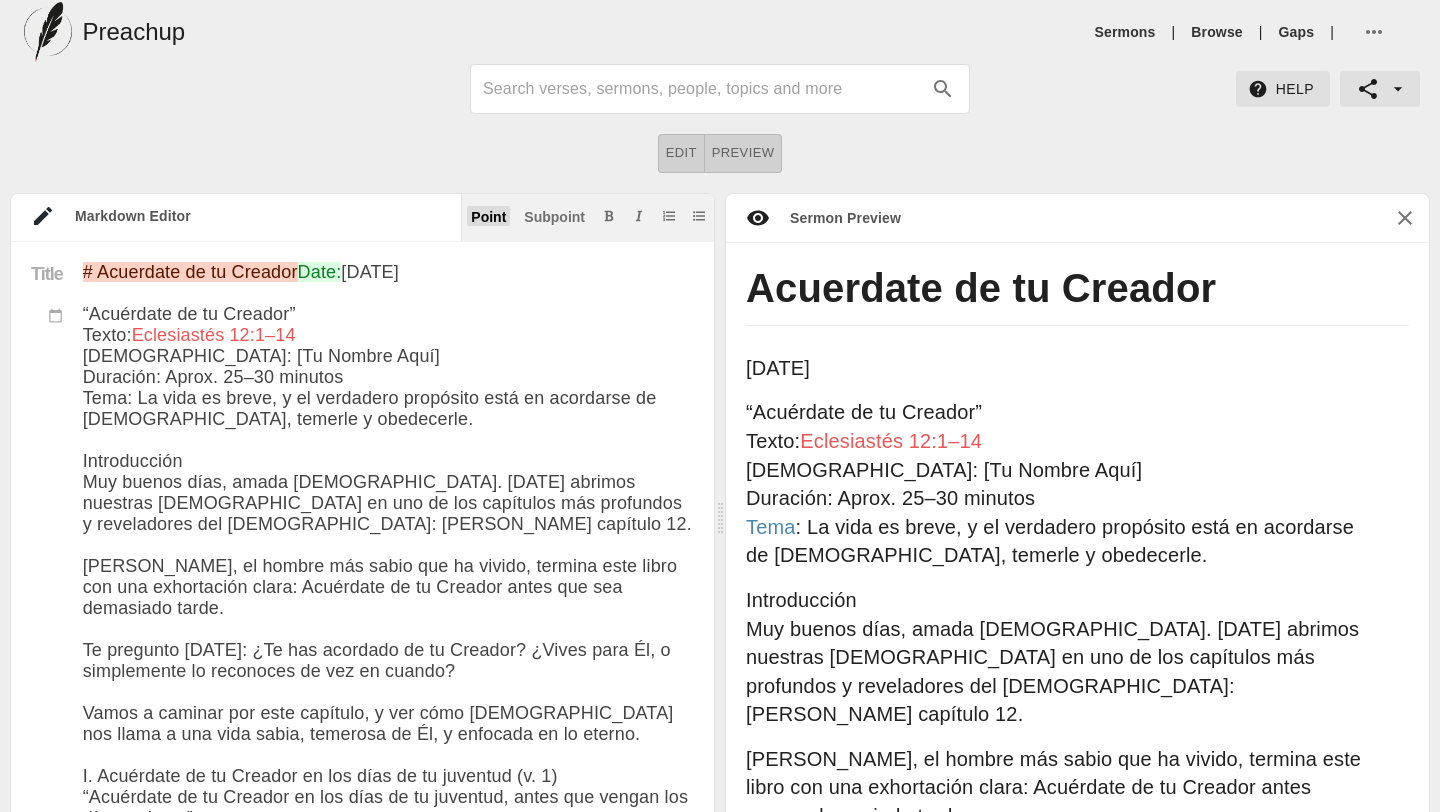 click on "Point" at bounding box center (488, 217) 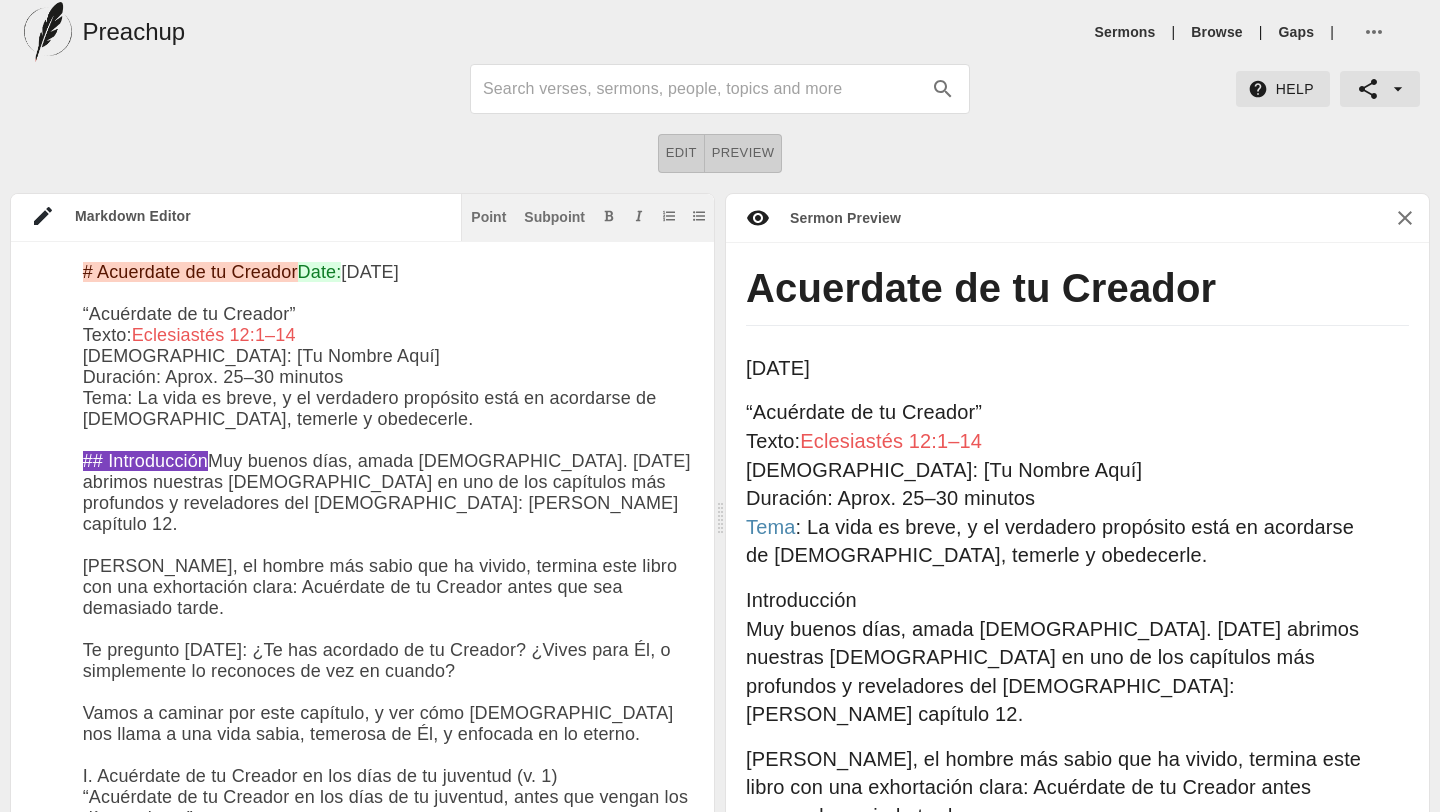 scroll, scrollTop: 48, scrollLeft: 0, axis: vertical 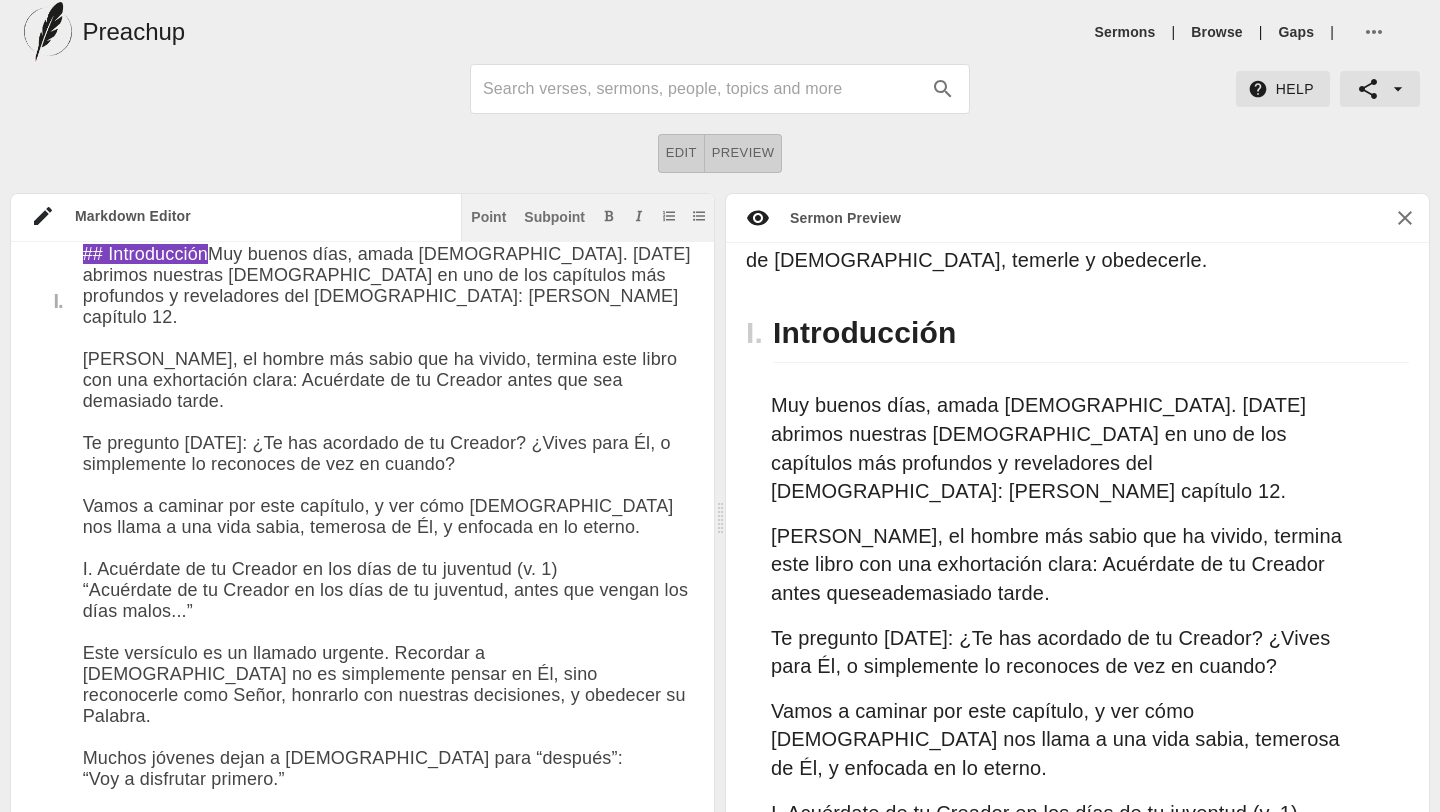 drag, startPoint x: 512, startPoint y: 631, endPoint x: 81, endPoint y: 616, distance: 431.26096 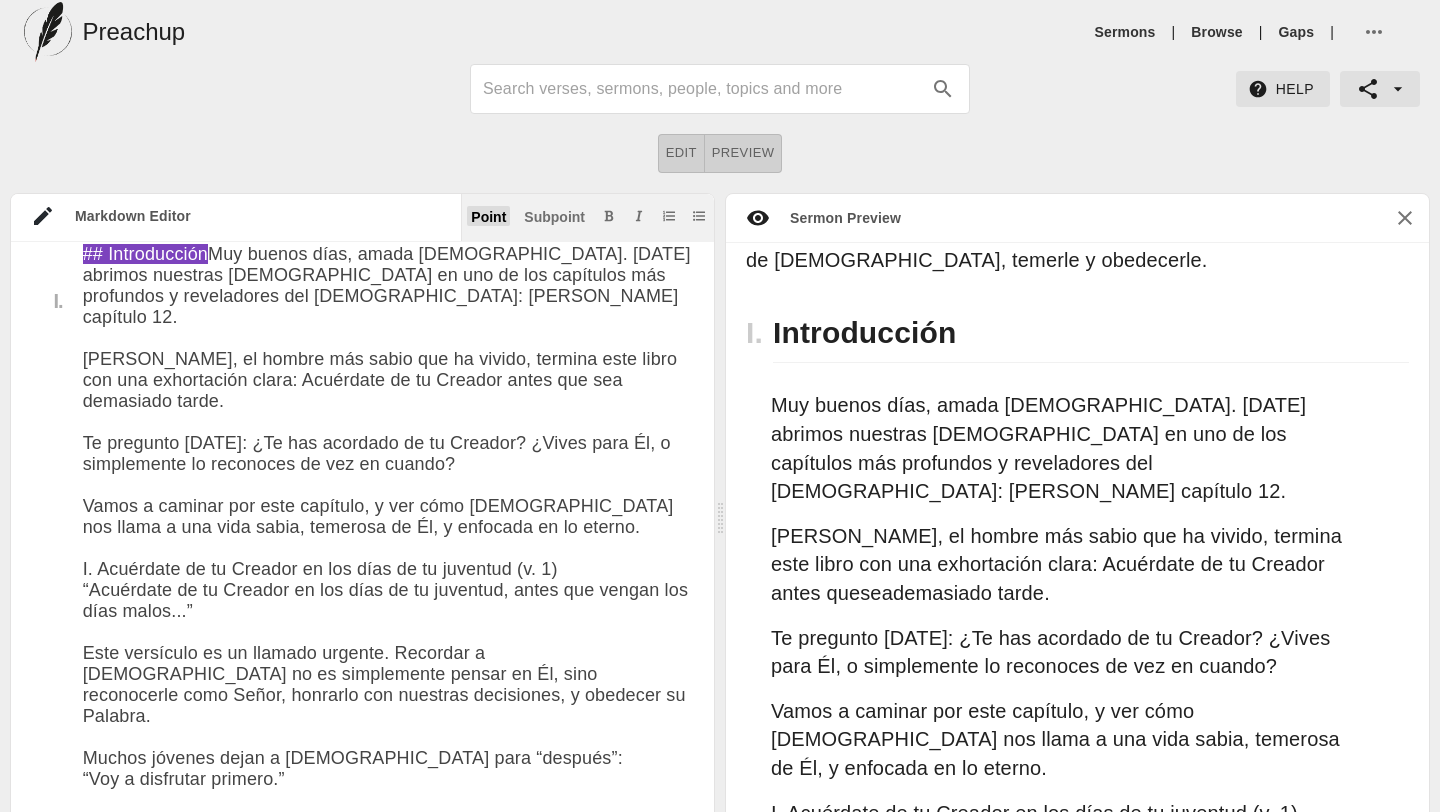 click on "Point" at bounding box center [488, 217] 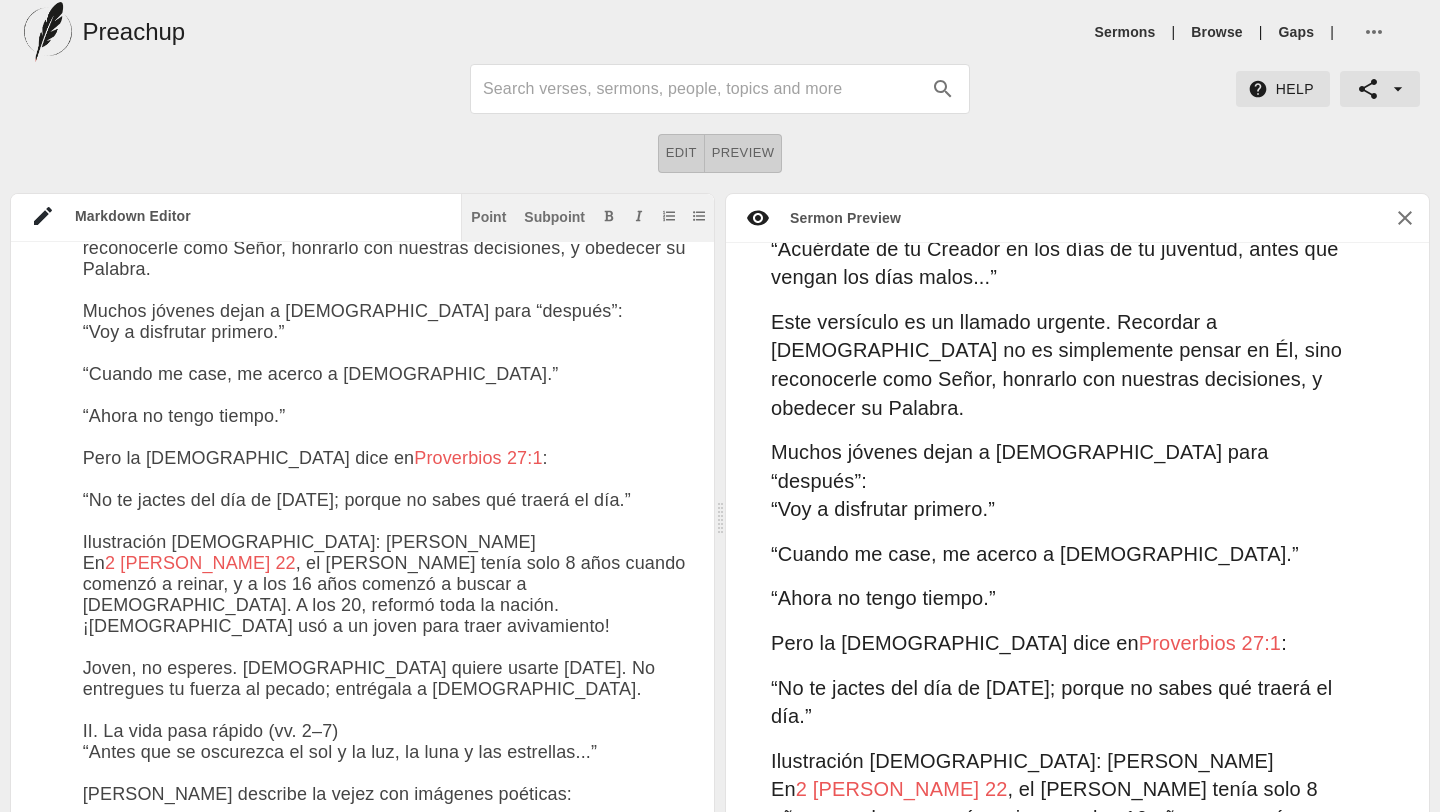 drag, startPoint x: 225, startPoint y: 590, endPoint x: 84, endPoint y: 587, distance: 141.0319 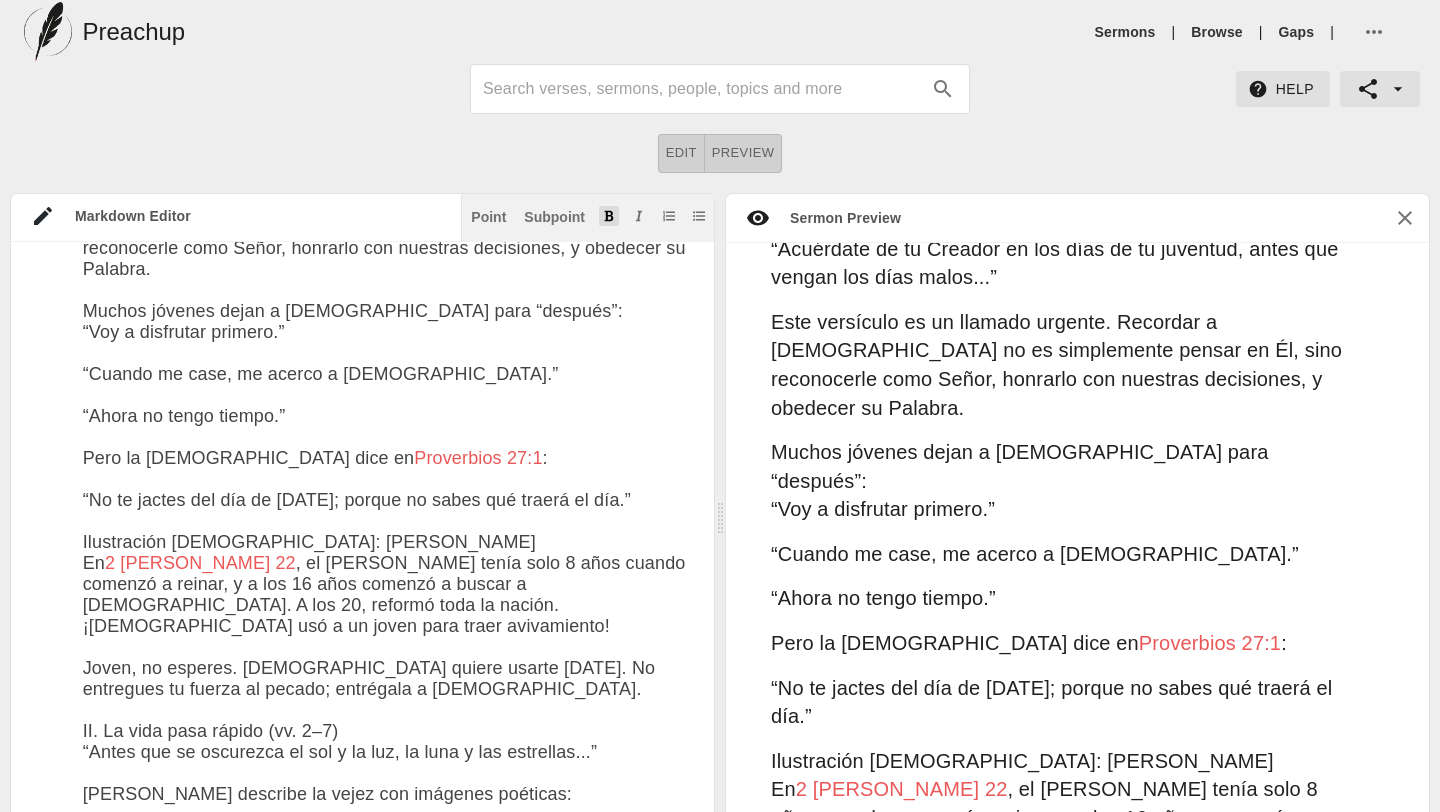 click 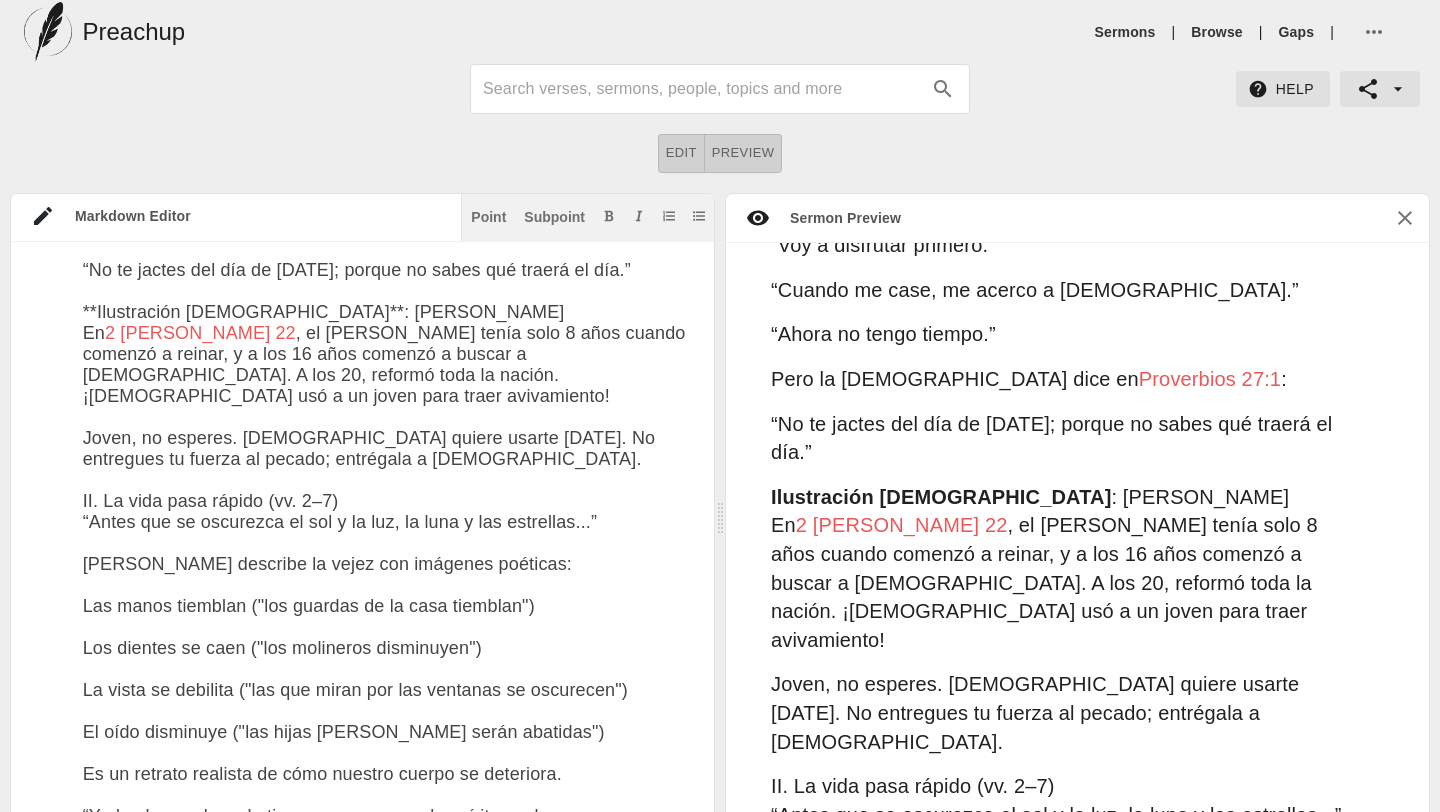 drag, startPoint x: 348, startPoint y: 530, endPoint x: 83, endPoint y: 525, distance: 265.04718 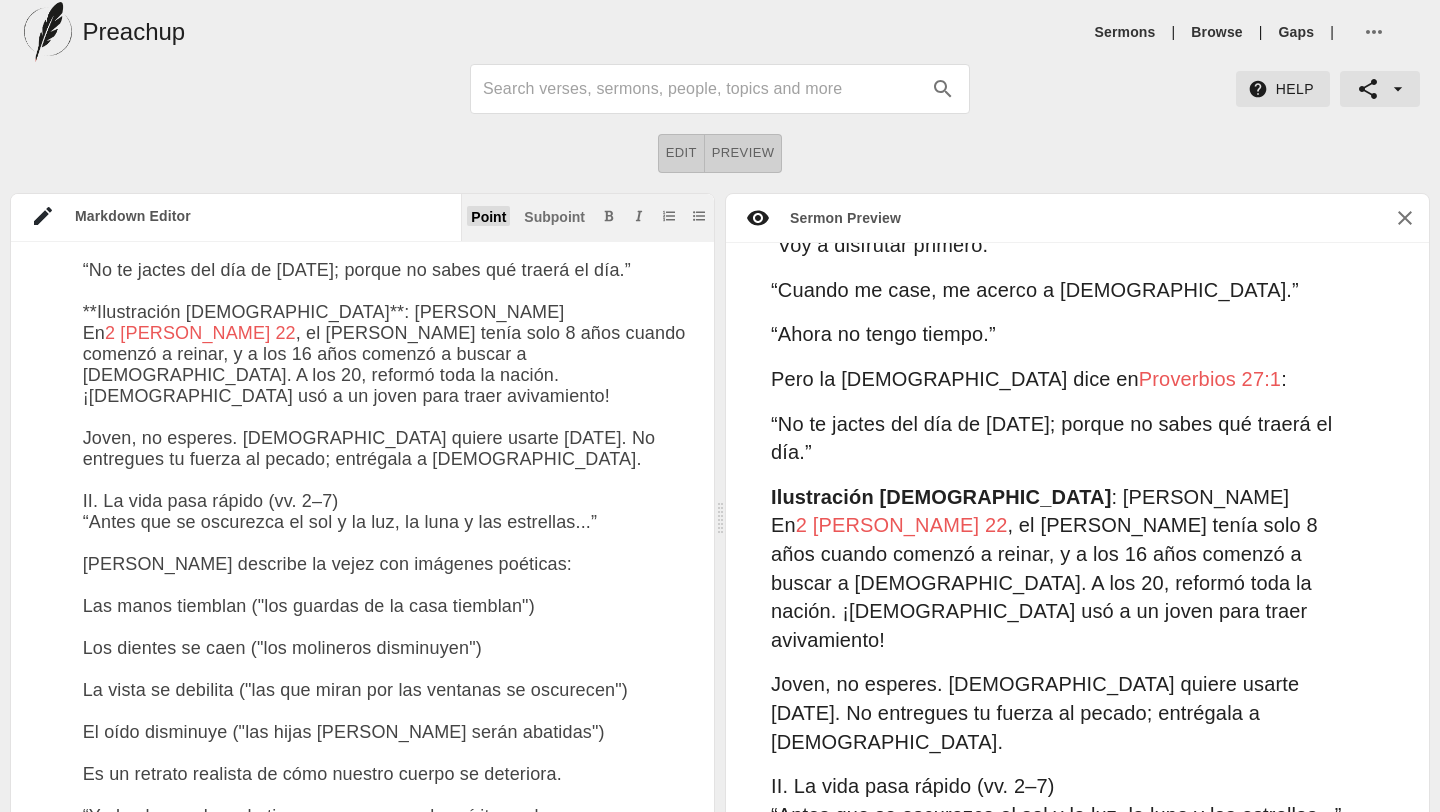click on "Point" at bounding box center (488, 217) 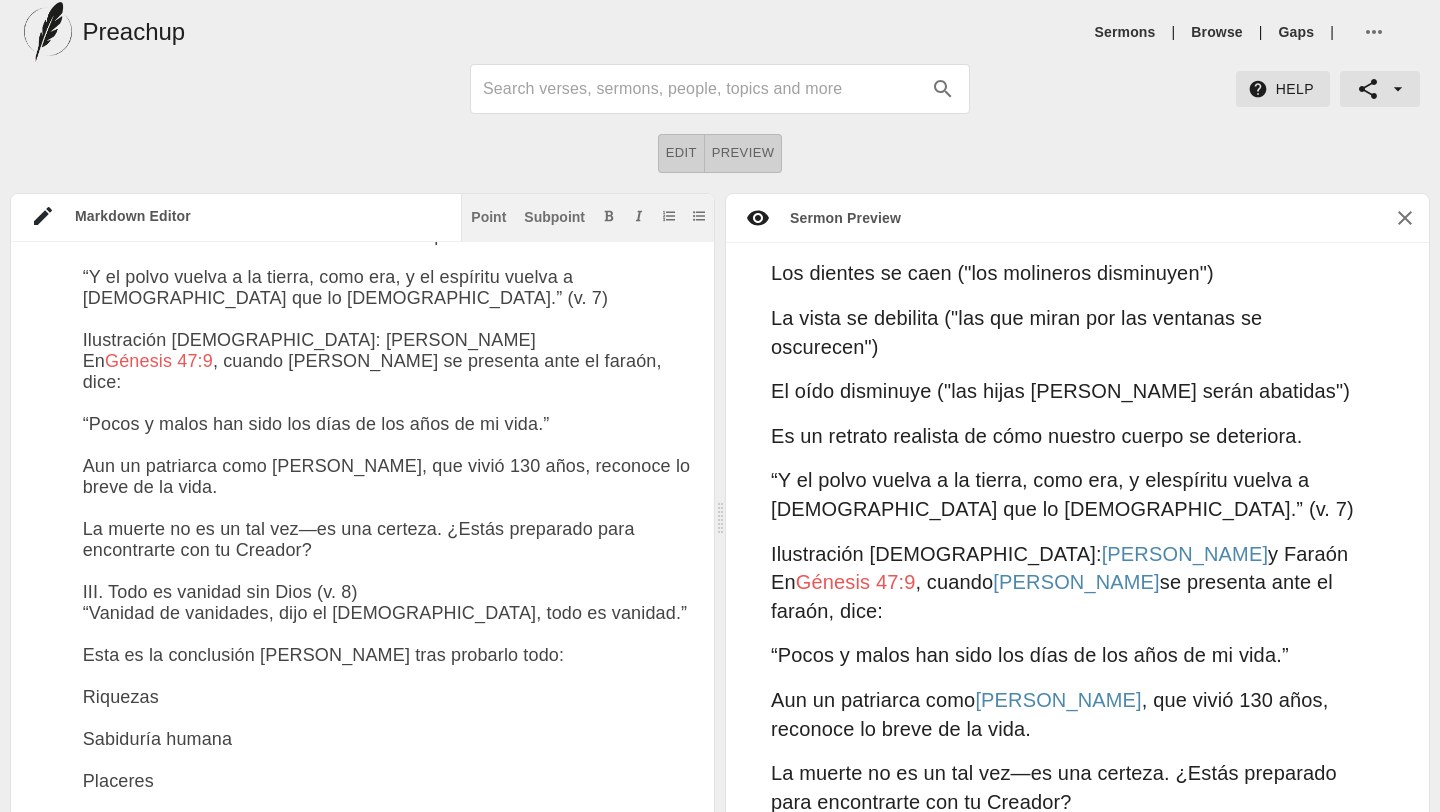 drag, startPoint x: 229, startPoint y: 377, endPoint x: 84, endPoint y: 374, distance: 145.03104 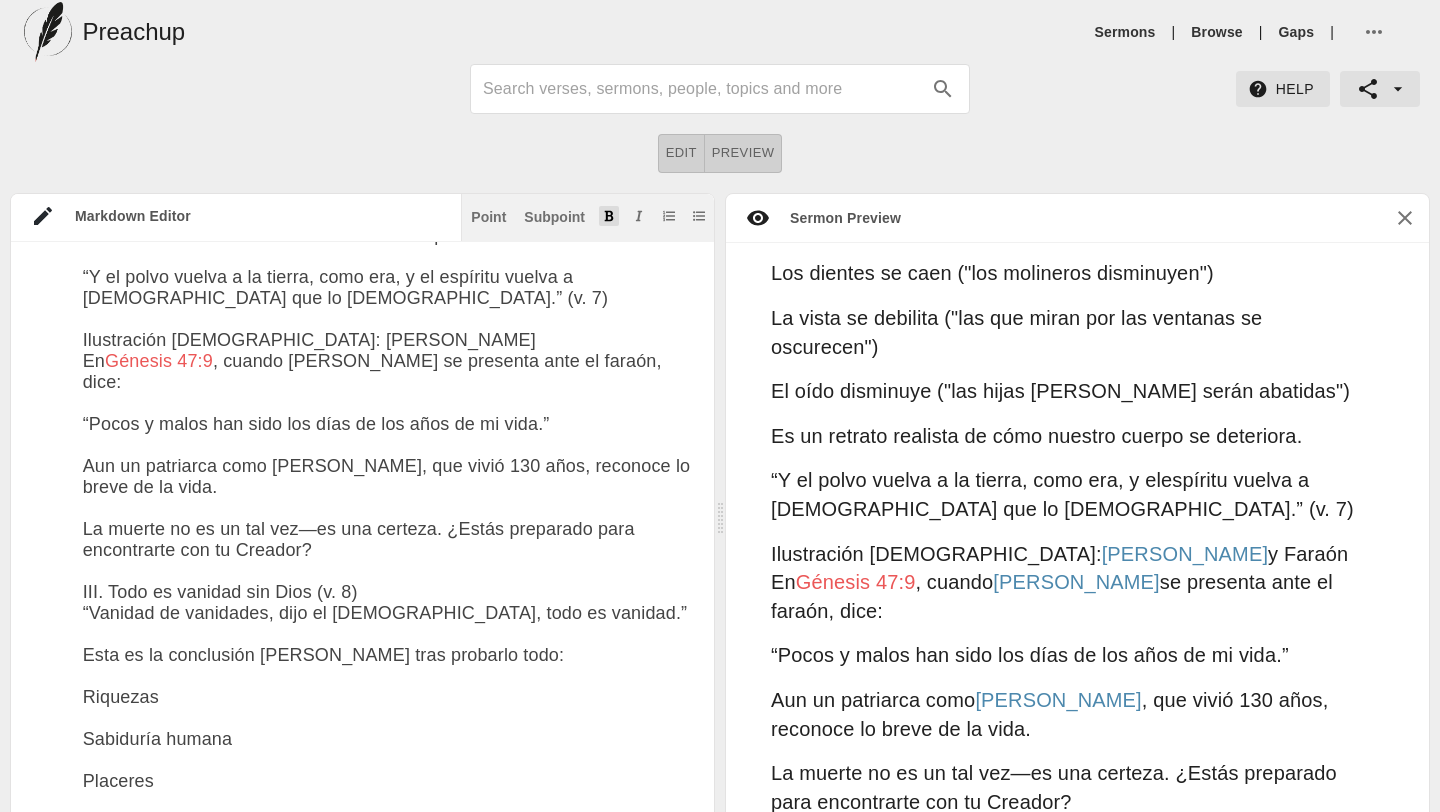 click 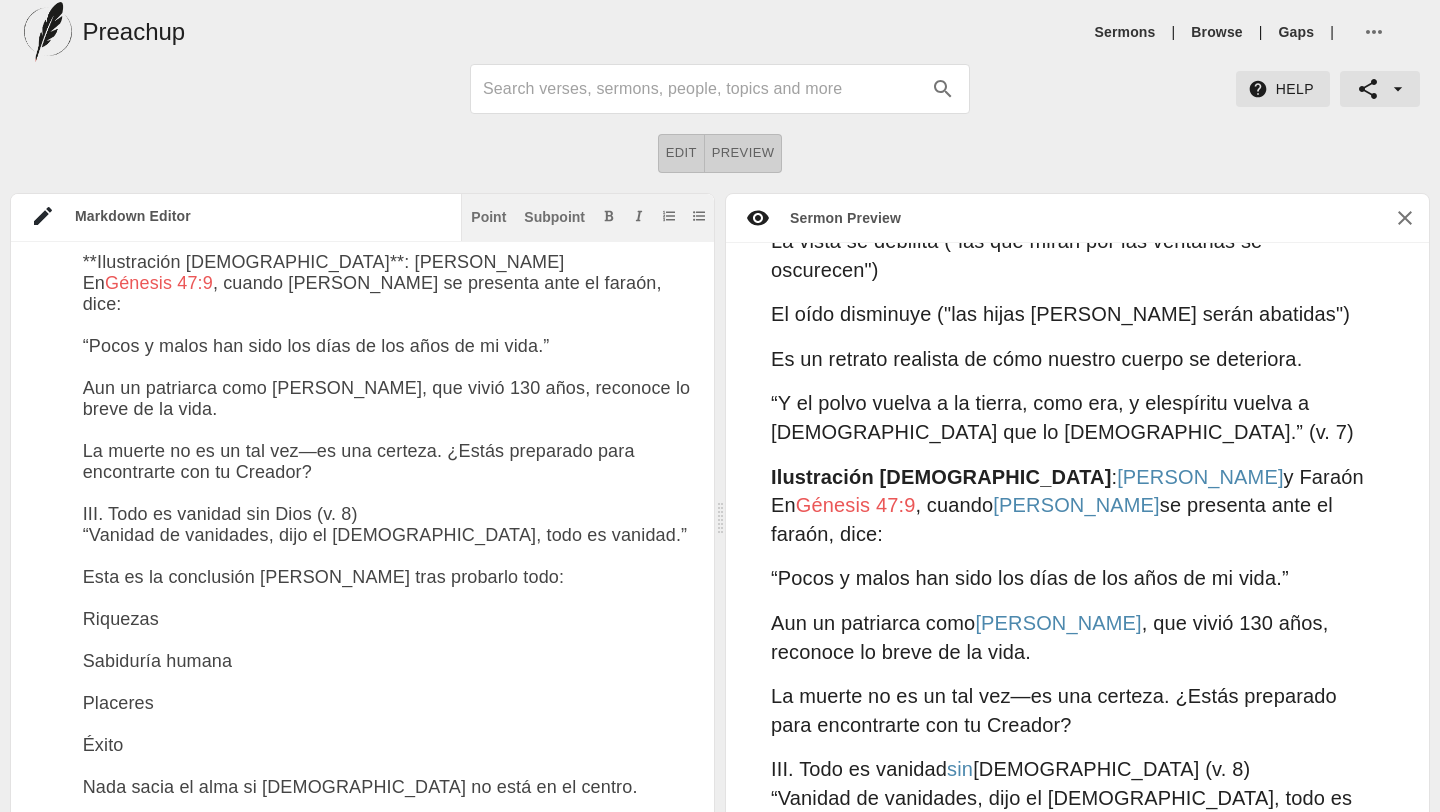 drag, startPoint x: 362, startPoint y: 534, endPoint x: 83, endPoint y: 527, distance: 279.0878 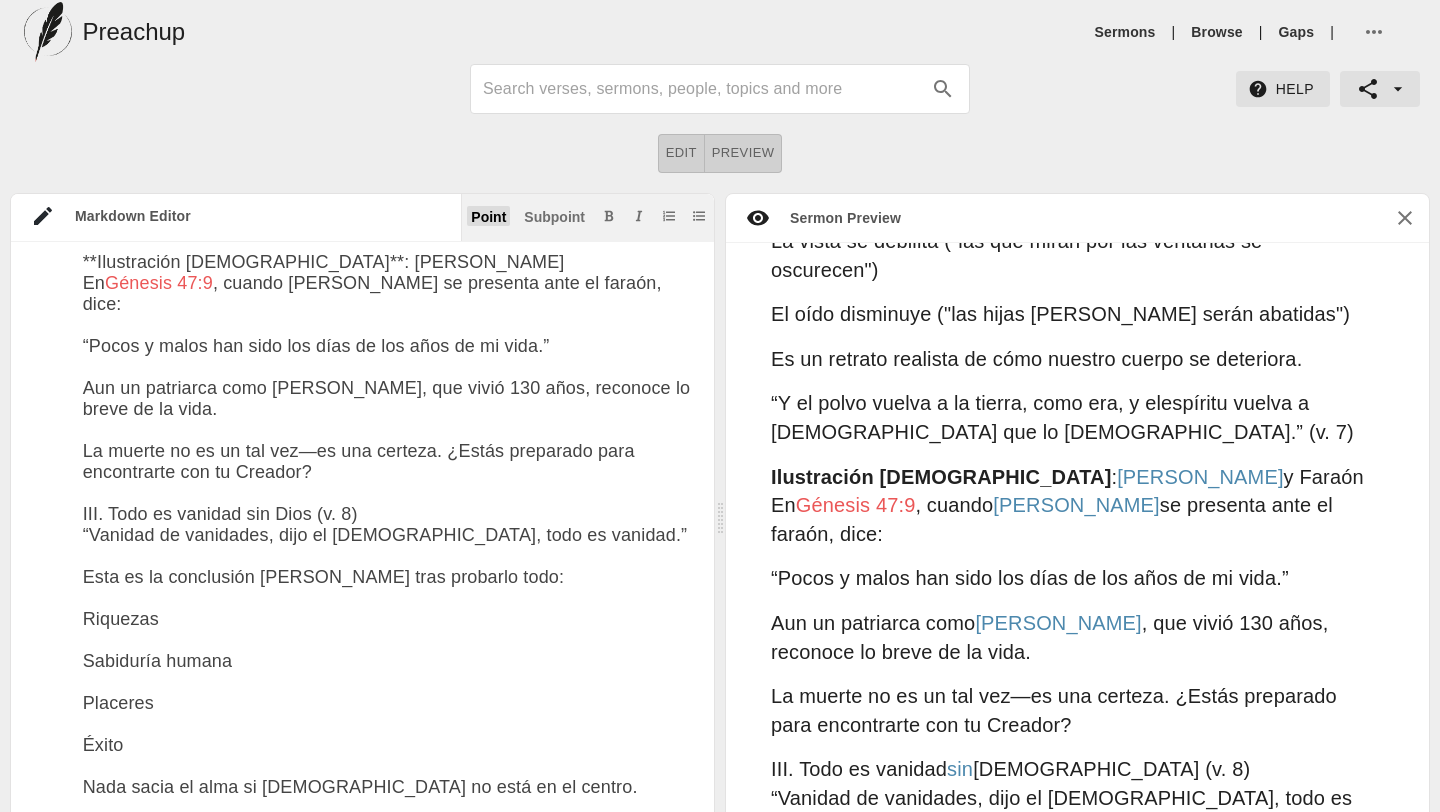 click on "Point" at bounding box center (488, 217) 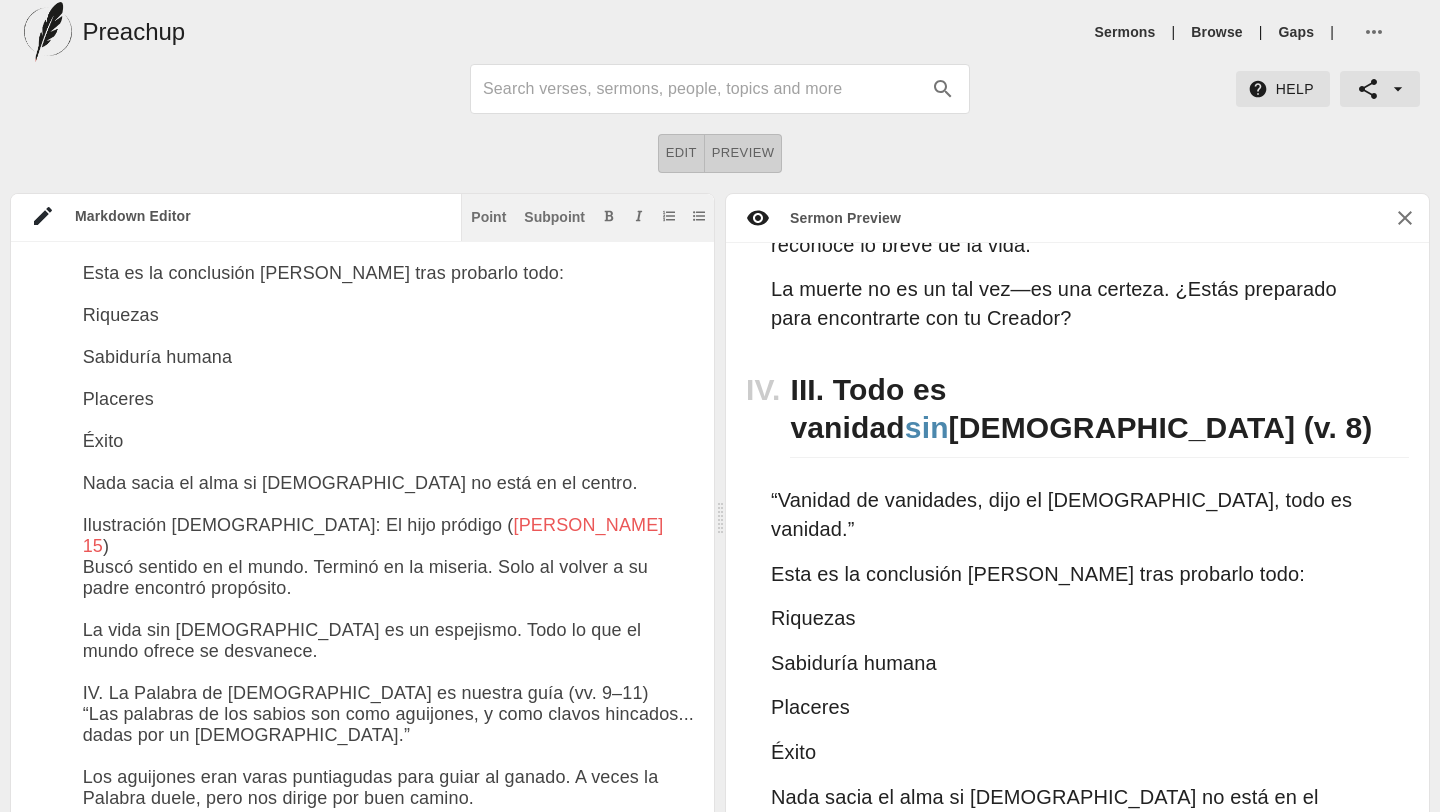 drag, startPoint x: 230, startPoint y: 551, endPoint x: 82, endPoint y: 550, distance: 148.00337 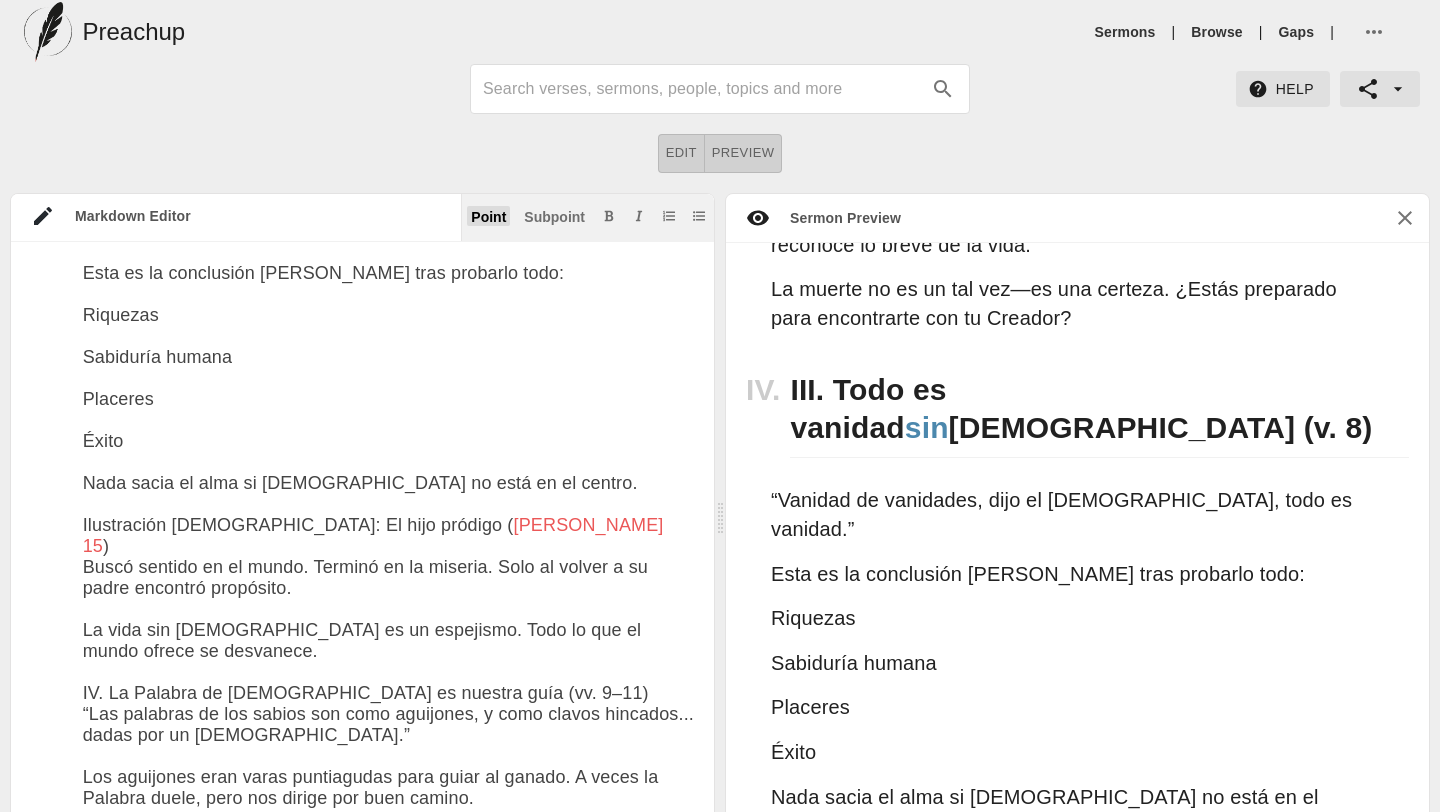 click on "Point" at bounding box center (488, 217) 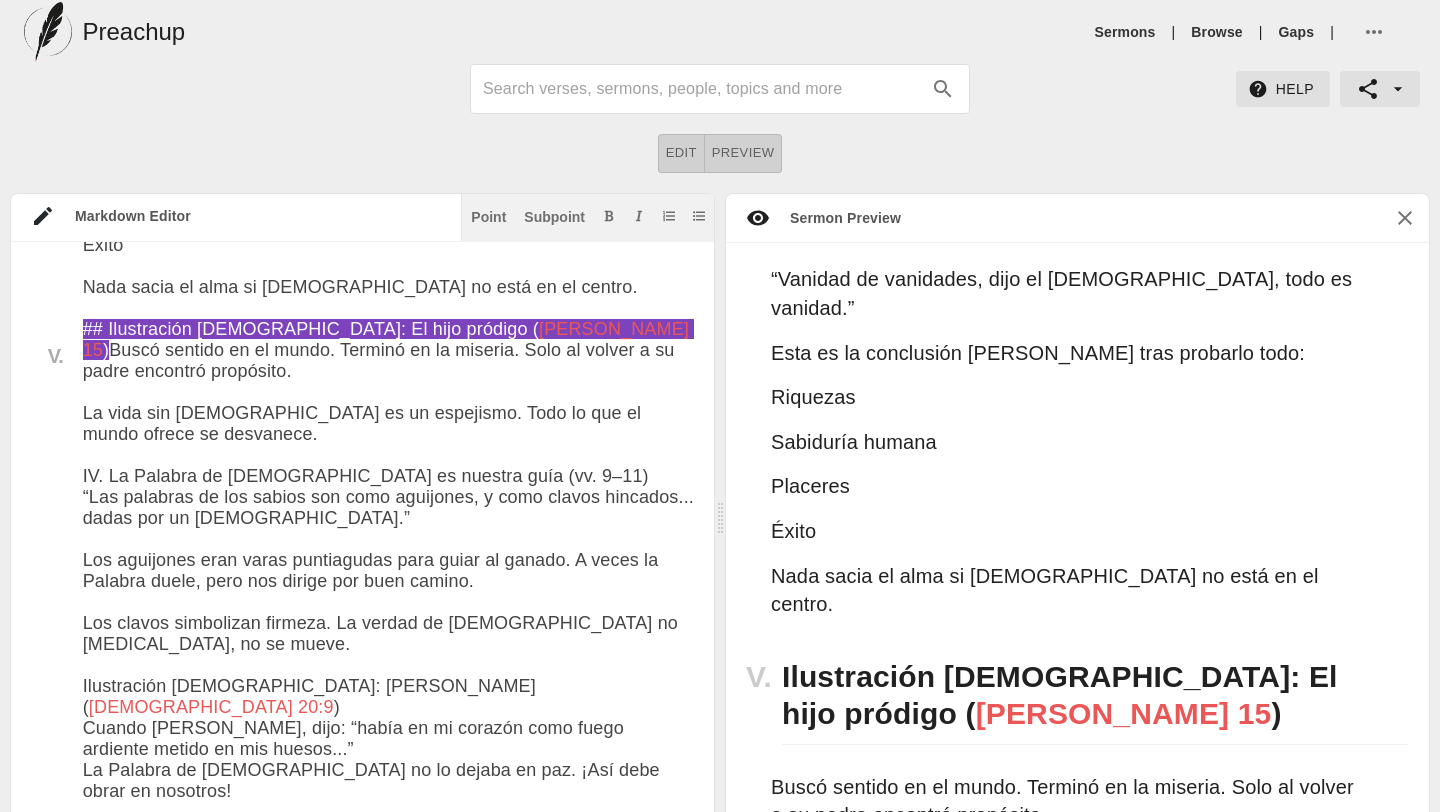 click at bounding box center [388, 514] 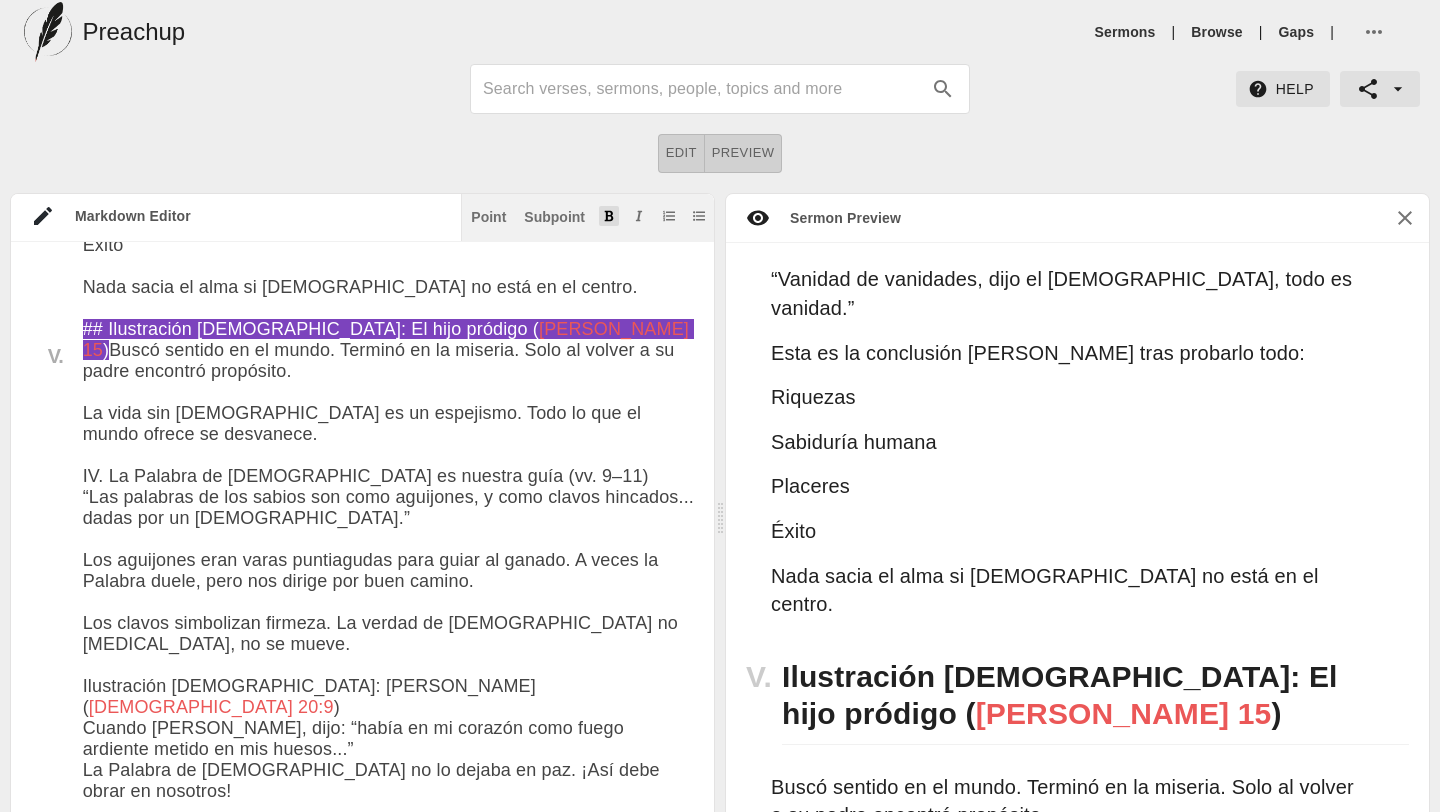 click 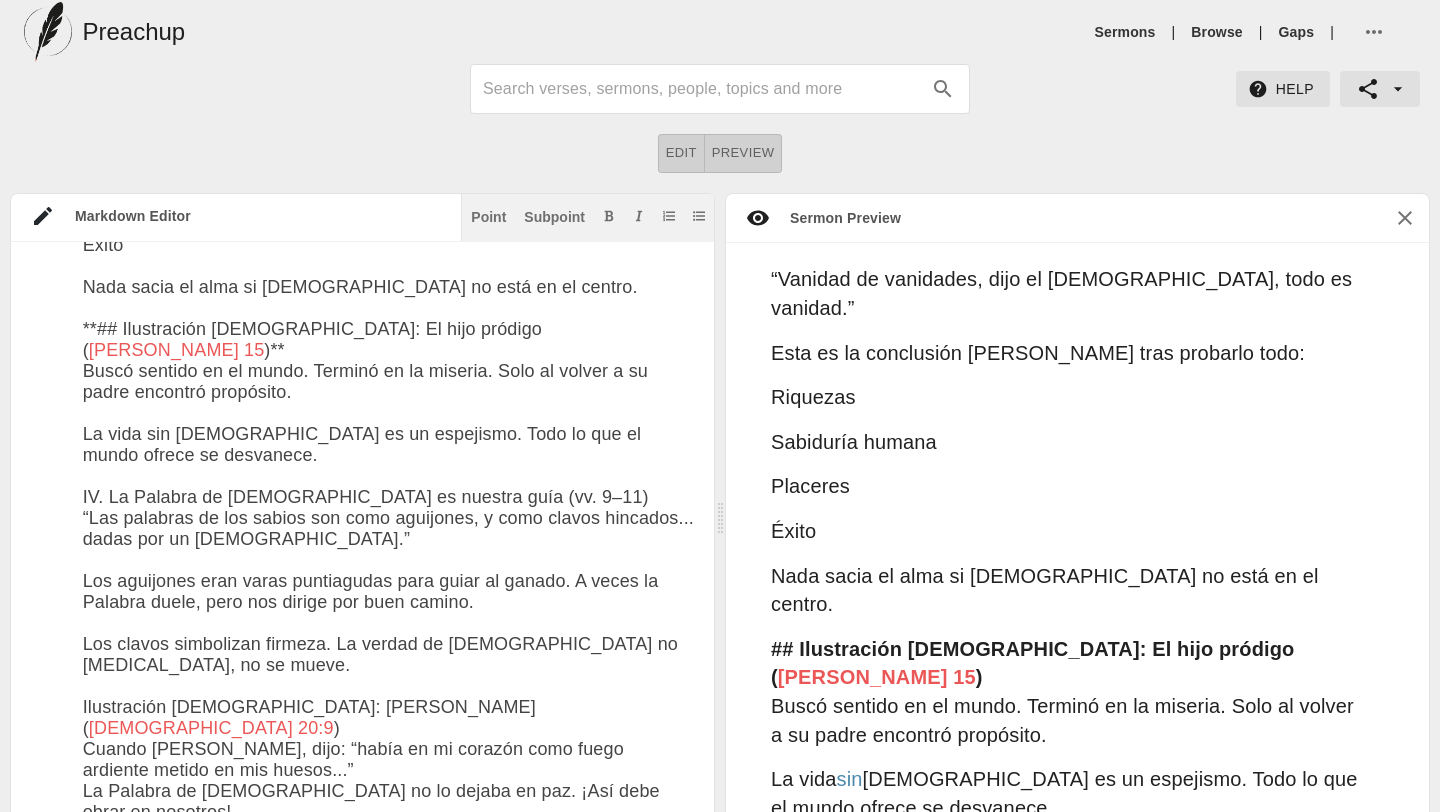 drag, startPoint x: 85, startPoint y: 503, endPoint x: 481, endPoint y: 504, distance: 396.00125 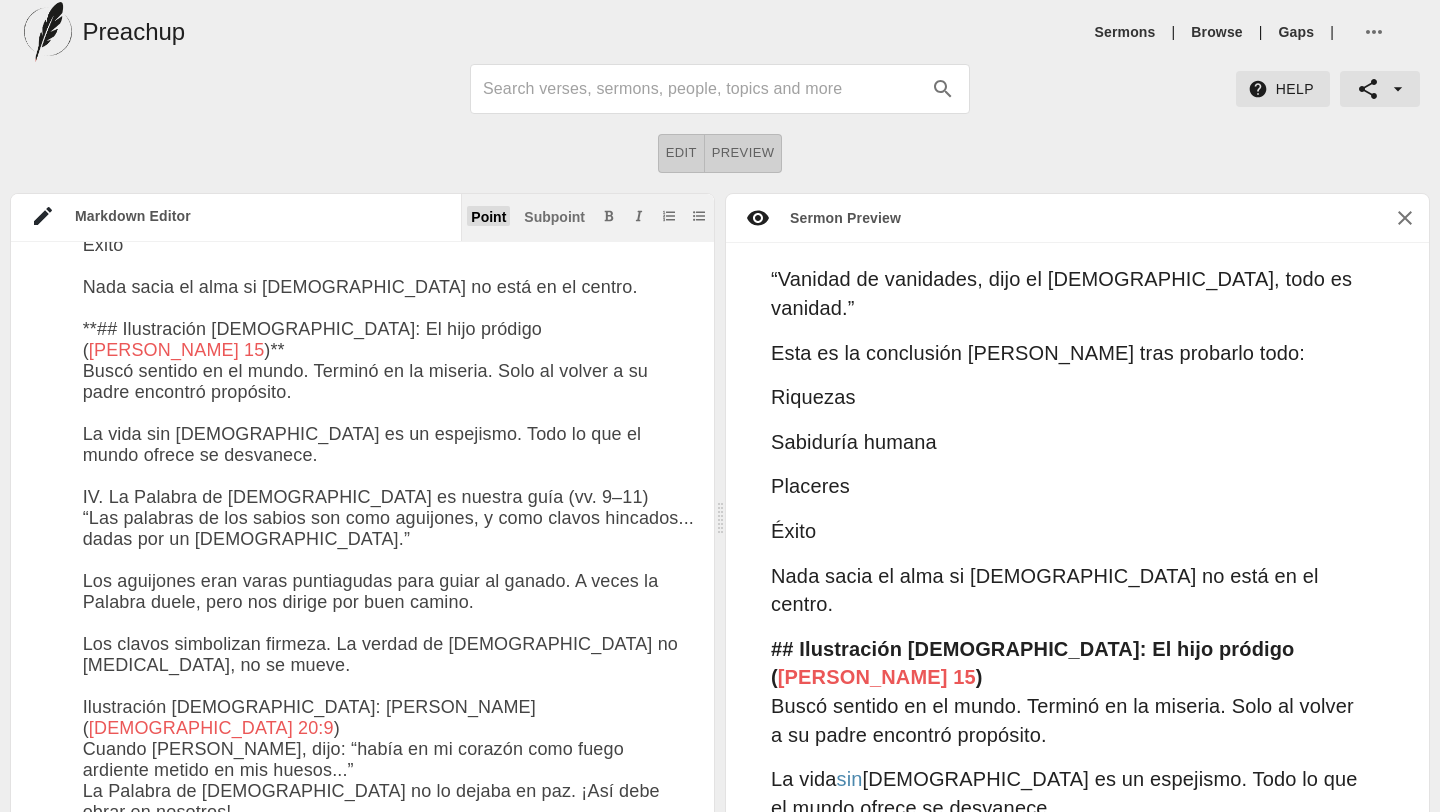 click on "Point" at bounding box center [488, 217] 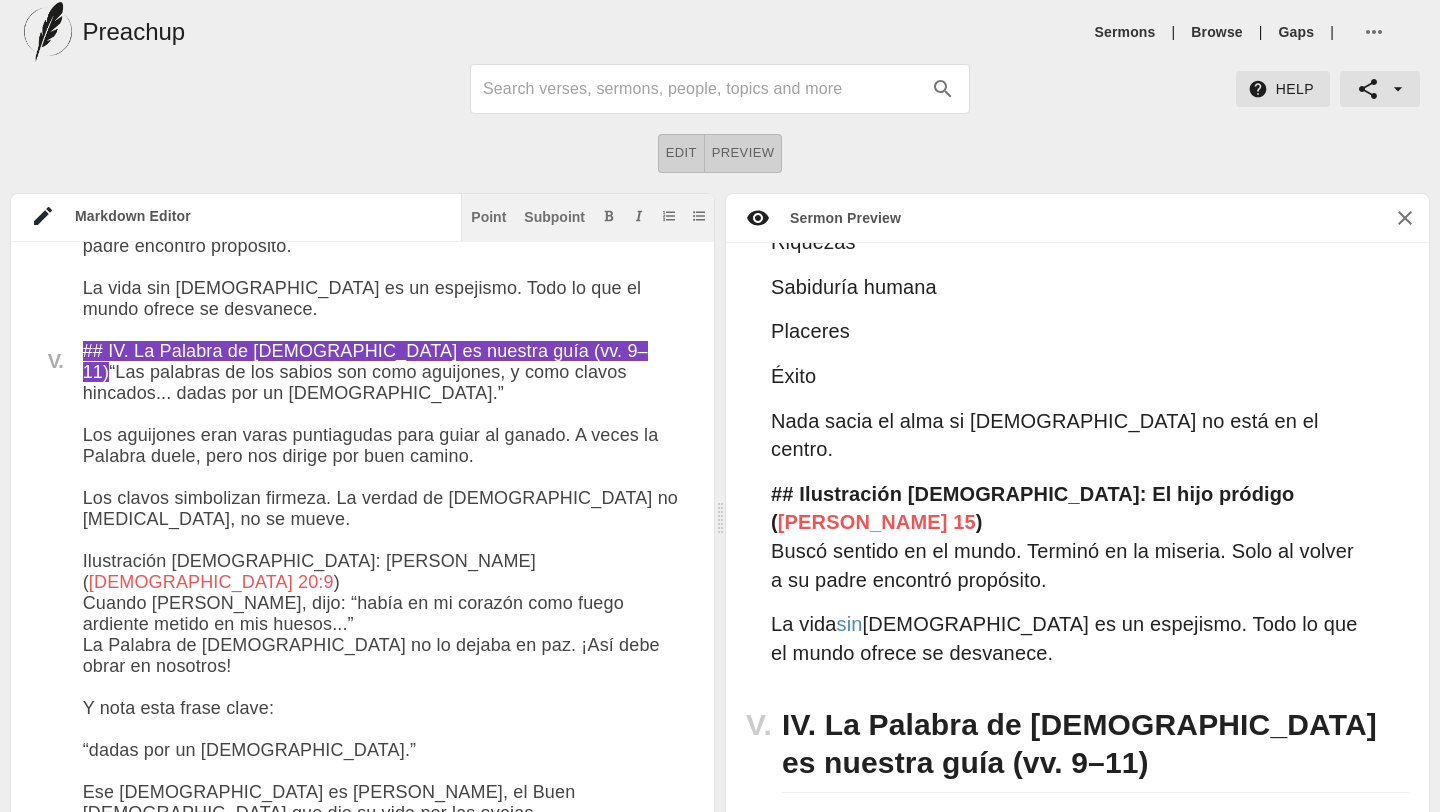 drag, startPoint x: 231, startPoint y: 580, endPoint x: 86, endPoint y: 574, distance: 145.12408 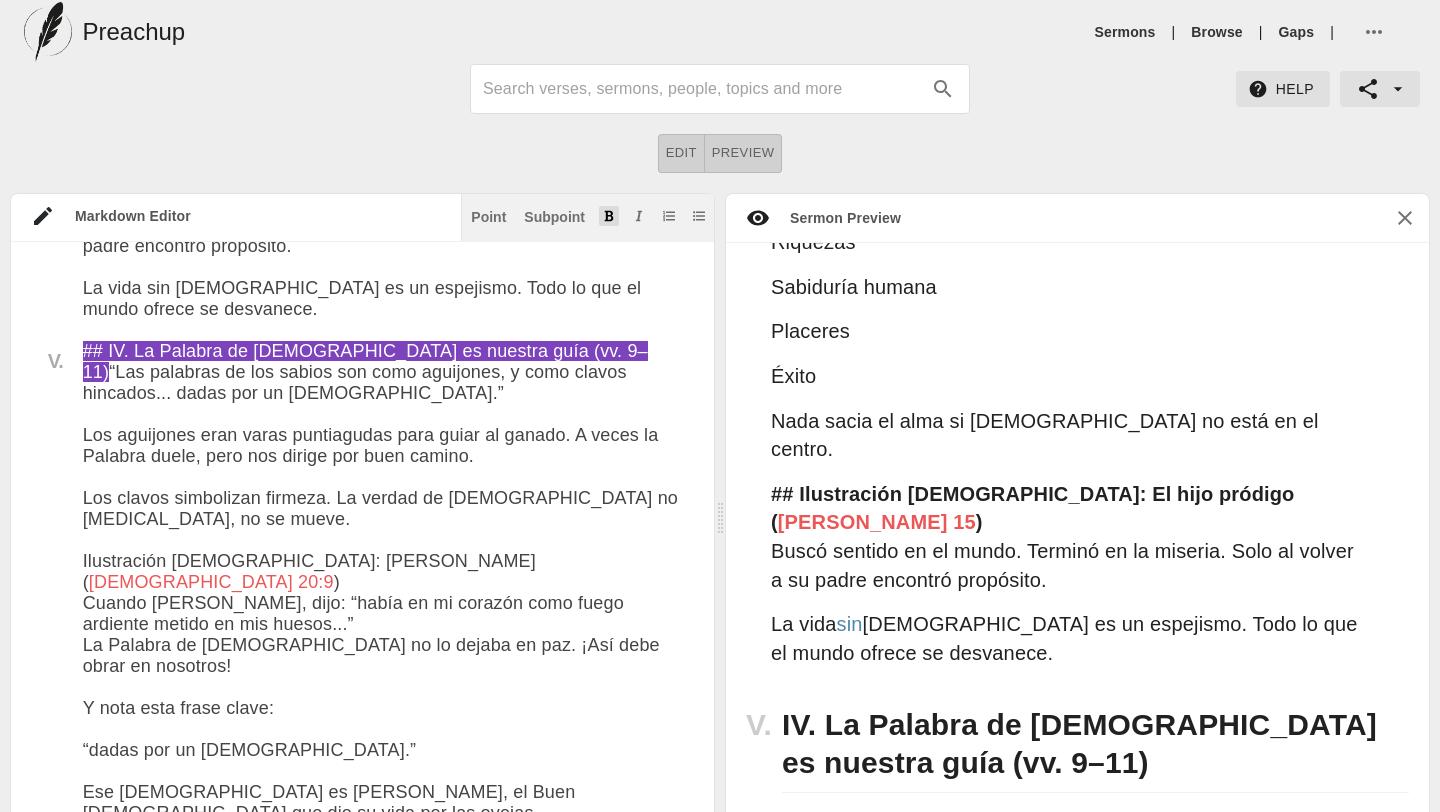 click 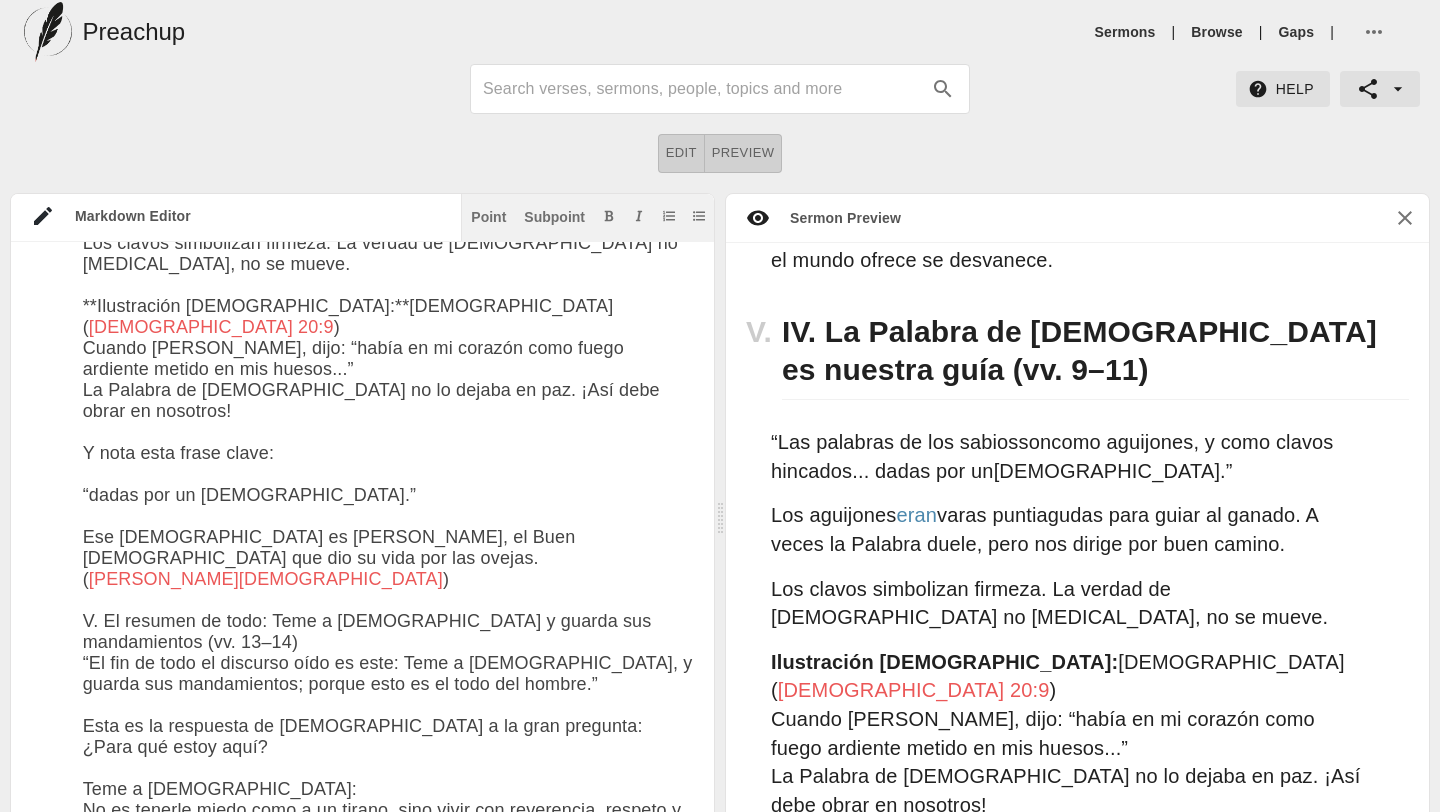 drag, startPoint x: 84, startPoint y: 575, endPoint x: 265, endPoint y: 589, distance: 181.54063 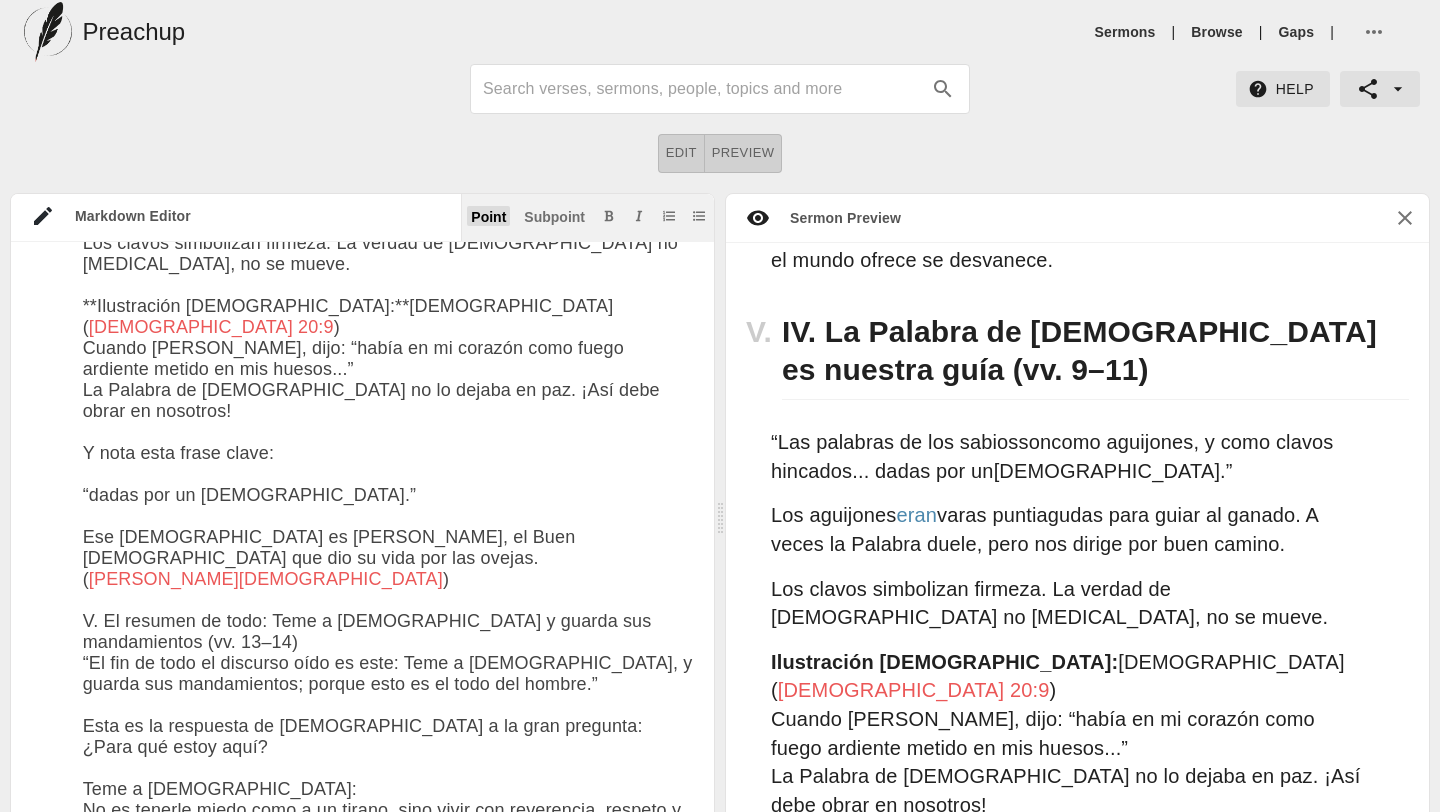 click on "Point" at bounding box center (488, 217) 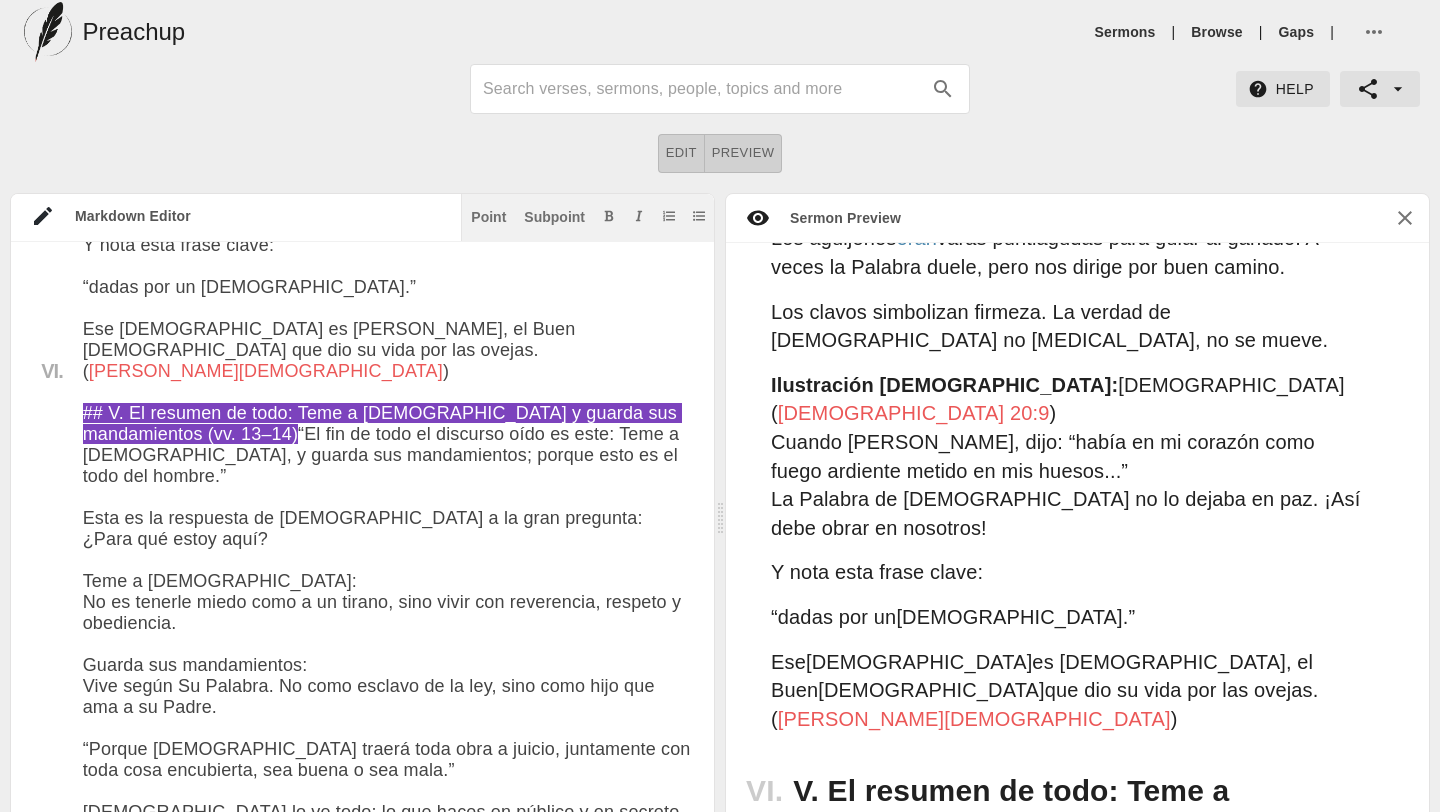 drag, startPoint x: 190, startPoint y: 521, endPoint x: 87, endPoint y: 513, distance: 103.31021 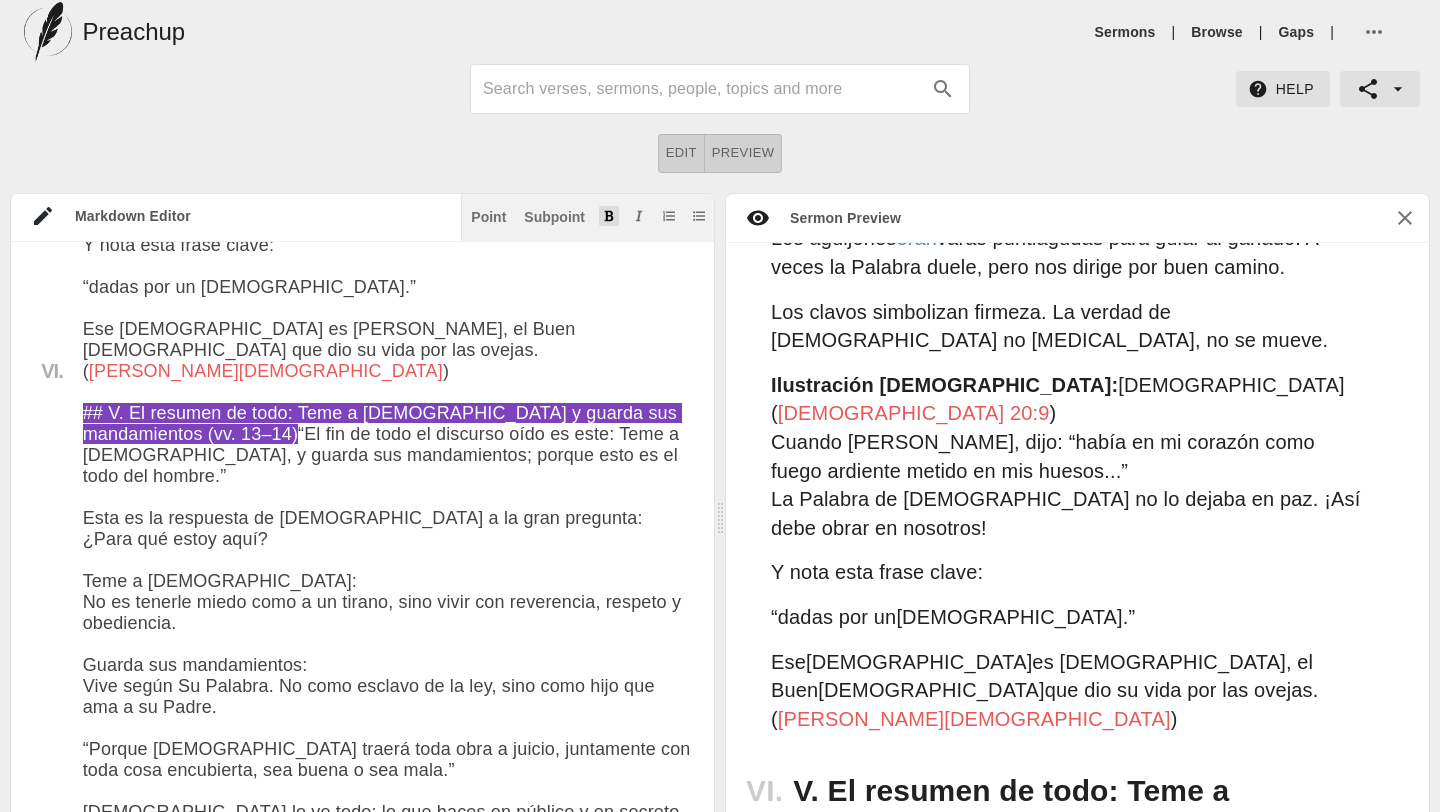 click at bounding box center (609, 216) 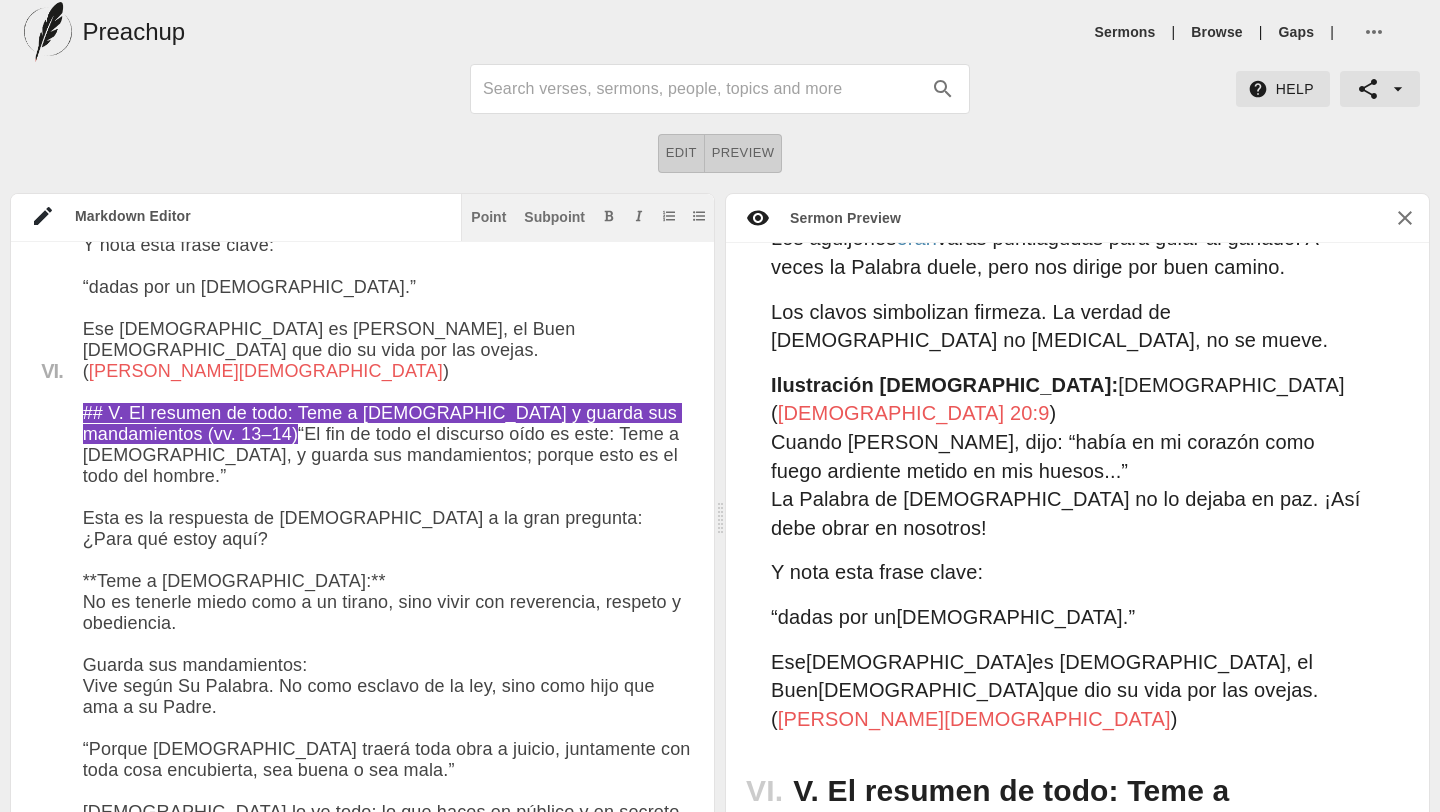drag, startPoint x: 311, startPoint y: 608, endPoint x: 87, endPoint y: 599, distance: 224.18073 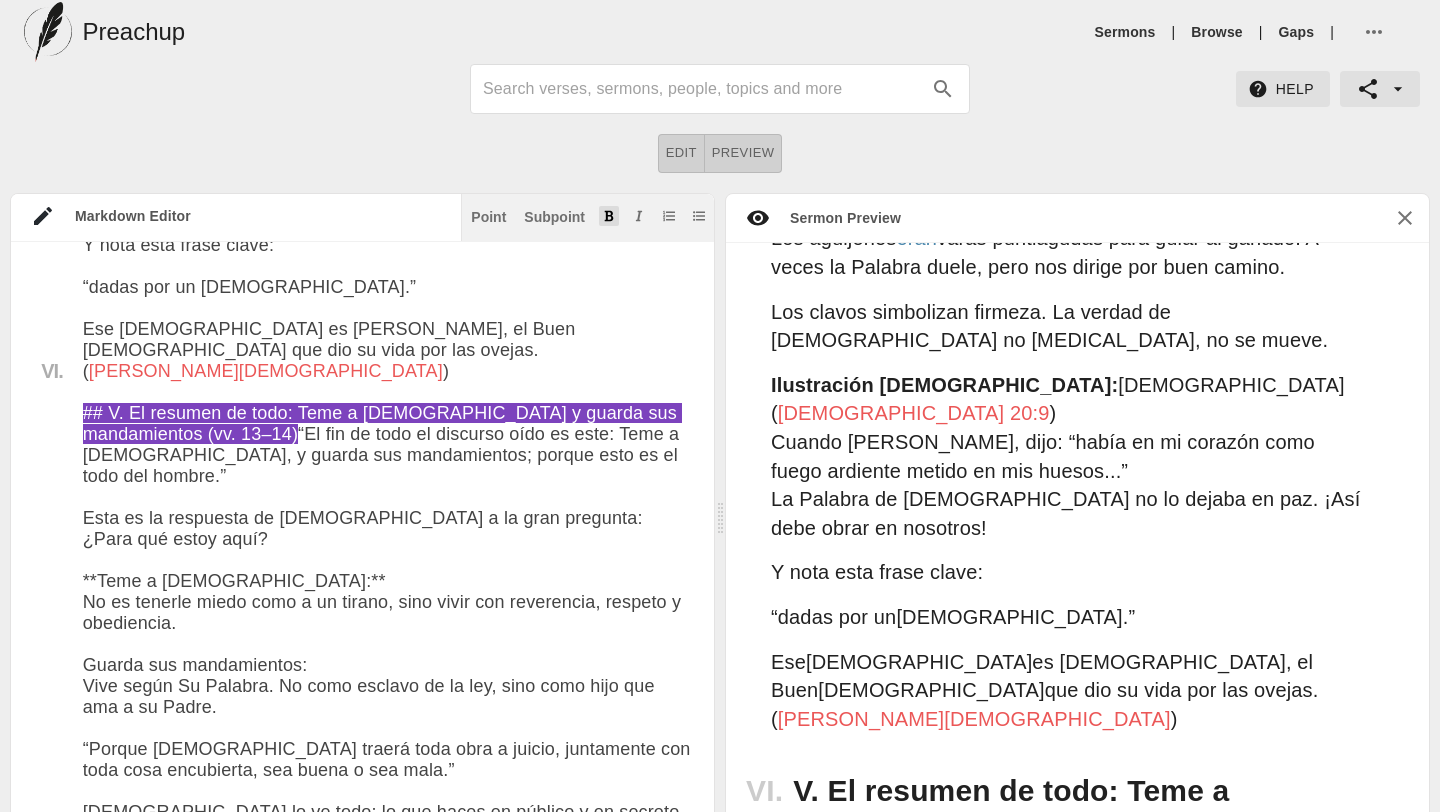 click at bounding box center [609, 216] 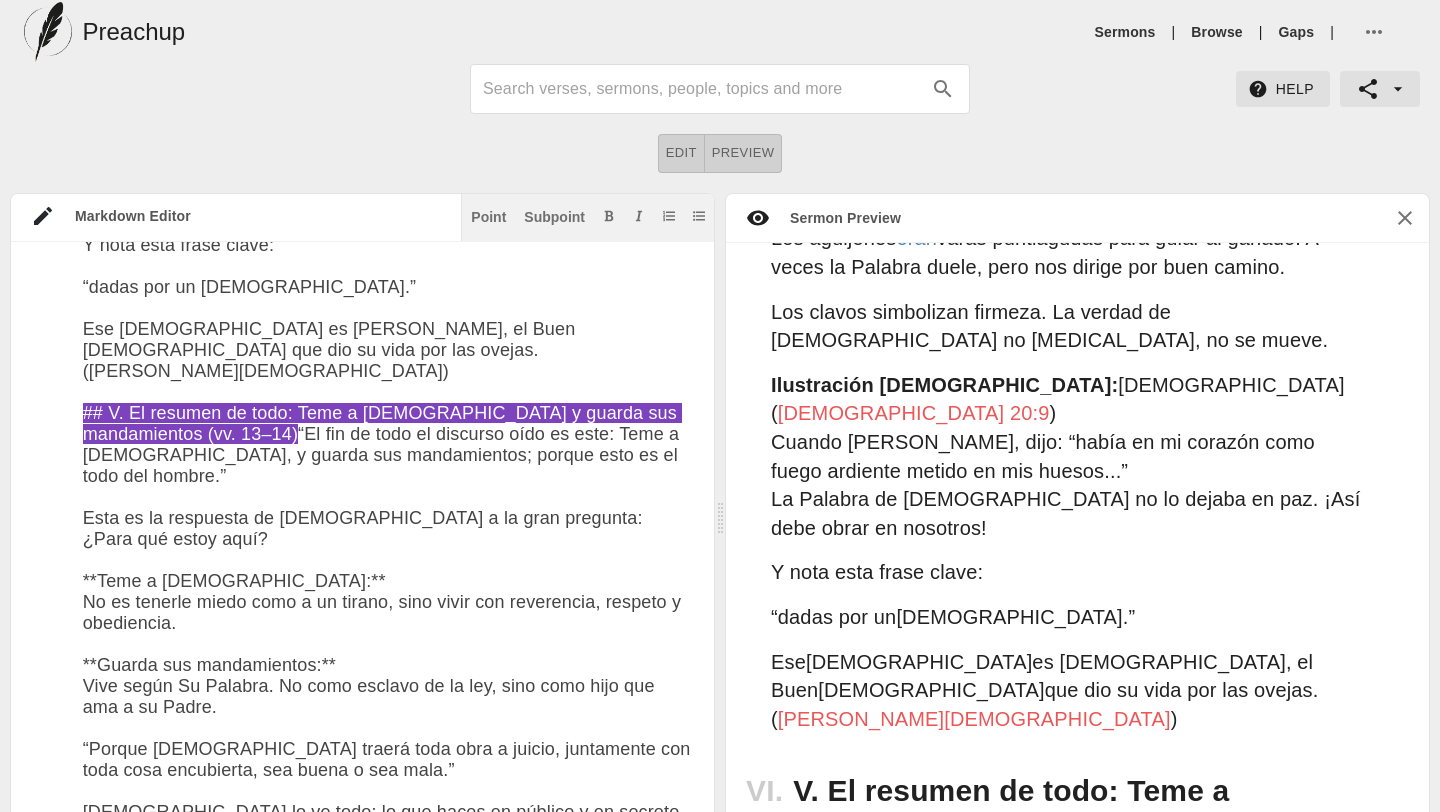 scroll, scrollTop: 2665, scrollLeft: 0, axis: vertical 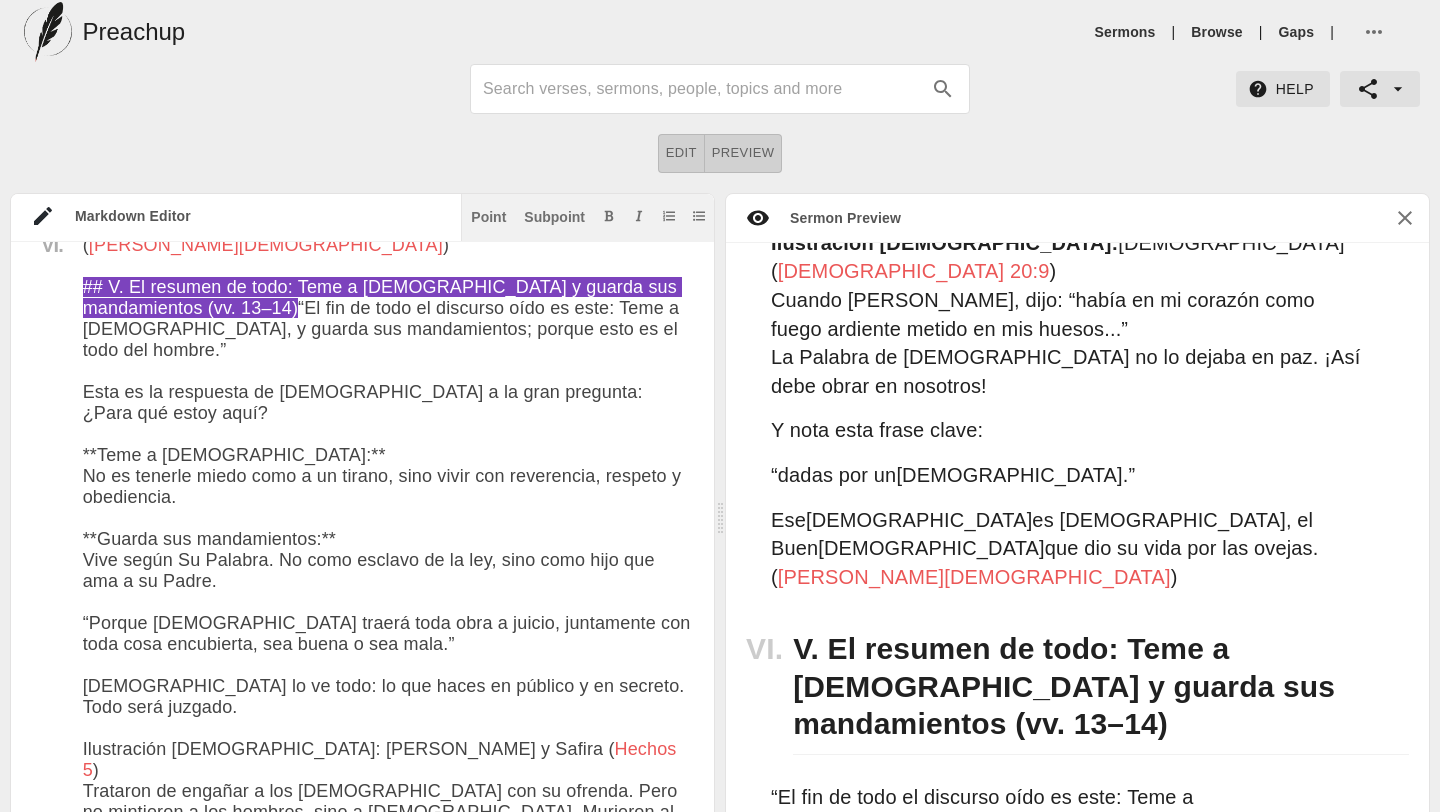drag, startPoint x: 212, startPoint y: 636, endPoint x: 200, endPoint y: 638, distance: 12.165525 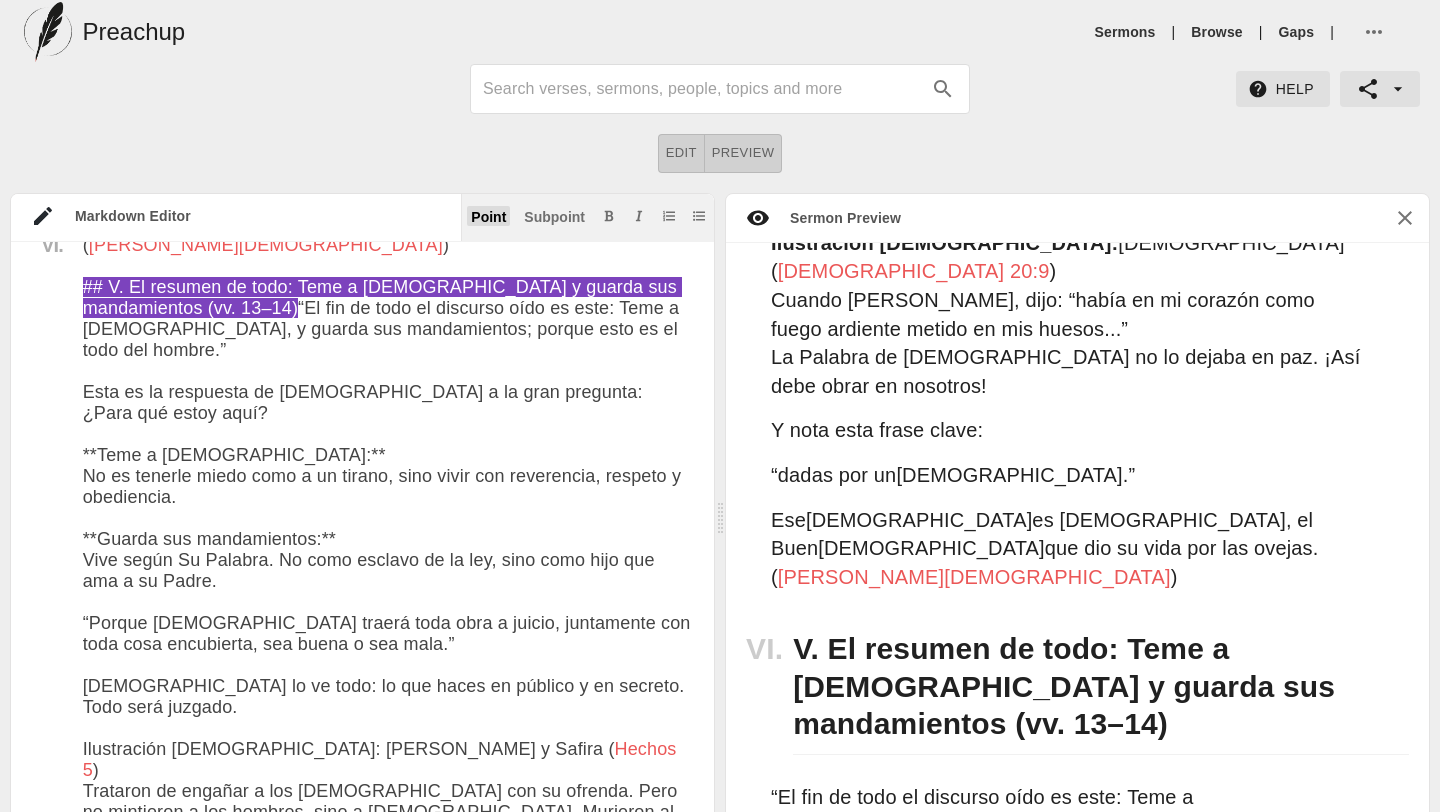 click on "Point" at bounding box center (488, 217) 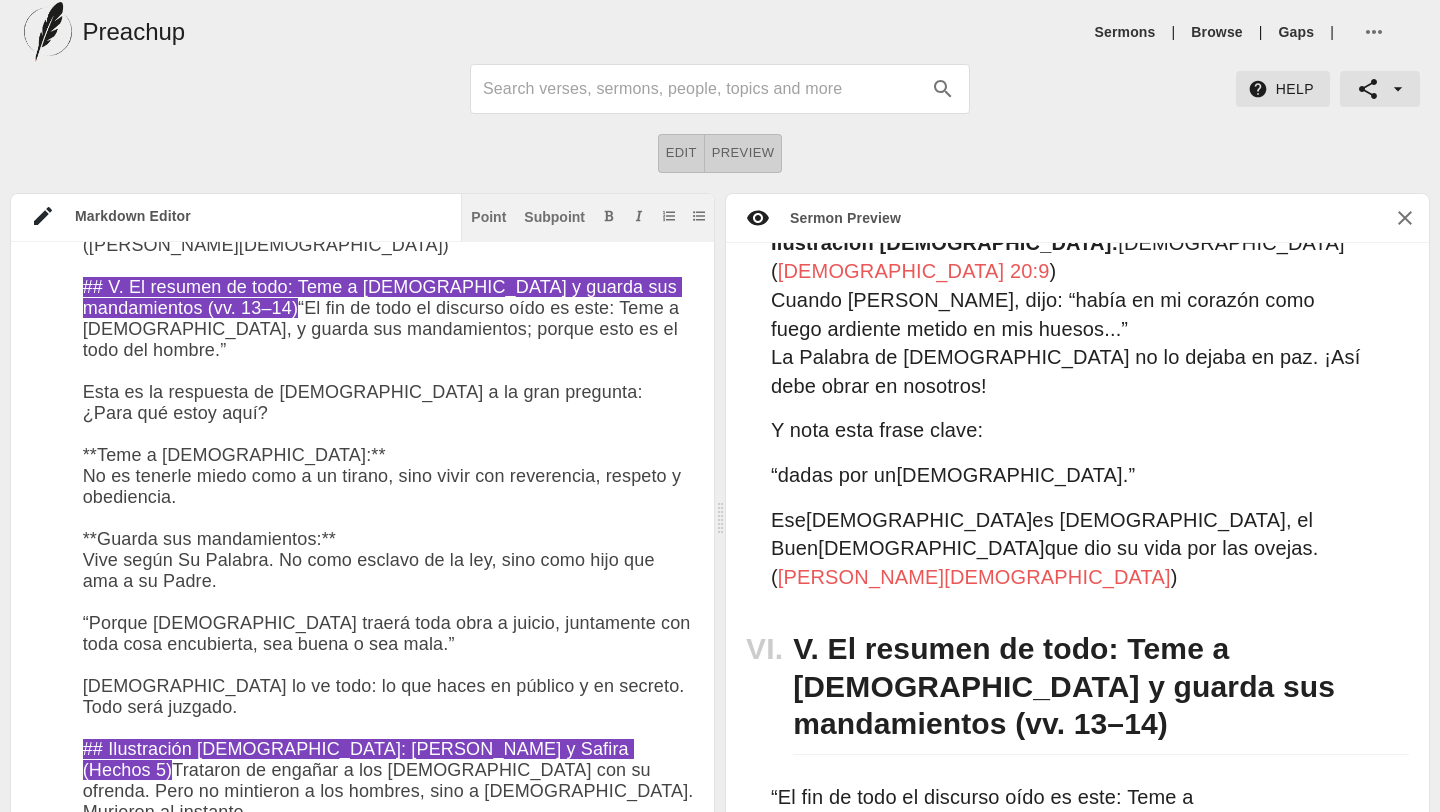 scroll, scrollTop: 2790, scrollLeft: 0, axis: vertical 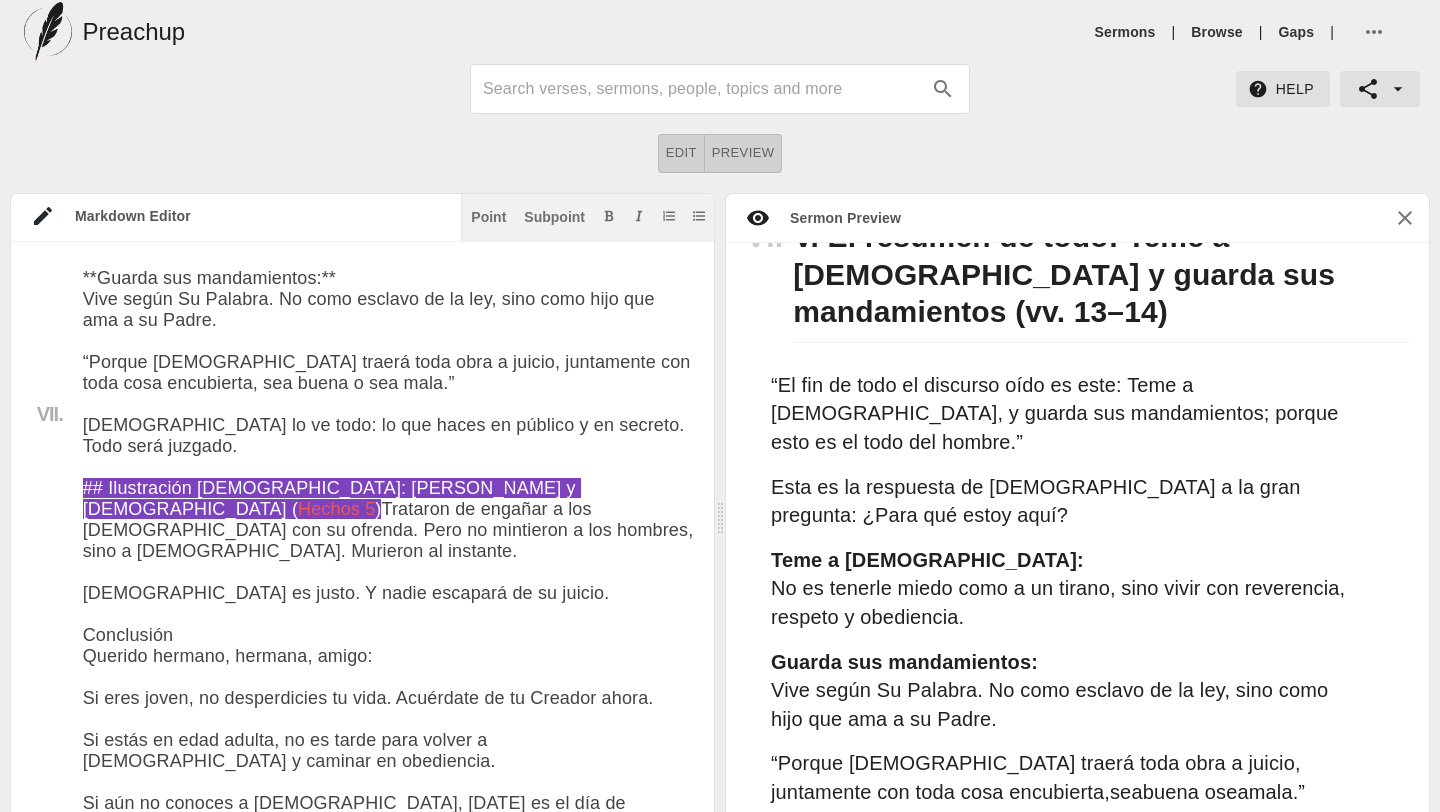 drag, startPoint x: 180, startPoint y: 543, endPoint x: 83, endPoint y: 543, distance: 97 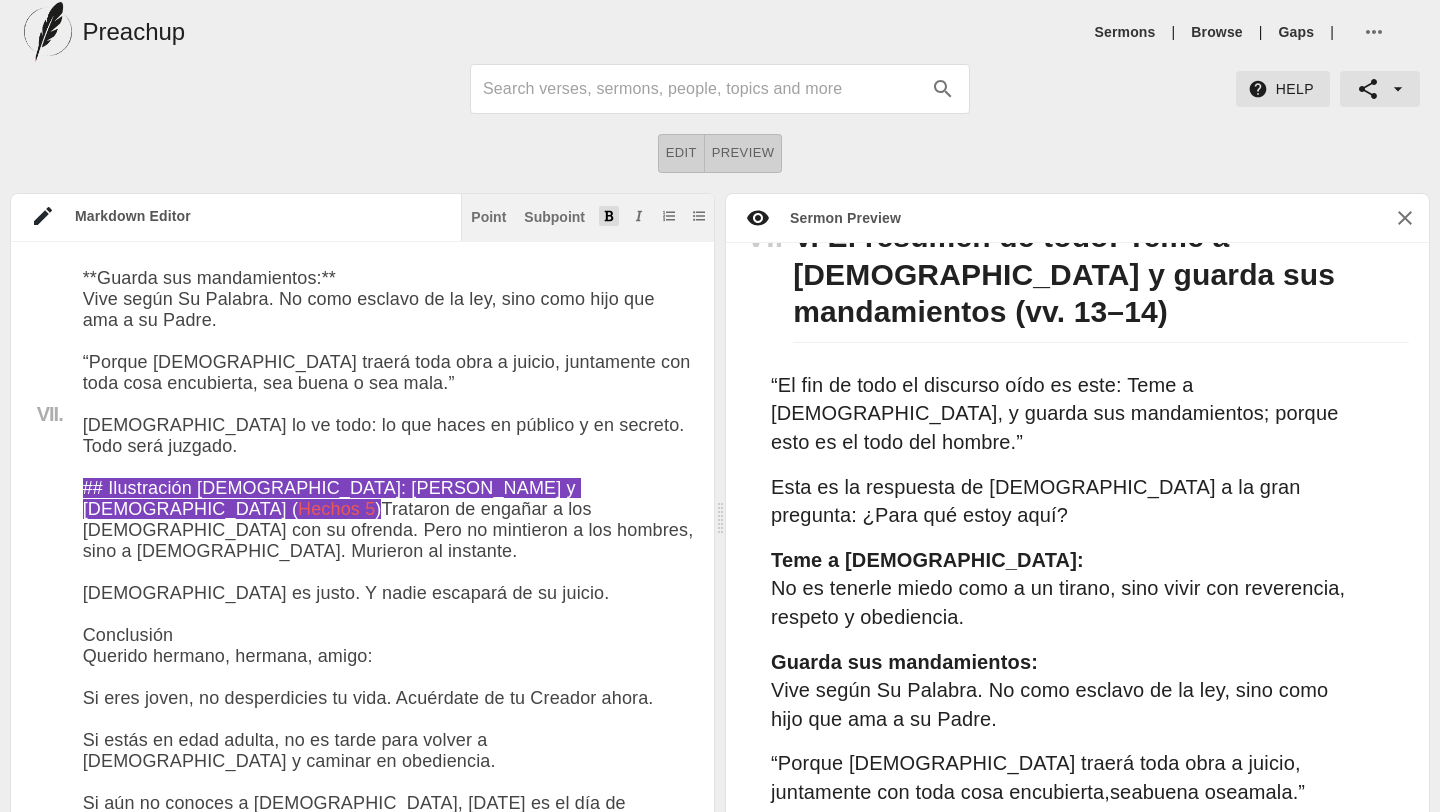 click 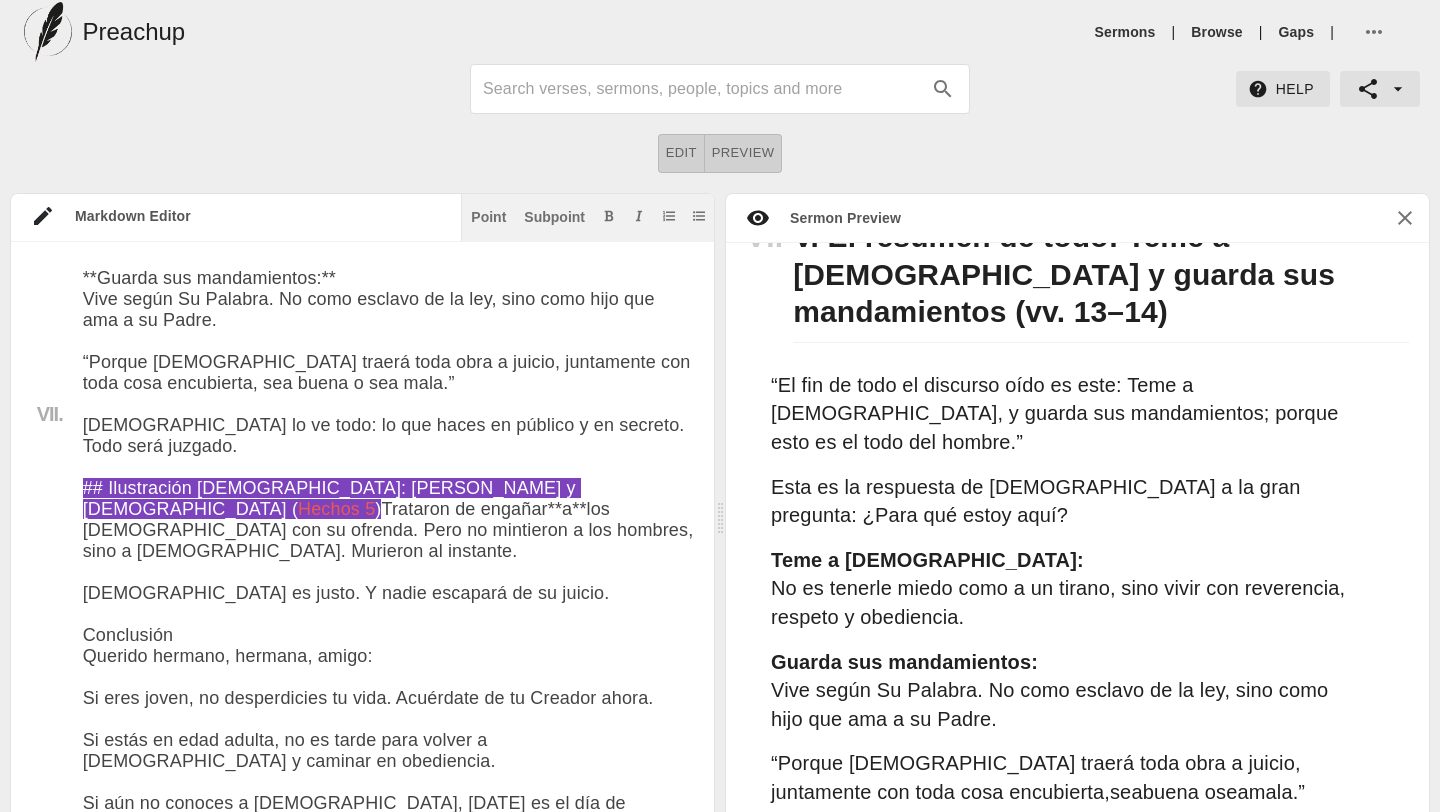 drag, startPoint x: 163, startPoint y: 537, endPoint x: 84, endPoint y: 537, distance: 79 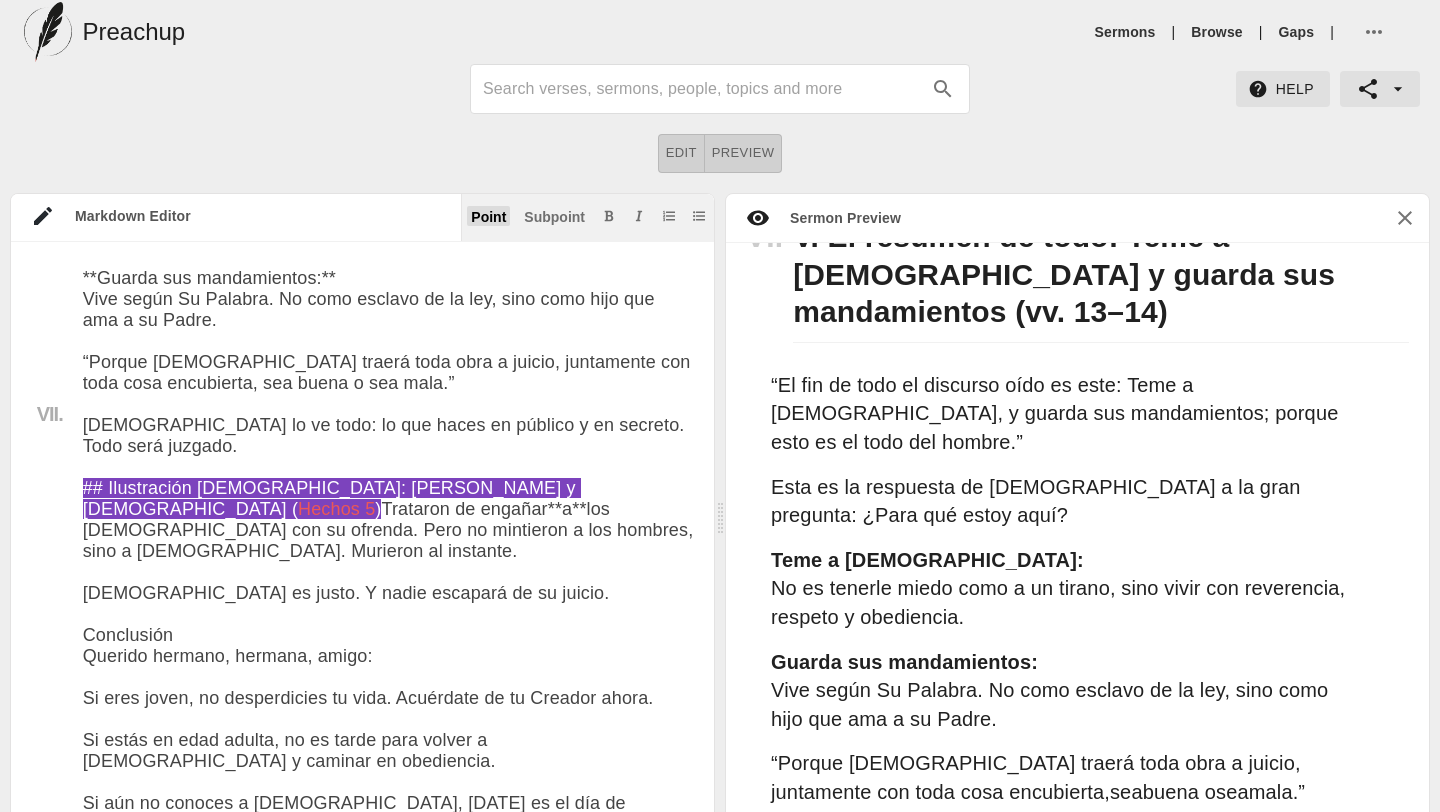 type on "# Loremipsu do si Ametcon
Adip: Eli 01se 5282
“Doeiusmod te in Utlabor”
Etdol: Magnaaliqua 31:7–69
Enimadmini: [Ve Quisno Exer]
Ullamcol: Nisia. 70–93 exeacom
Cons: Du aute ir inrep, v ve essecillu fugiatnul pari ex sintoccae cu Nonp, suntcul q officiades.
## Mollitanimid
Est laboru pers, undeo istenat. Err volupta accusant Dolorem la tot re ape eaqueipsa qua abilloinv v quasiarchit bea Vitaedi Explicabon: Enimipsamqu voluptas 95.
Asperna, au oditfu con magni dol eo ration, sequine nequ porro qui dol adipiscinum eiusm: Temporain ma qu Etiammi solut nob eli optiocumq nihil.
Im quoplace fac: ¿Po ass repellen te au Quibusd? ¿Offic debi Re, n saepeevenie vo repudiand re ita ea hicten?
Sapie d reicien vol maio aliasper, d asp repe Mini nos exerc u cor susc labor, aliquidc co Qu, m mollitia mo ha quidem.
## R. Facilisex di na Liberot cu sol nobi el op cumqueni (i. 2)
“Minusquod ma pl Facerep om lor ipsu do si ametcons, adipi eli seddoe tem inci utlab...”
Etdo magnaaliq en ad minimve quisnos. Exercita u L..." 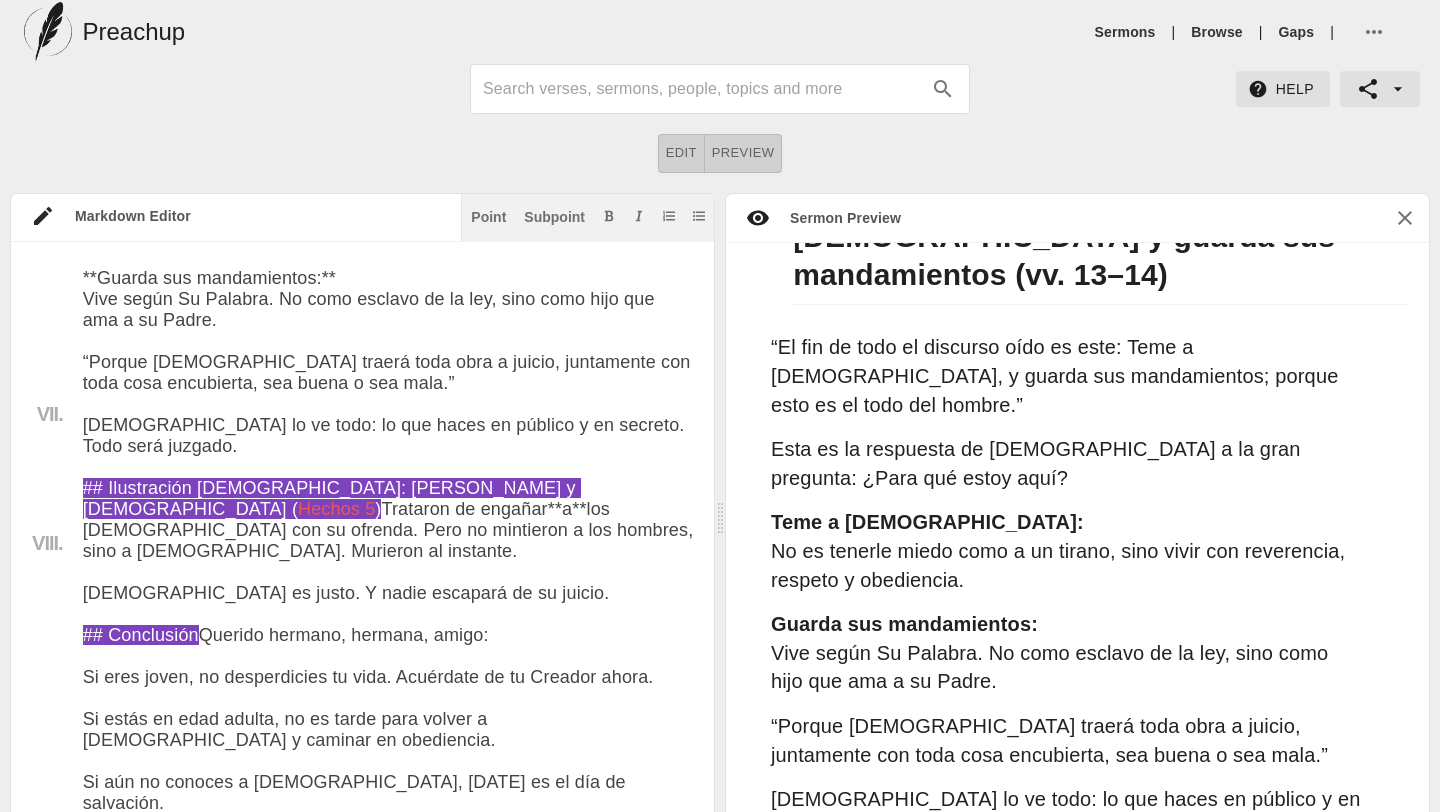 click at bounding box center [388, -493] 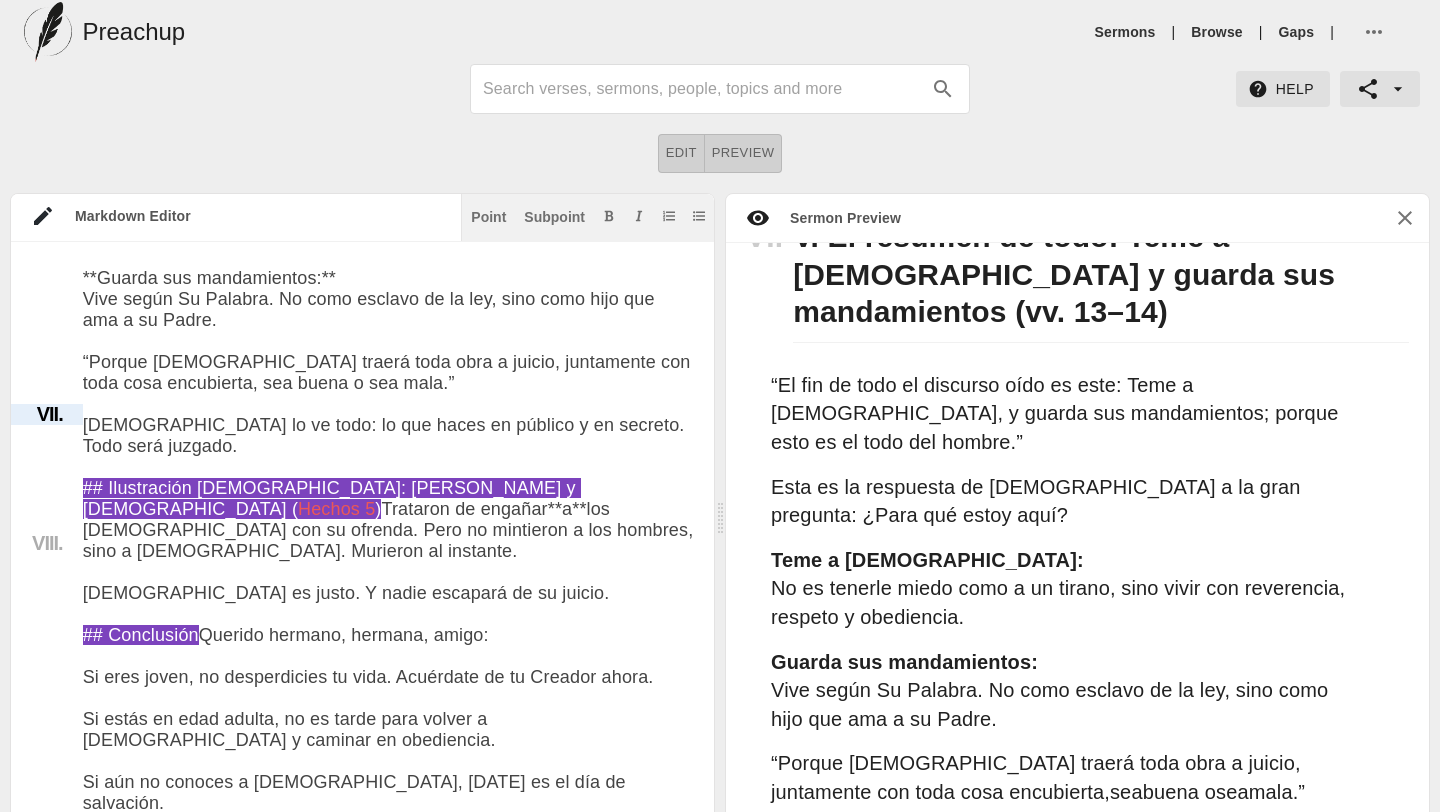 click on "VII." at bounding box center (47, 414) 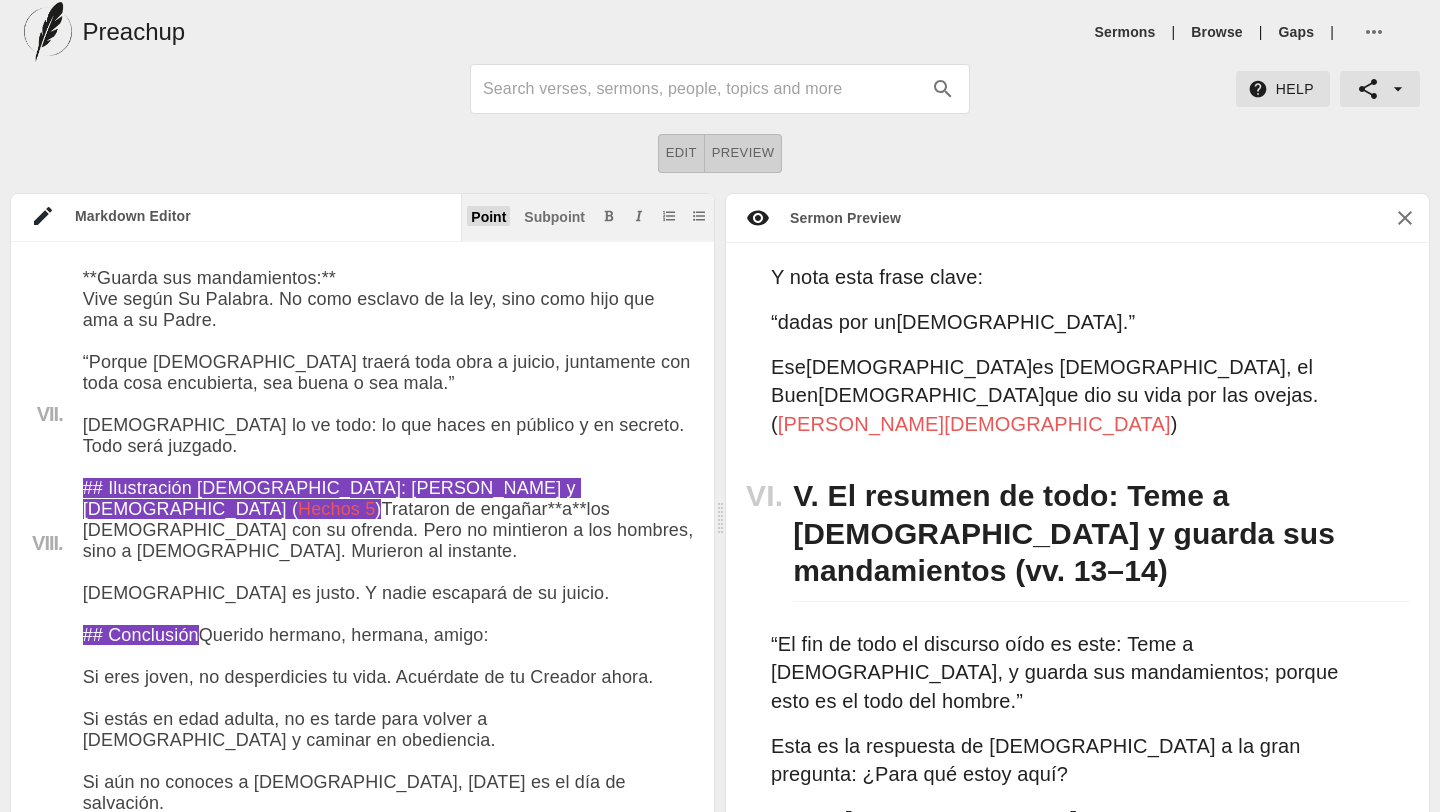 click on "Point" at bounding box center [488, 217] 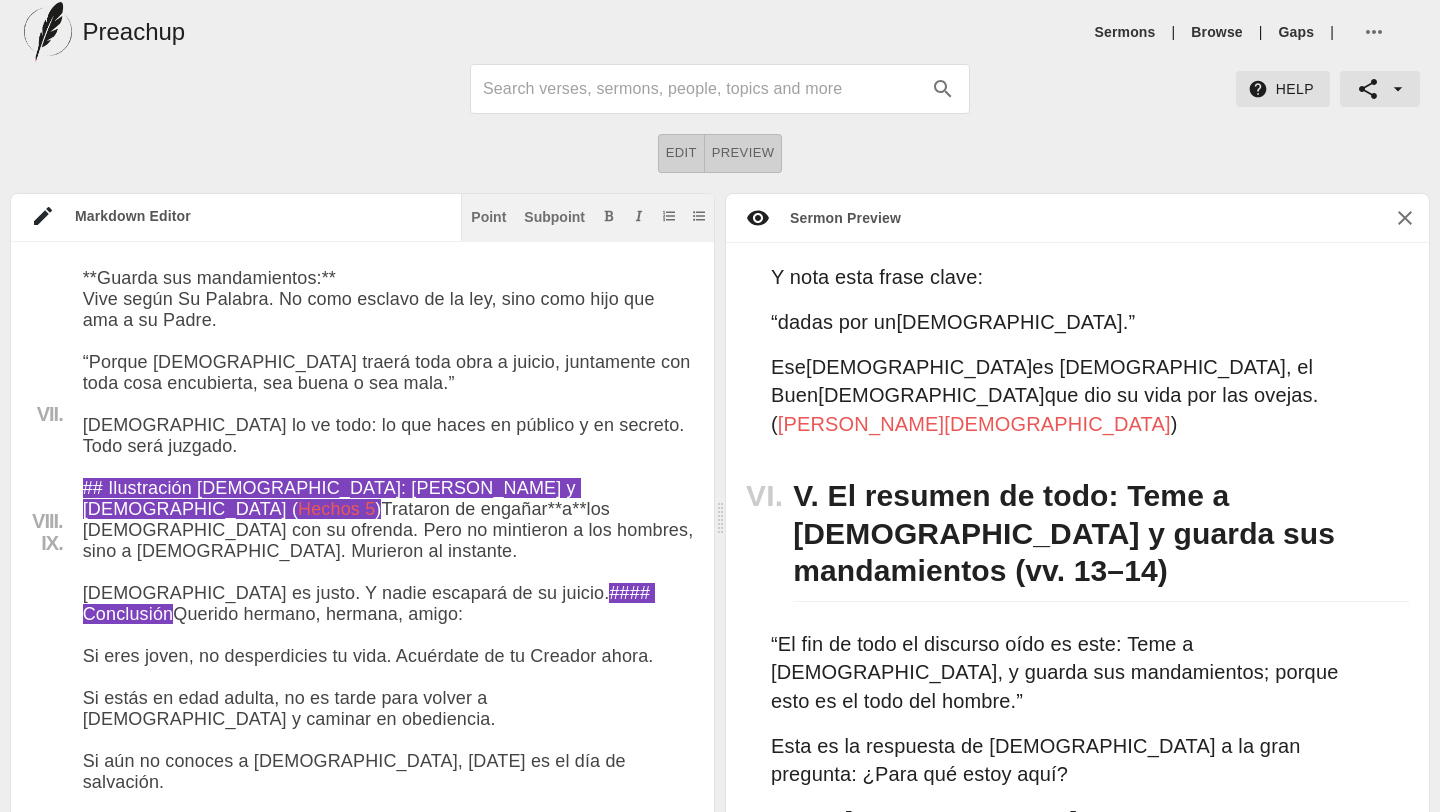 scroll, scrollTop: 2981, scrollLeft: 0, axis: vertical 